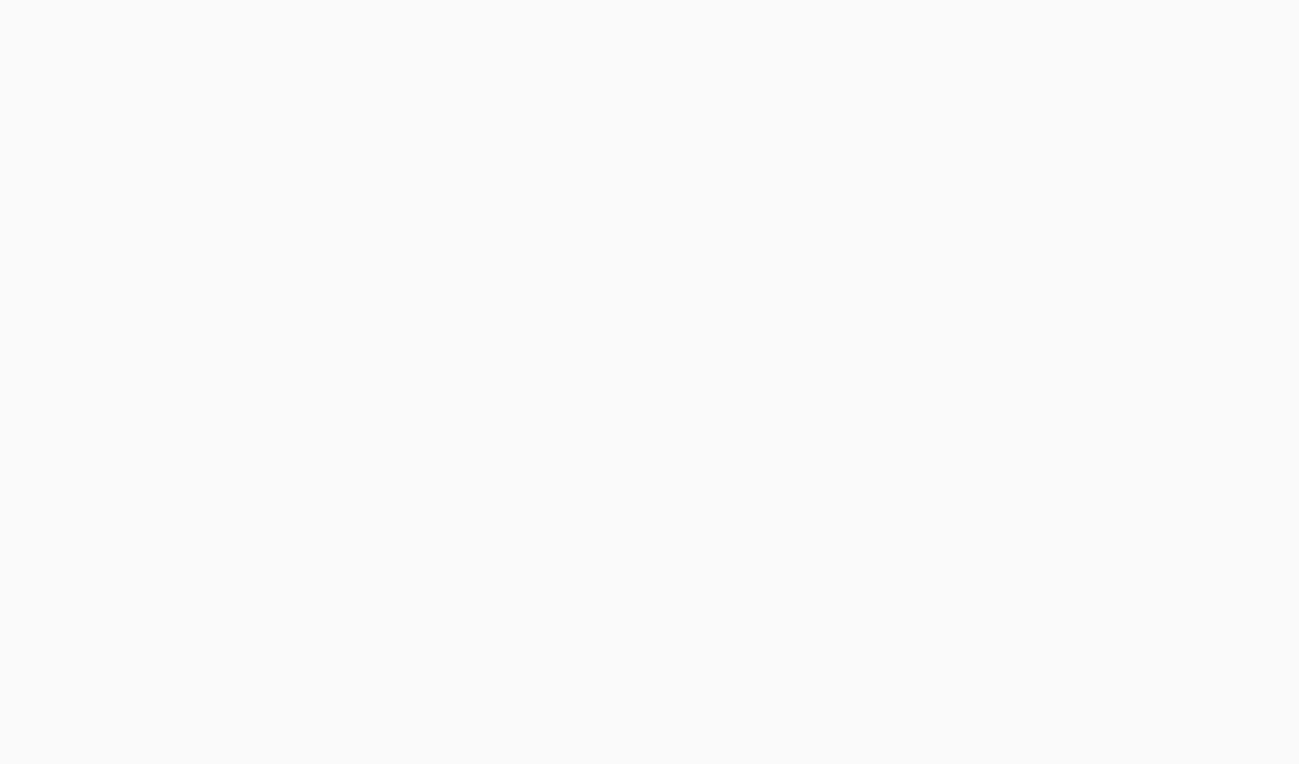 scroll, scrollTop: 0, scrollLeft: 0, axis: both 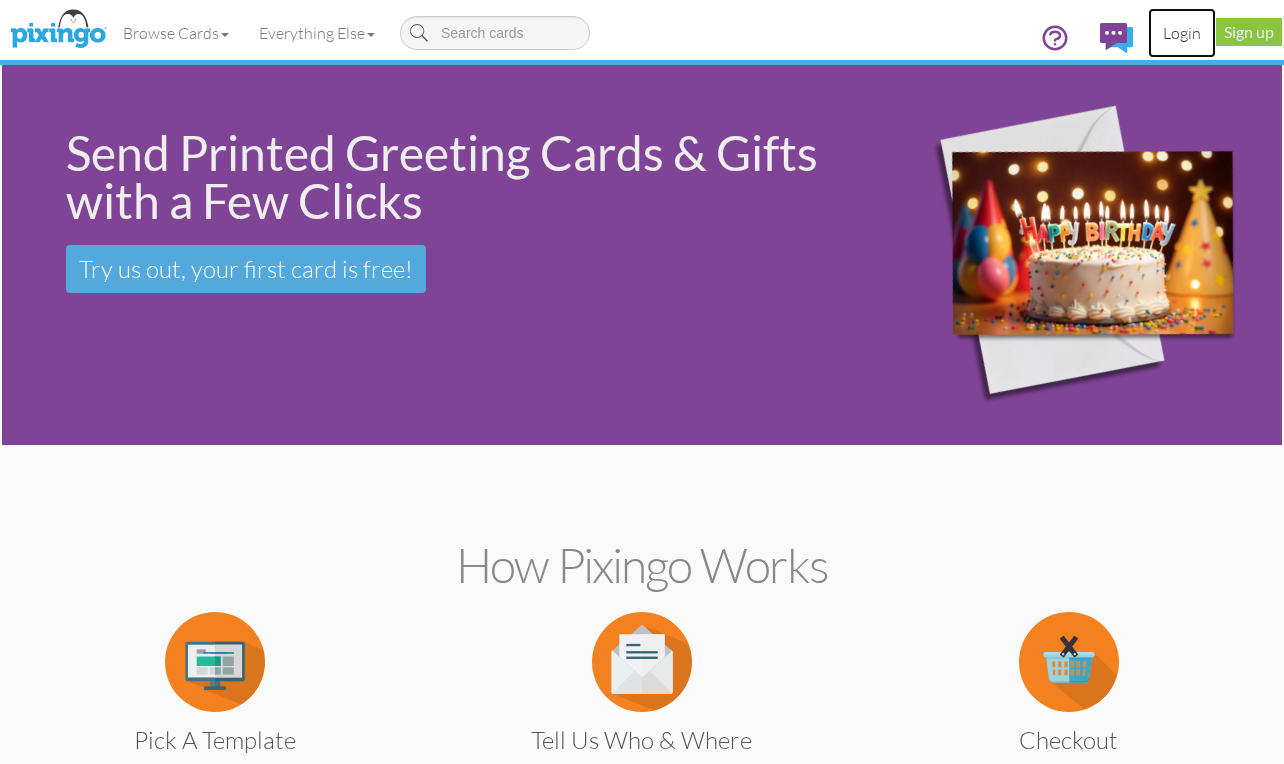 click on "Login" at bounding box center [1182, 33] 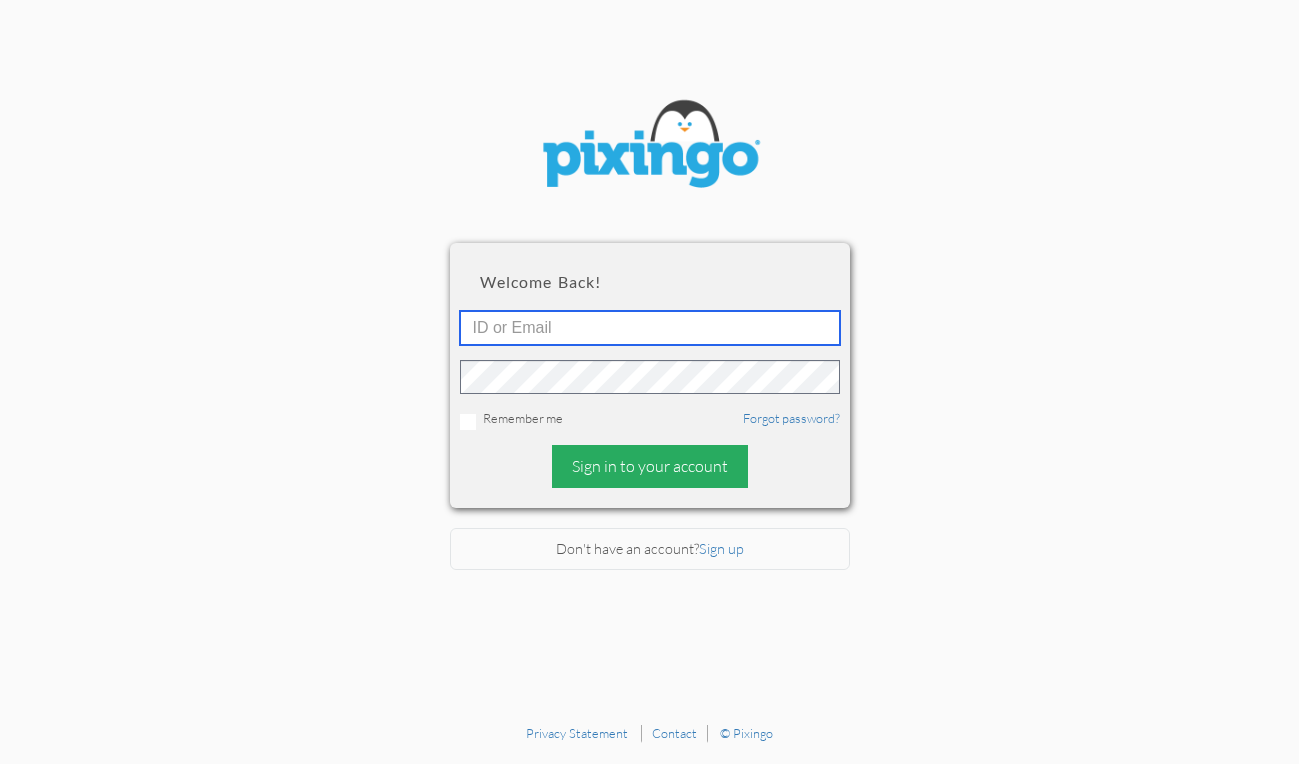 type on "[EMAIL_ADDRESS][DOMAIN_NAME]" 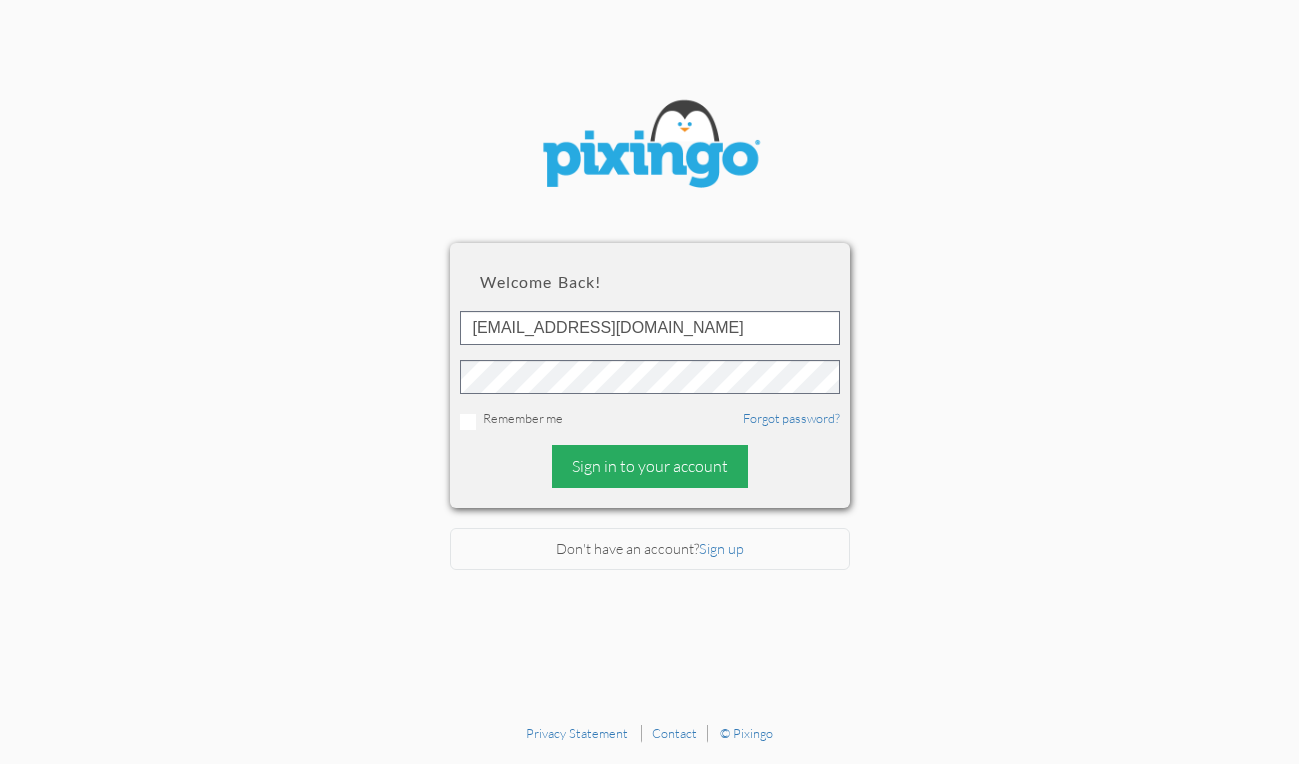 click on "Sign in to your account" at bounding box center (650, 466) 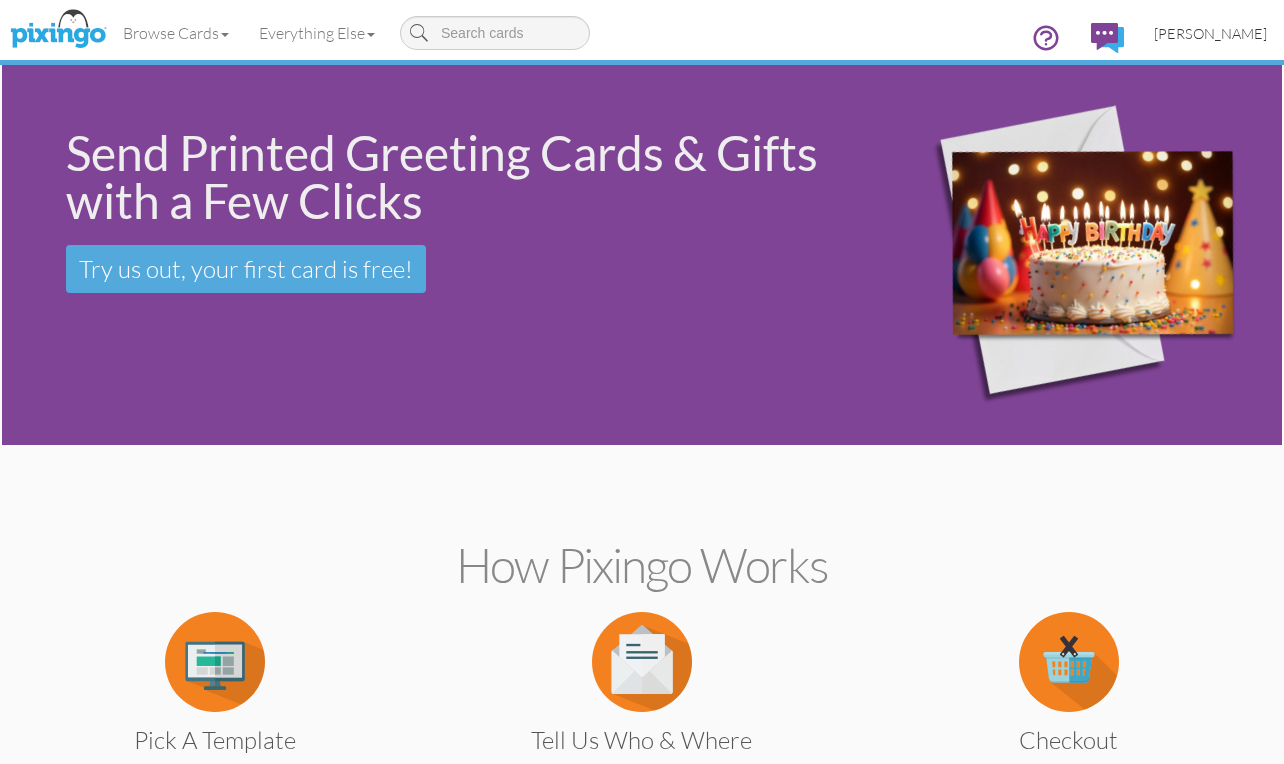 click on "[PERSON_NAME]" at bounding box center (1210, 33) 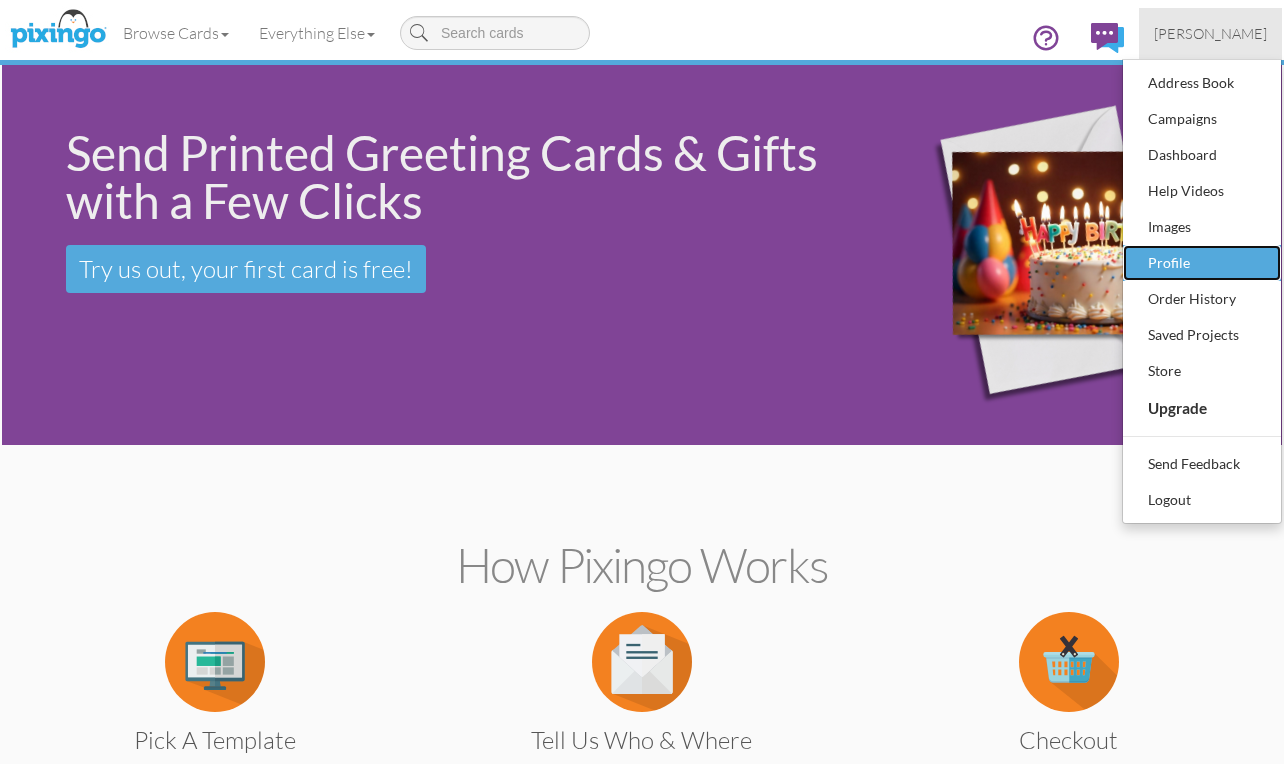 click on "Profile" at bounding box center (1202, 263) 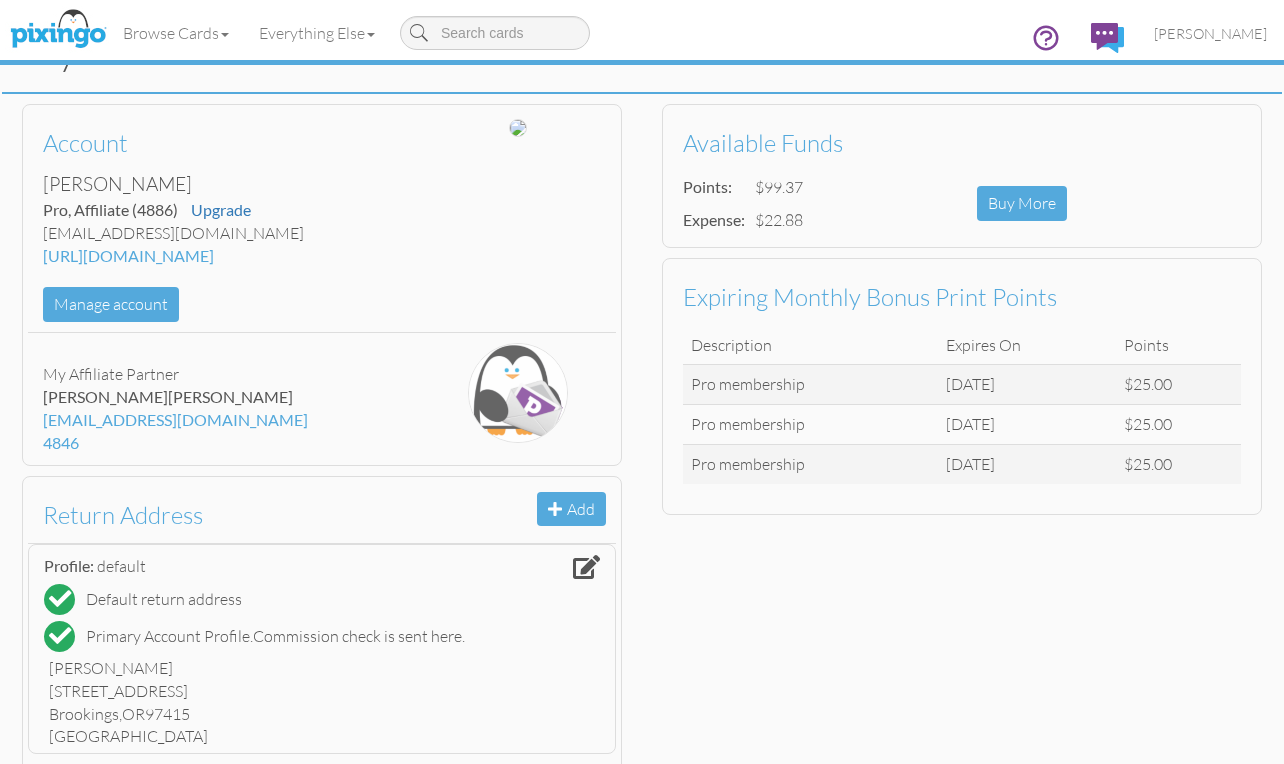 scroll, scrollTop: 0, scrollLeft: 0, axis: both 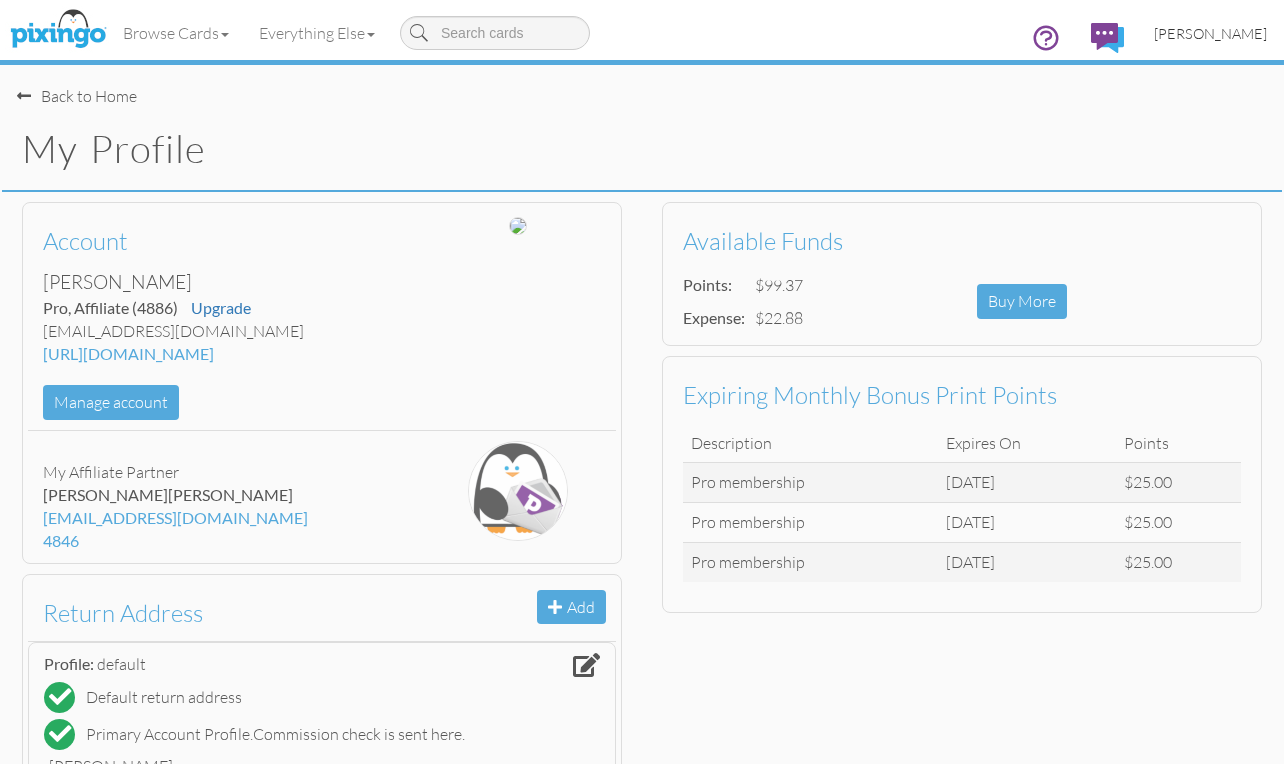 click on "[PERSON_NAME]" at bounding box center [1210, 33] 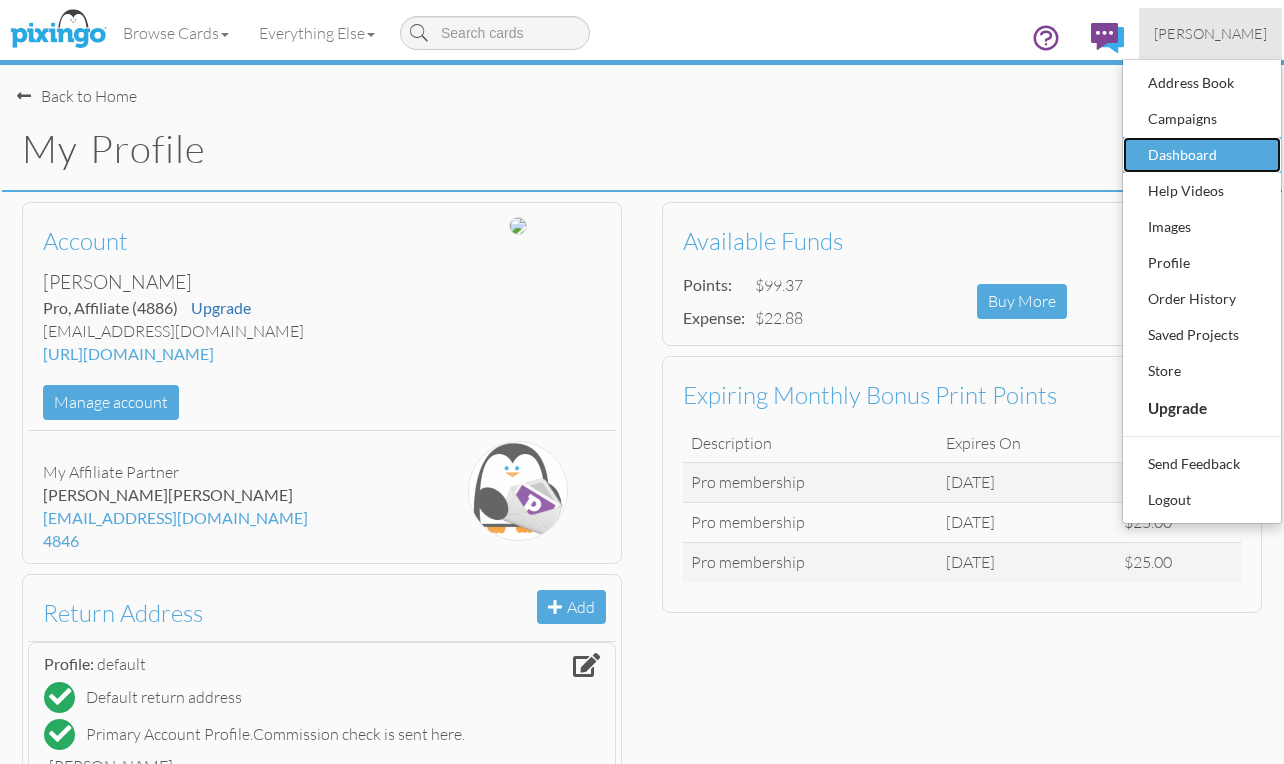 click on "Dashboard" at bounding box center (1202, 155) 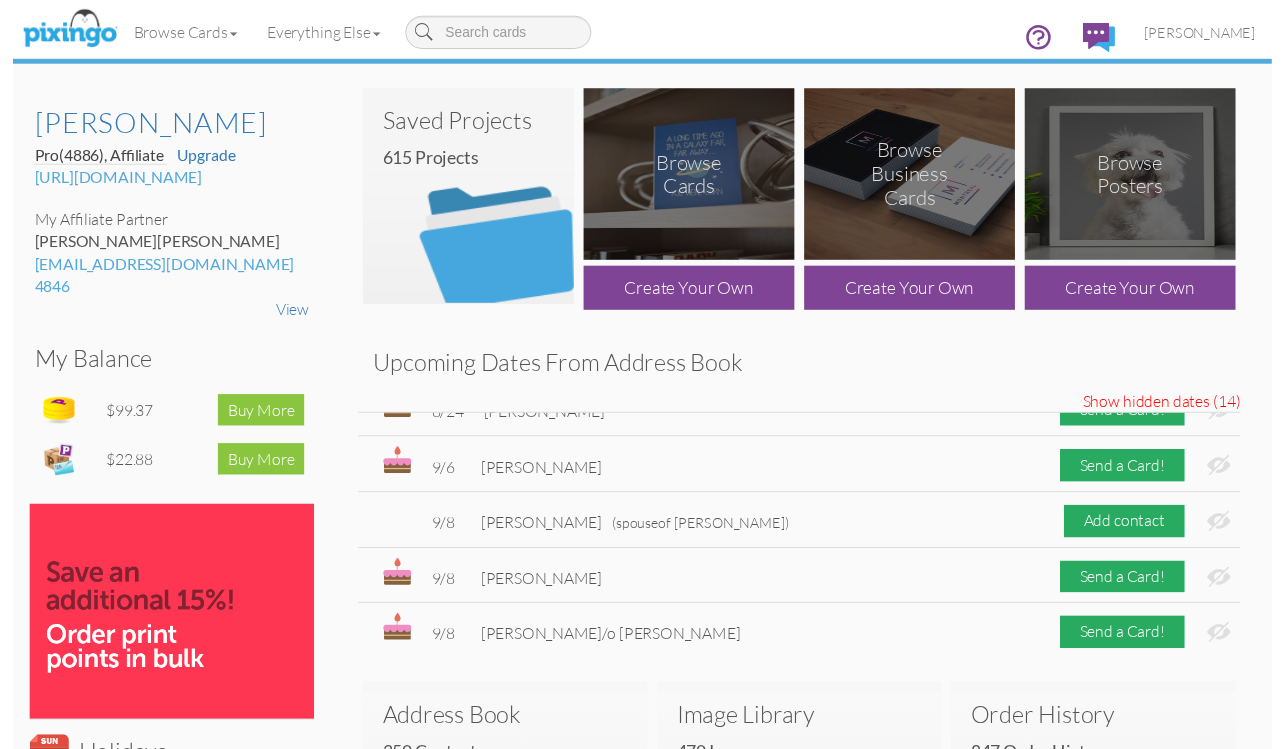 scroll, scrollTop: 149, scrollLeft: 0, axis: vertical 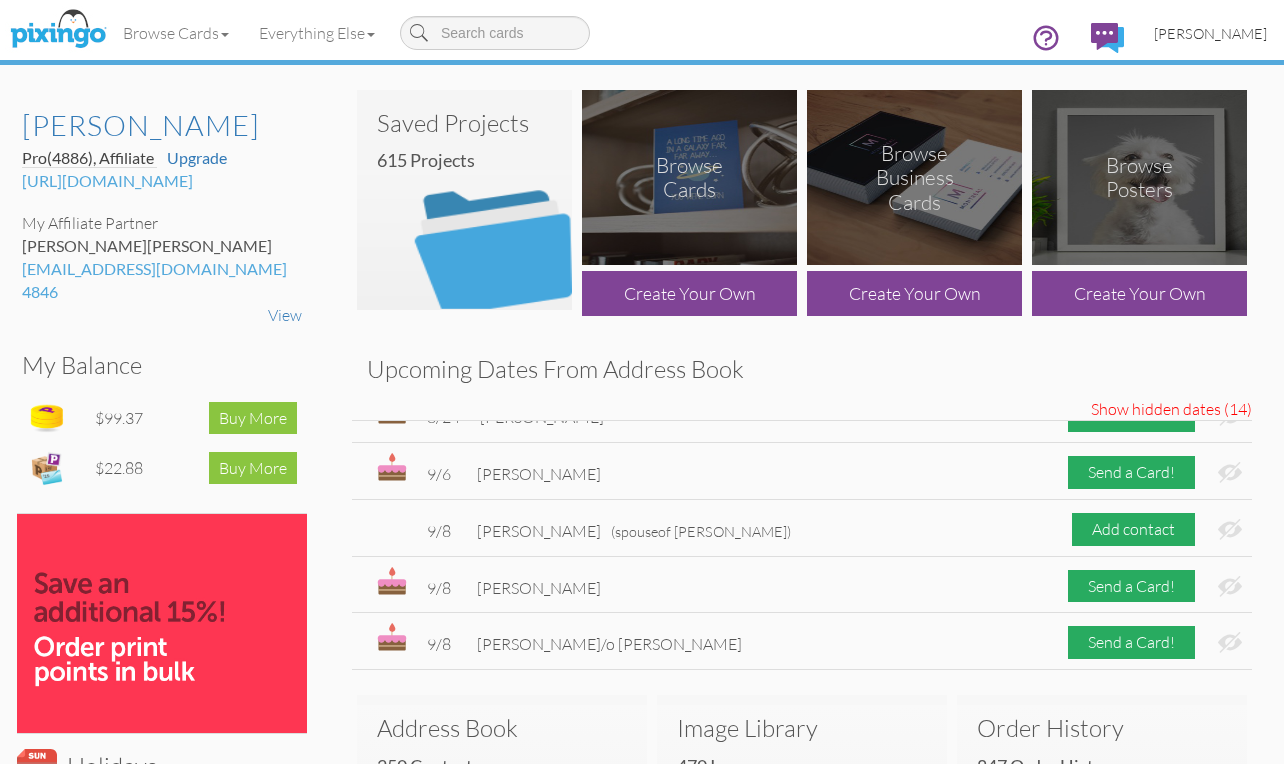 click on "[PERSON_NAME]" at bounding box center (1210, 33) 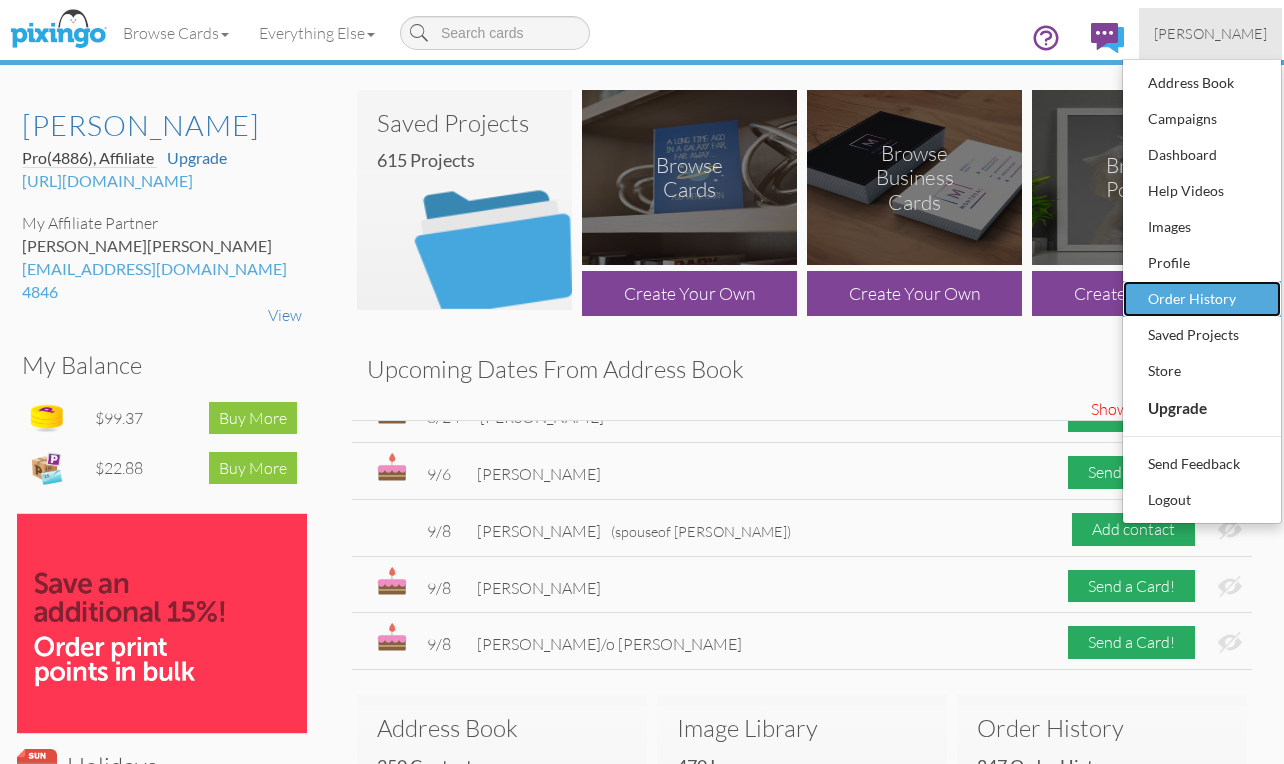 click on "Order History" at bounding box center [1202, 299] 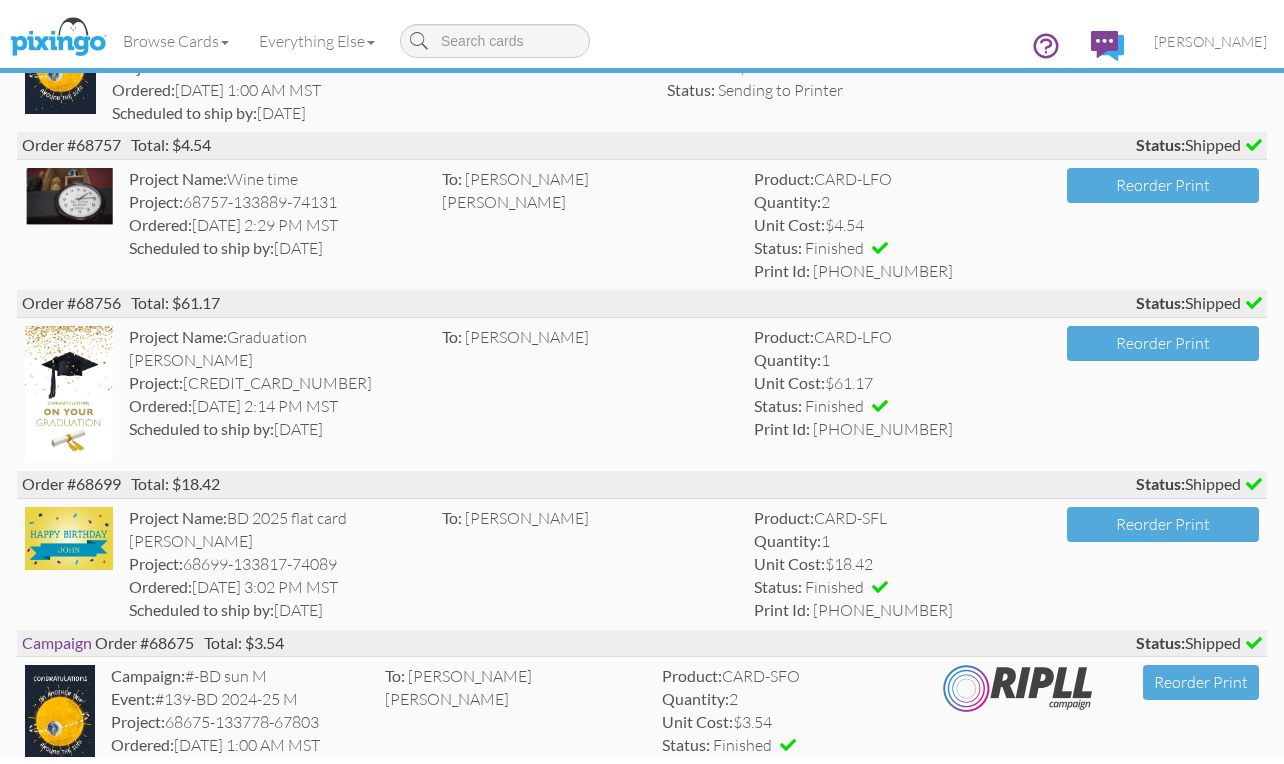 scroll, scrollTop: 0, scrollLeft: 0, axis: both 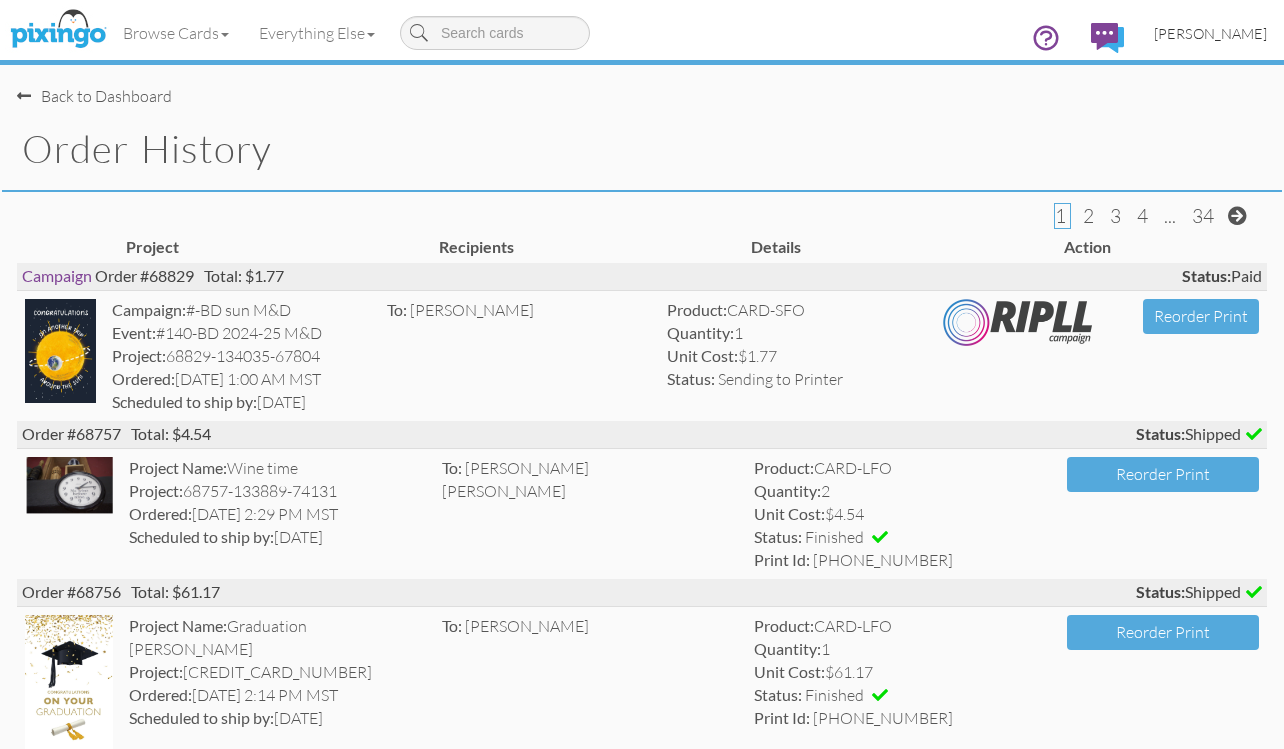 click on "[PERSON_NAME]" at bounding box center (1210, 33) 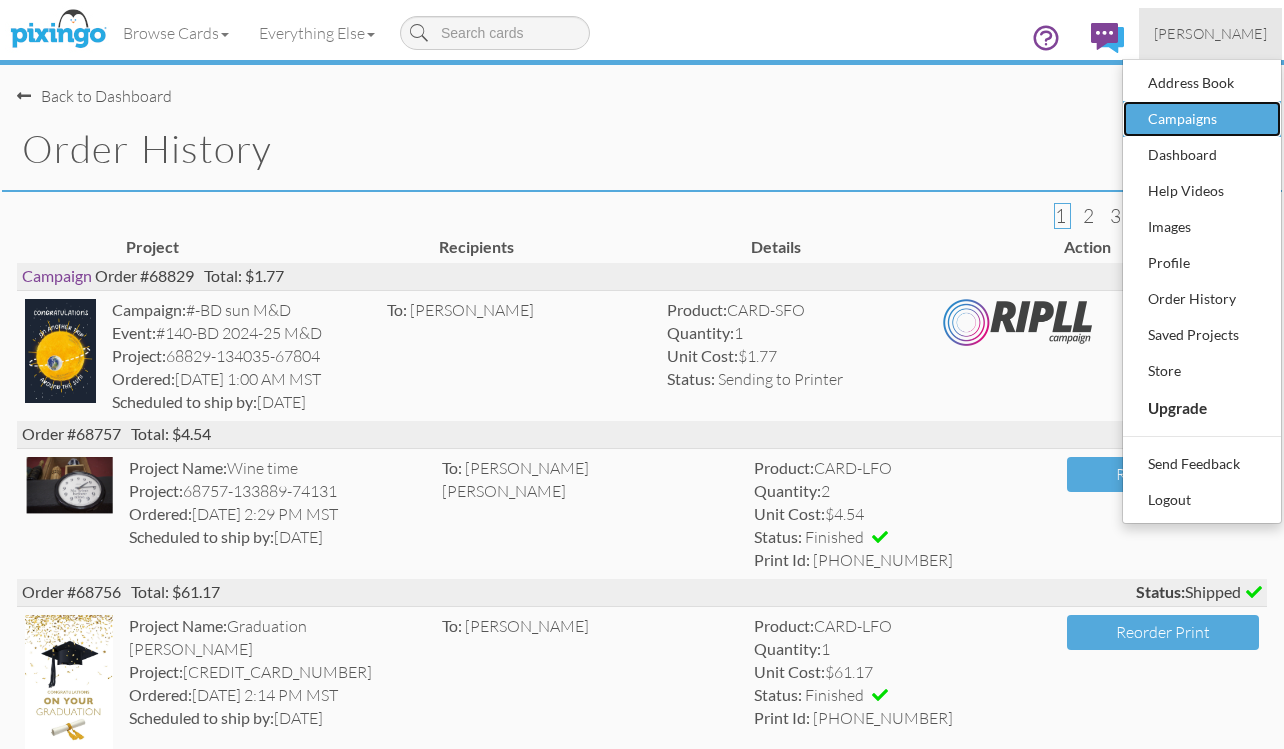 click on "Campaigns" at bounding box center (1202, 119) 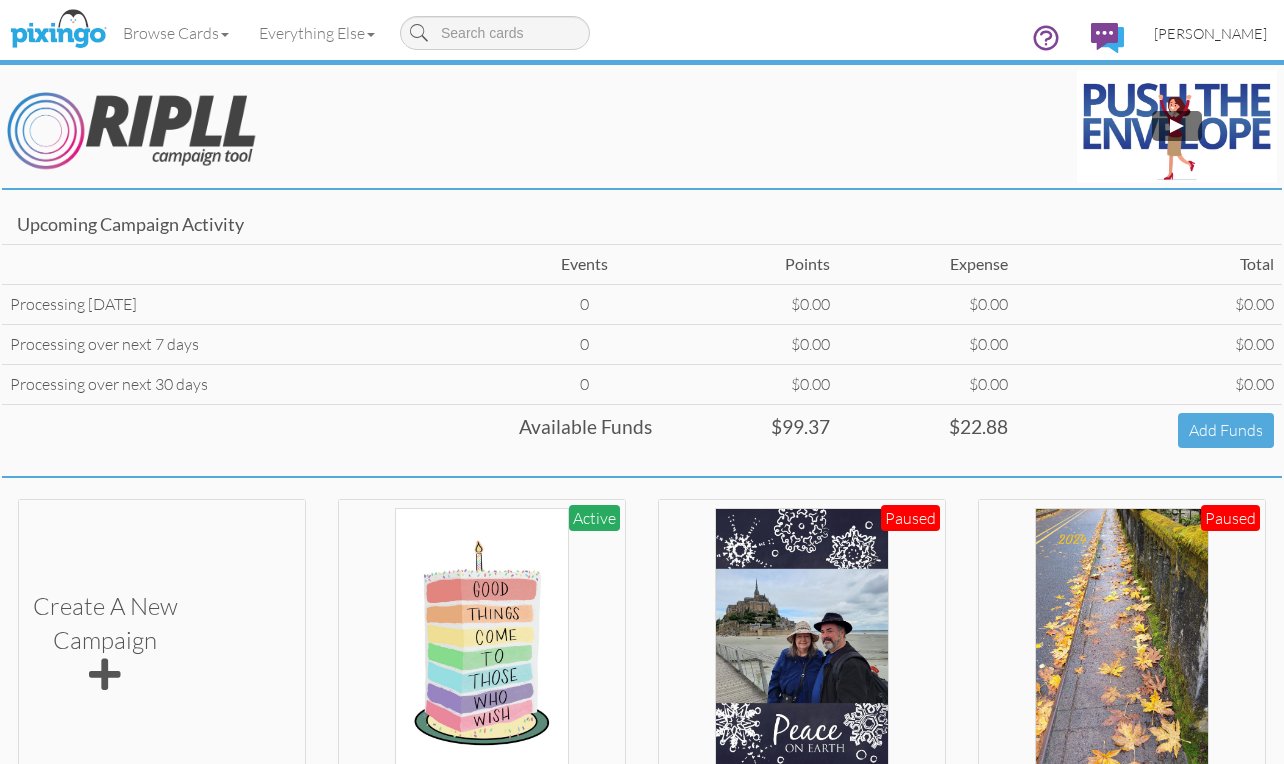 click on "[PERSON_NAME]" at bounding box center (1210, 33) 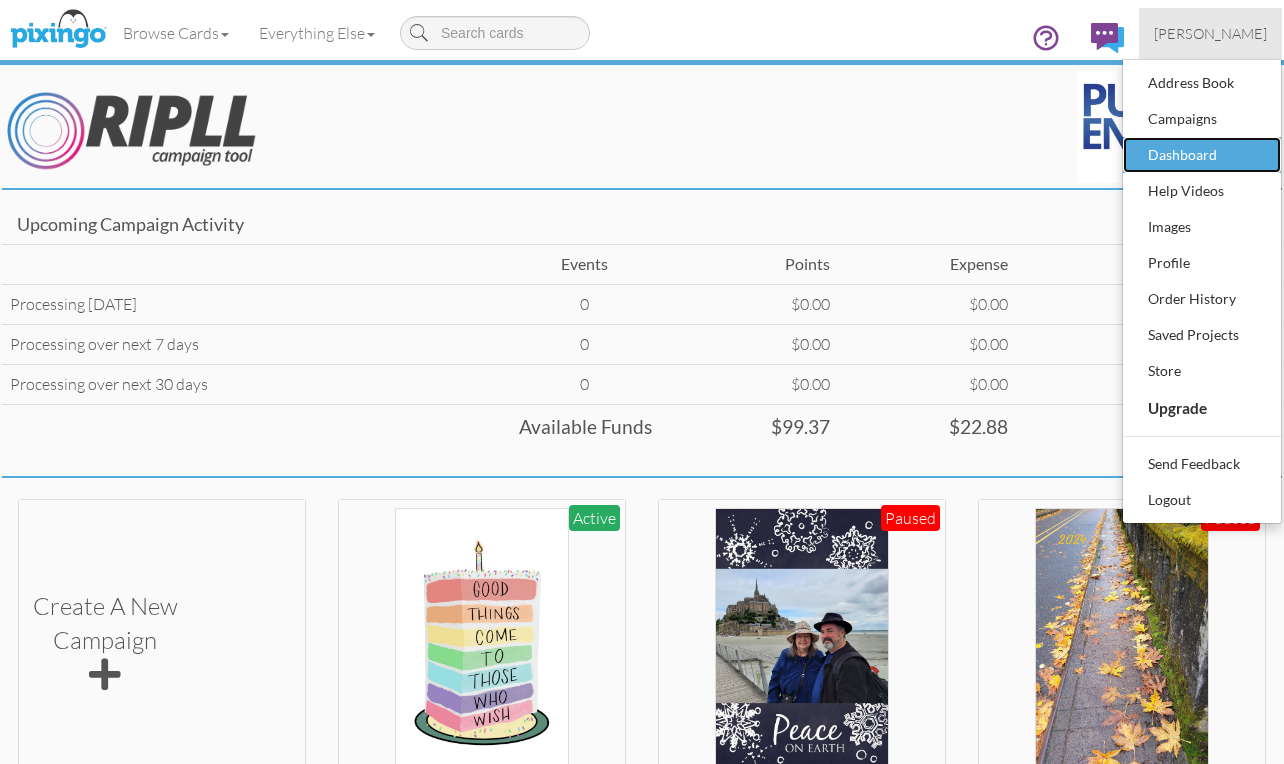 click on "Dashboard" at bounding box center (1202, 155) 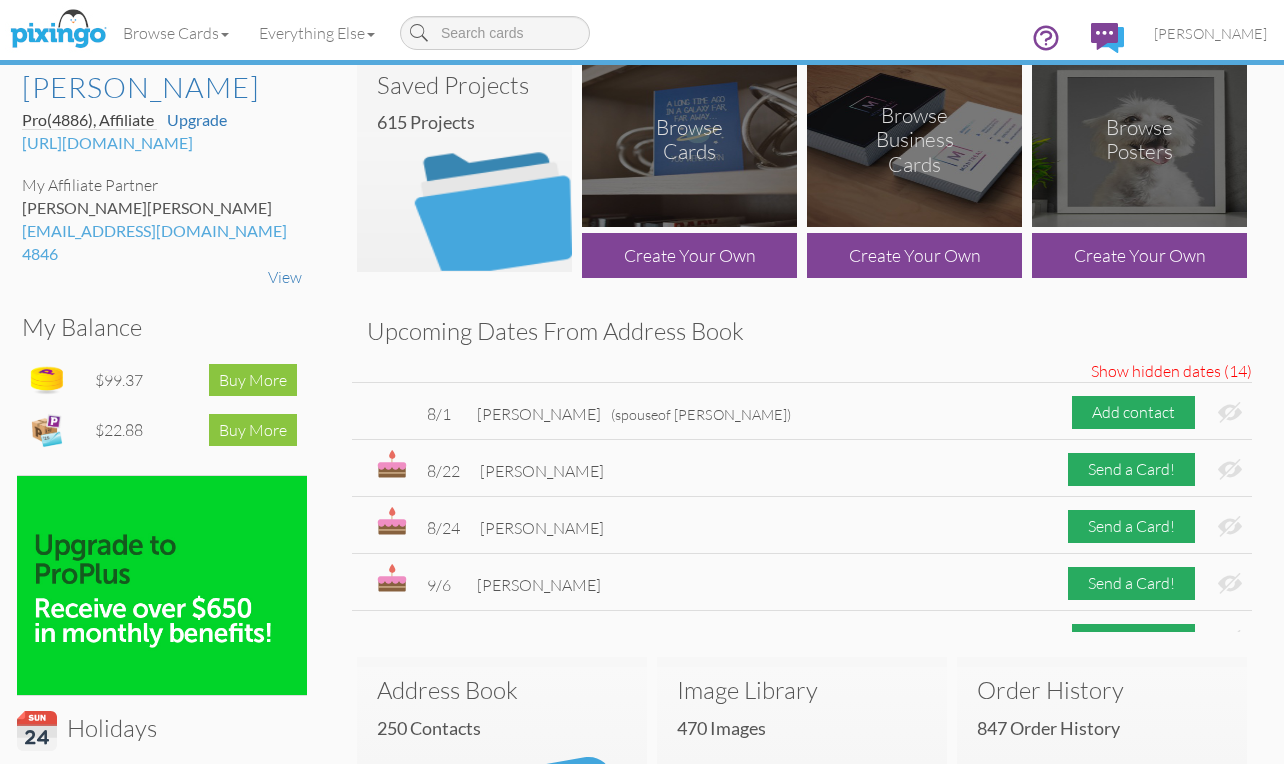 scroll, scrollTop: 0, scrollLeft: 0, axis: both 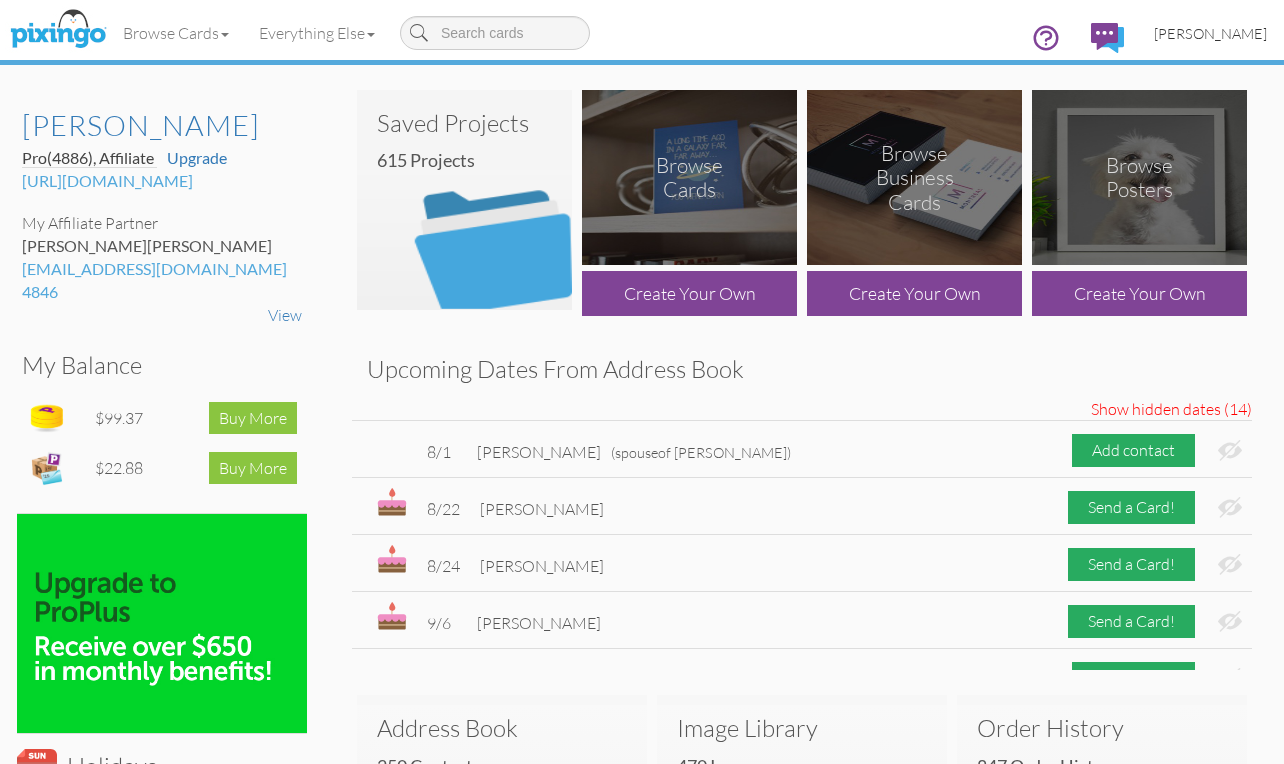 click on "[PERSON_NAME]" at bounding box center (1210, 33) 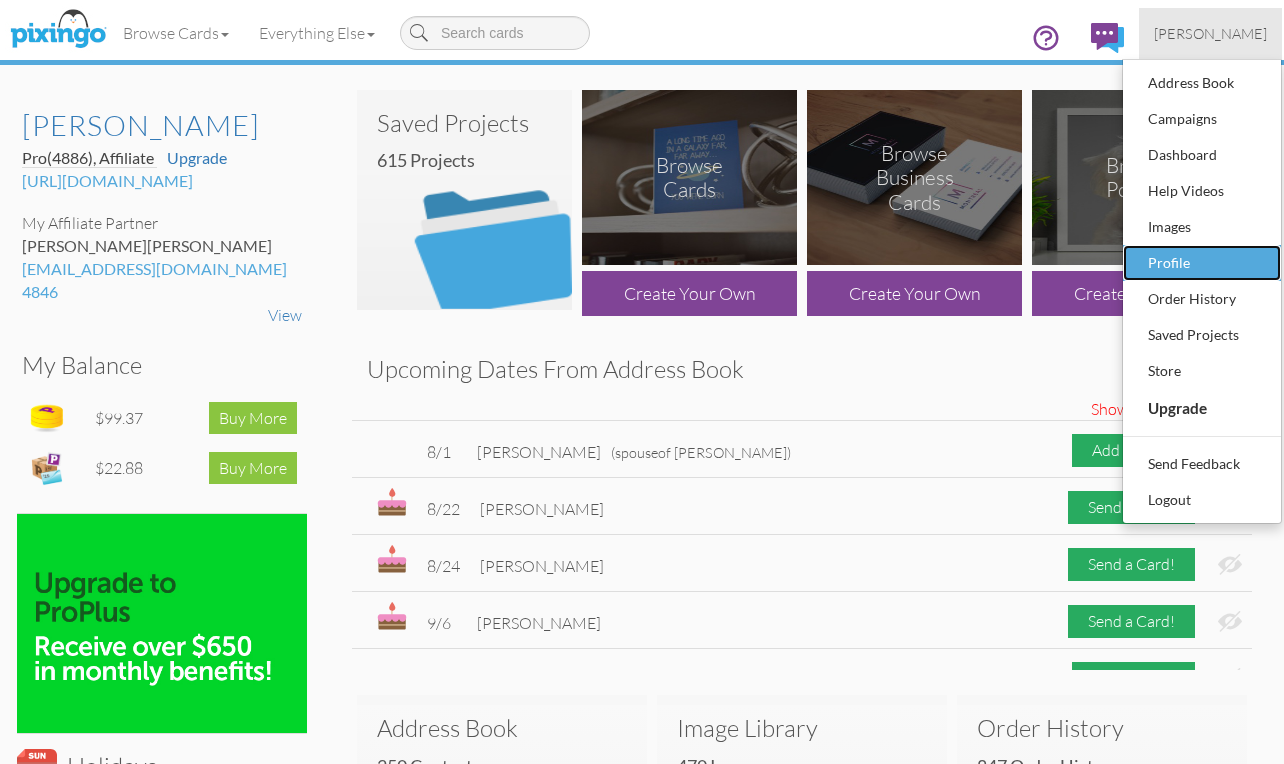 click on "Profile" at bounding box center (1202, 263) 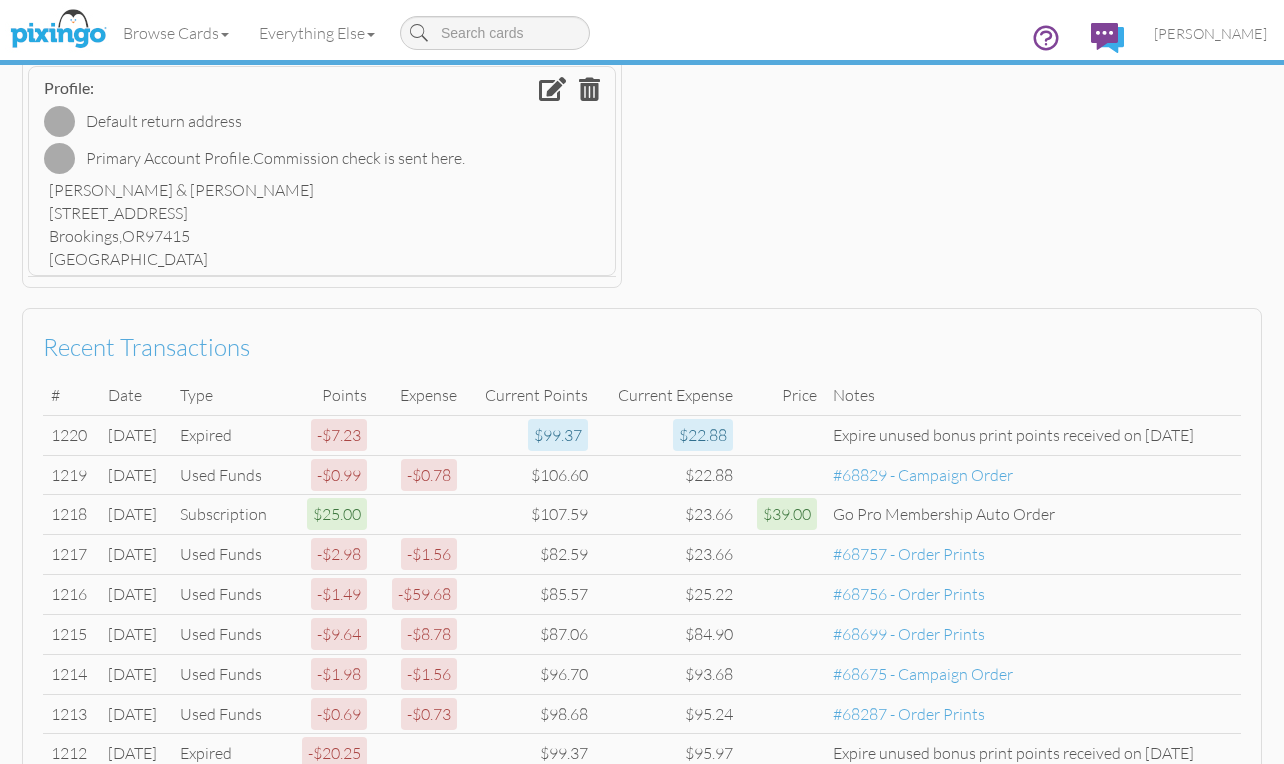 scroll, scrollTop: 794, scrollLeft: 0, axis: vertical 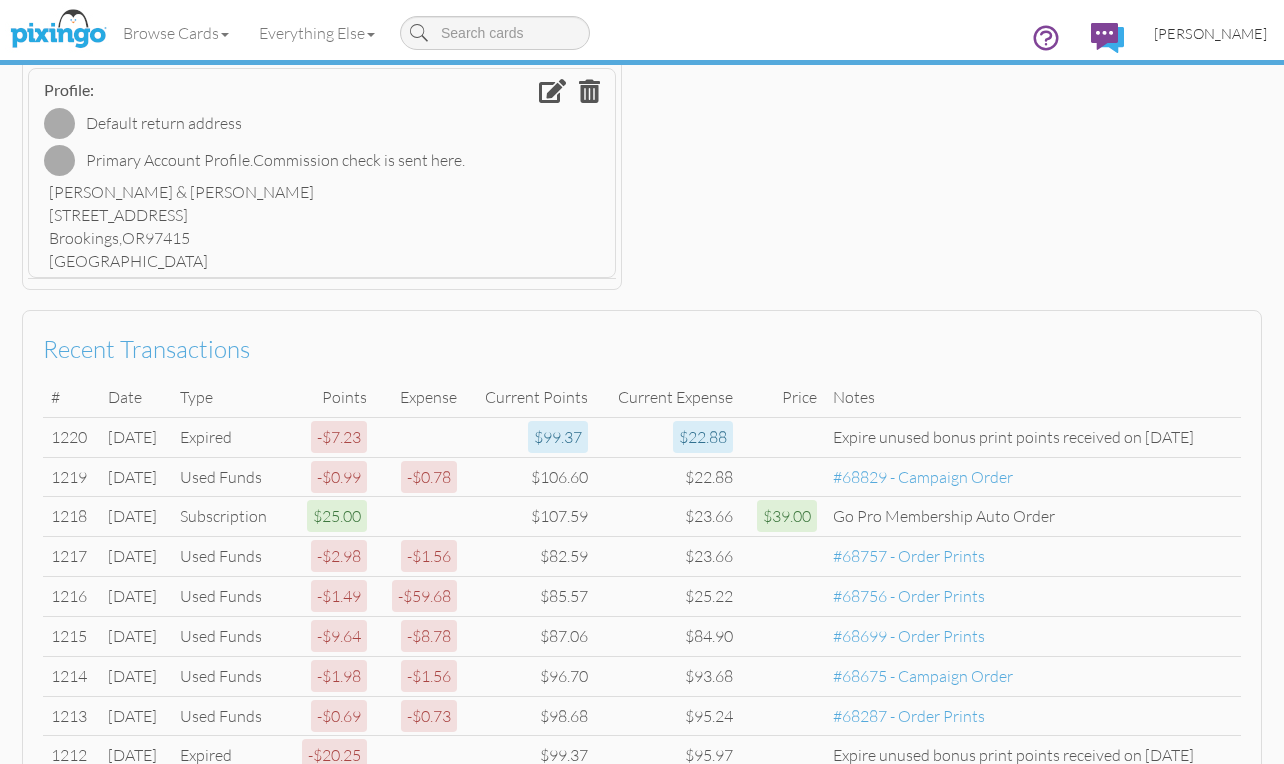 click on "[PERSON_NAME]" at bounding box center [1210, 33] 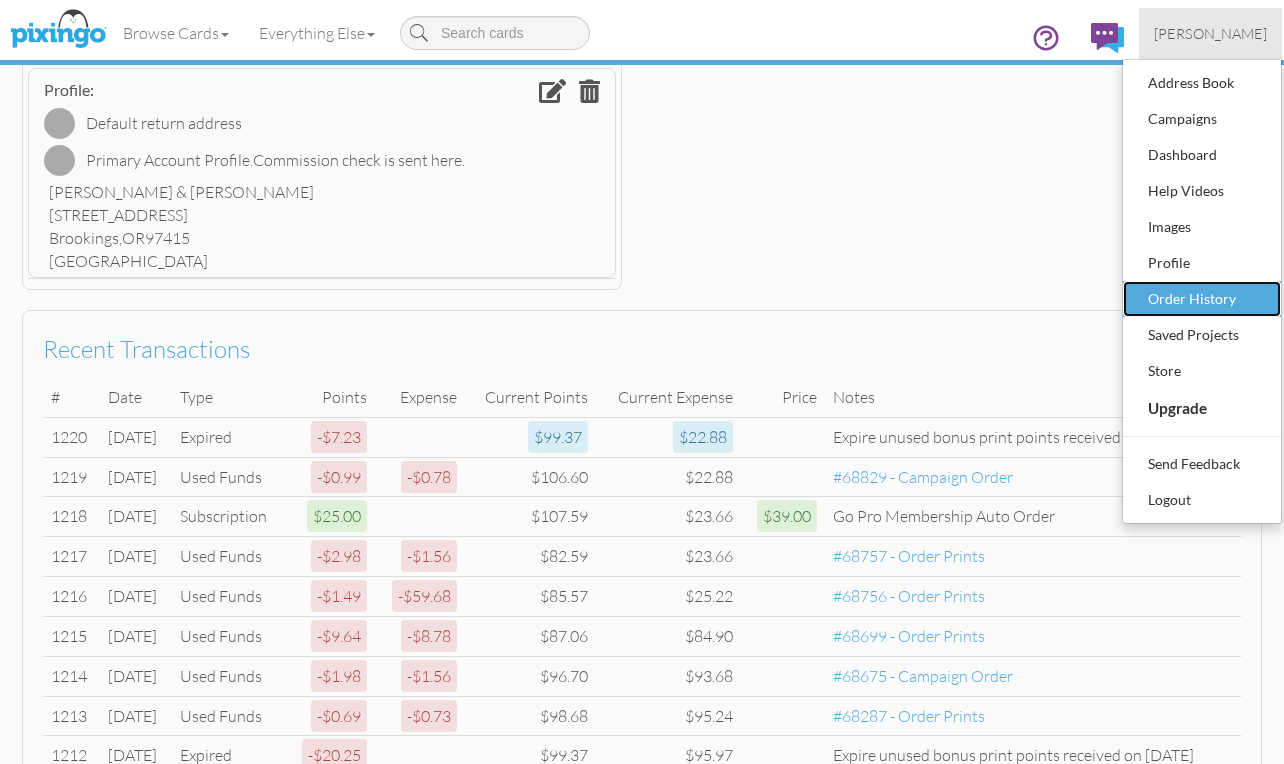 click on "Order History" at bounding box center [1202, 299] 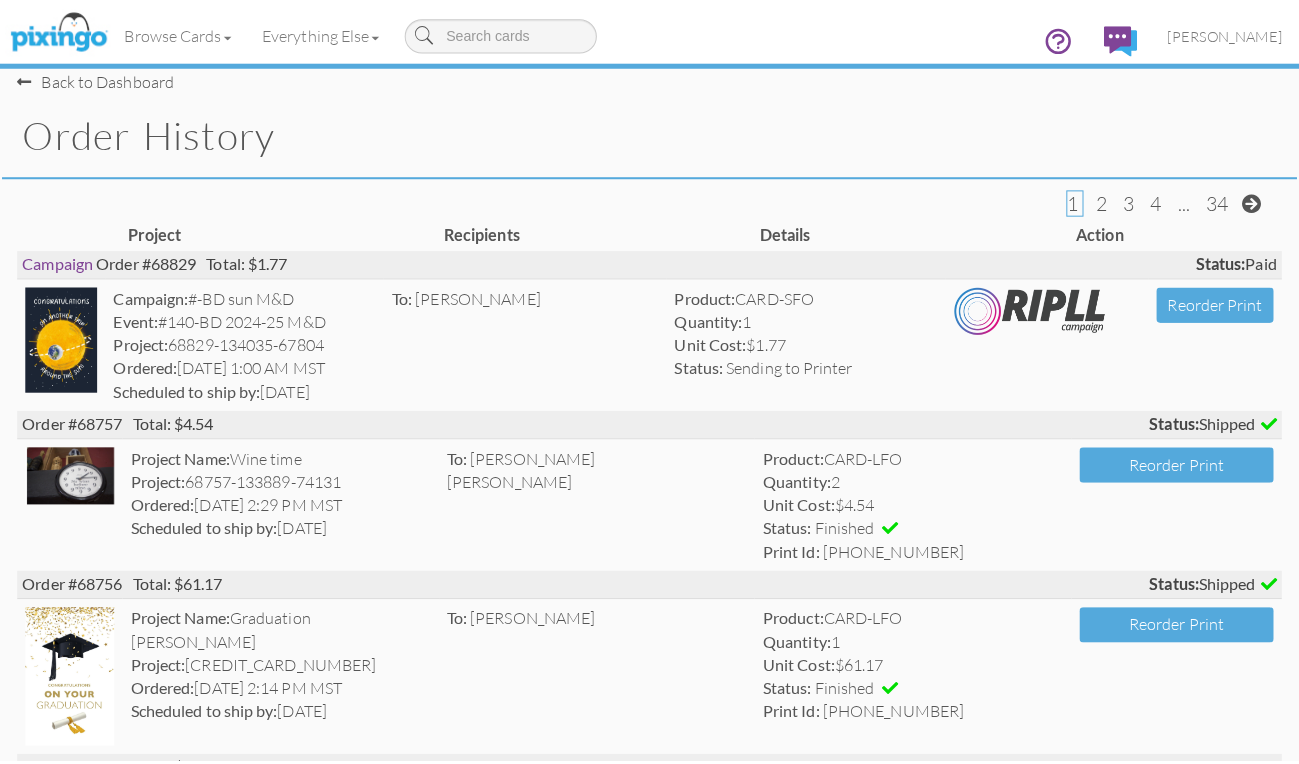 scroll, scrollTop: 0, scrollLeft: 0, axis: both 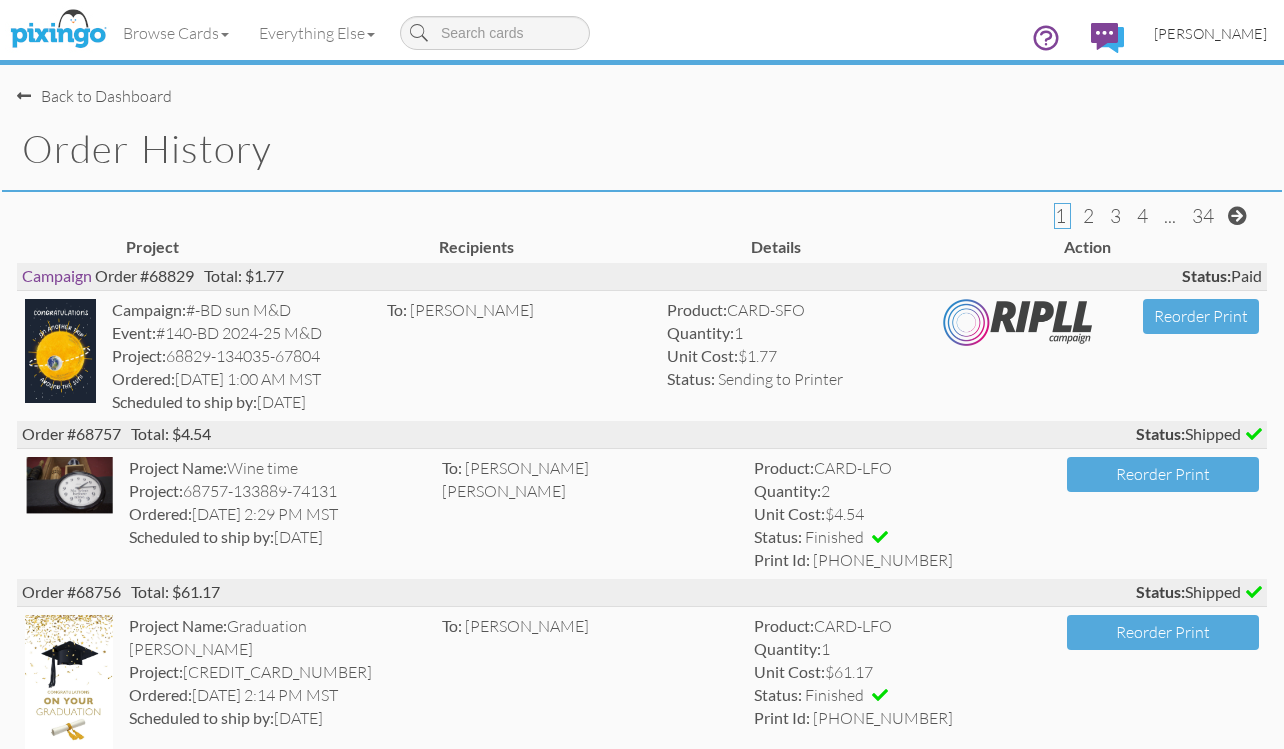 click on "[PERSON_NAME]" at bounding box center [1210, 33] 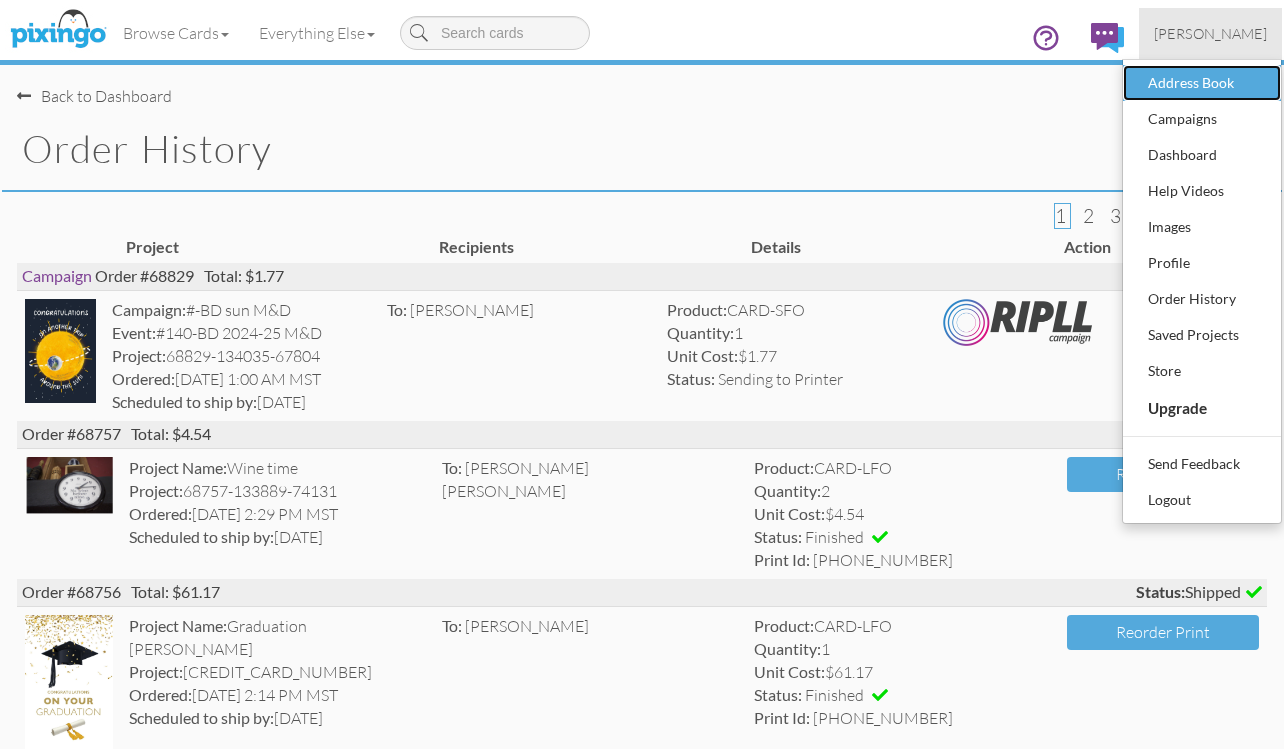 click on "Address Book" at bounding box center [1202, 83] 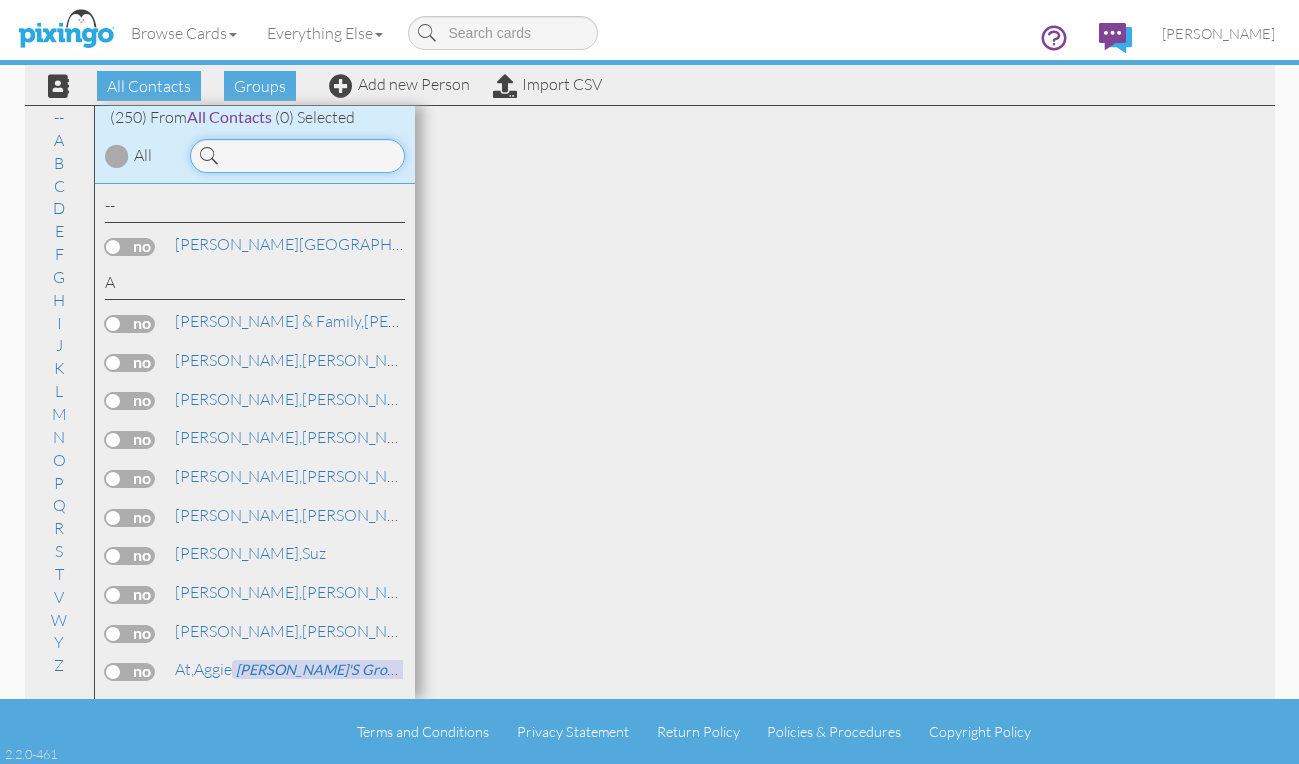 click at bounding box center (297, 156) 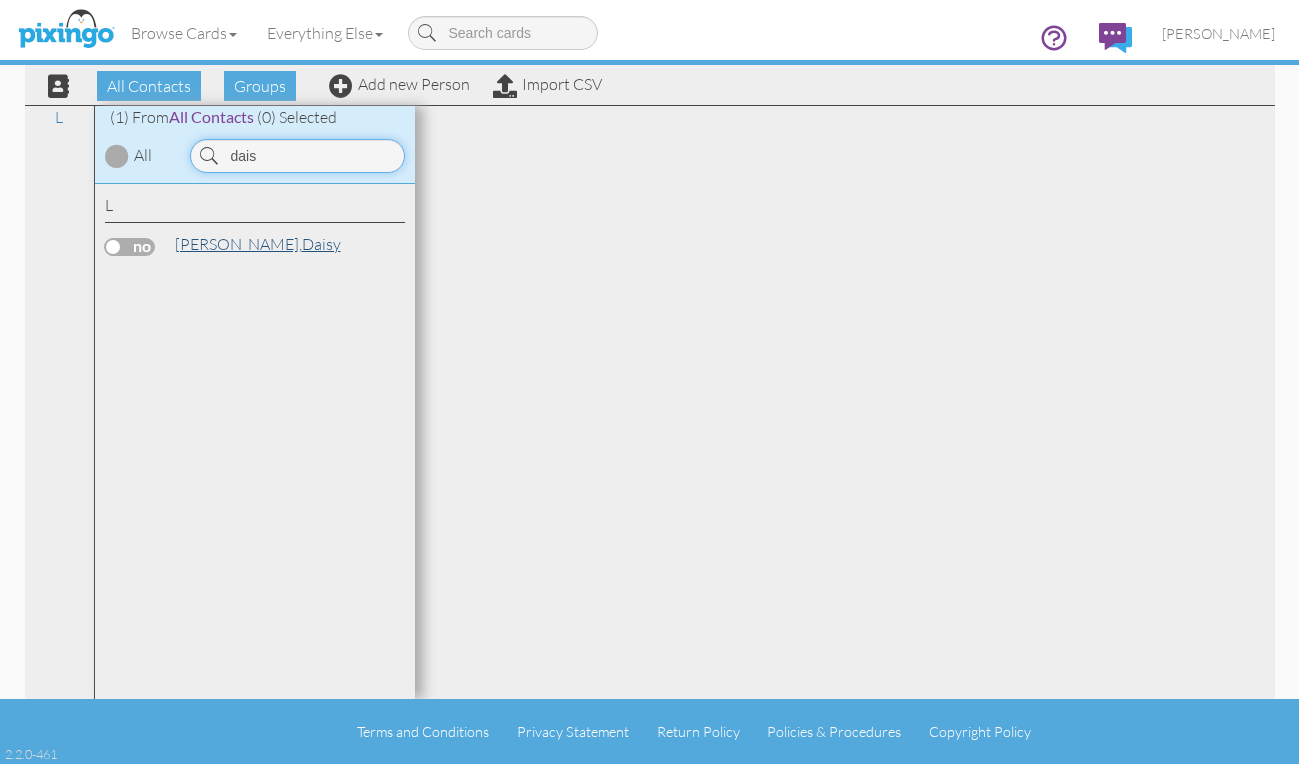 type on "dais" 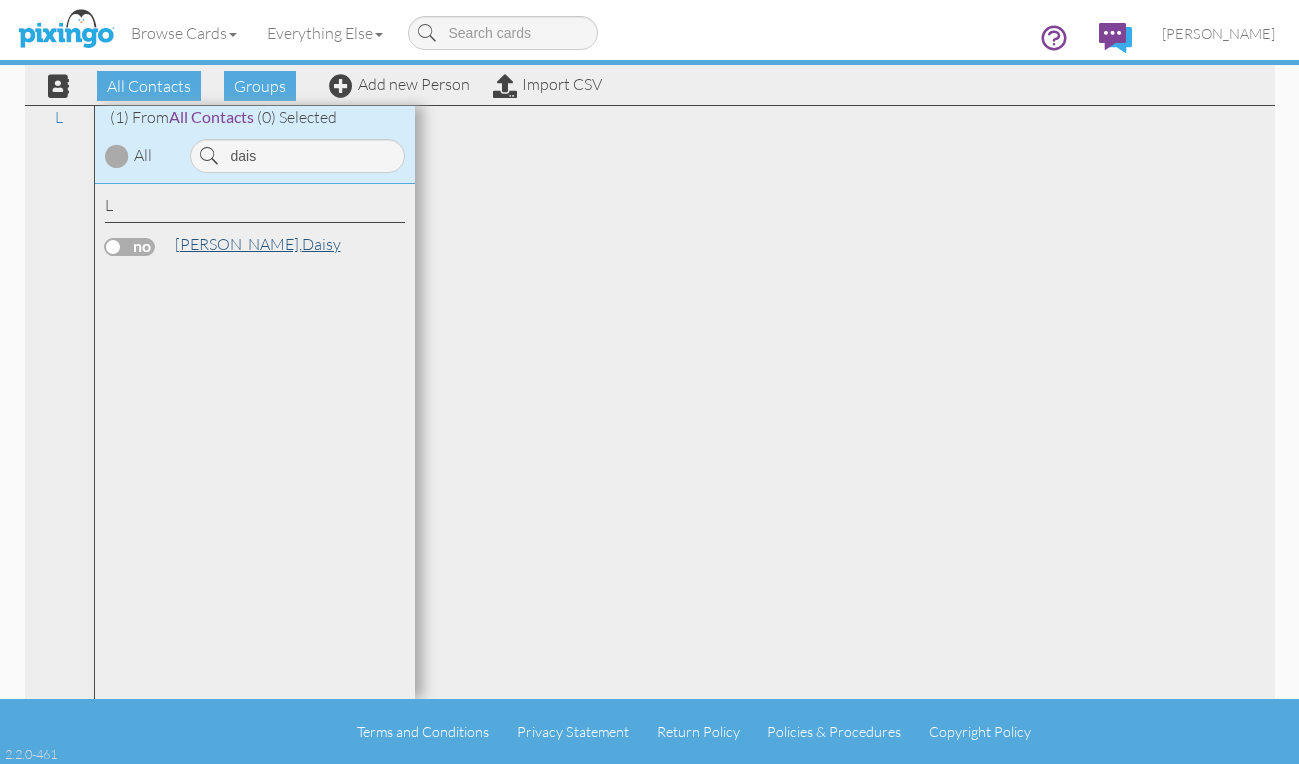click on "[PERSON_NAME]," at bounding box center (238, 244) 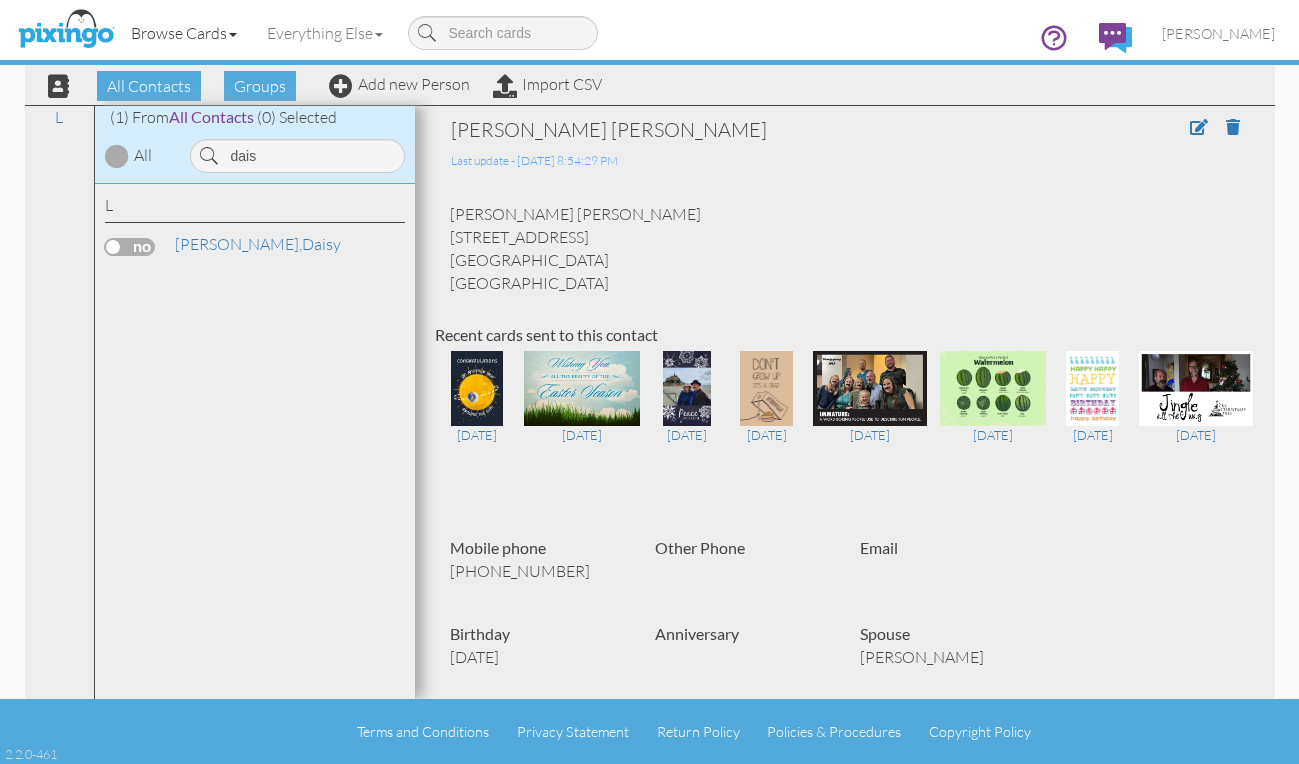 click on "Browse Cards" at bounding box center (184, 33) 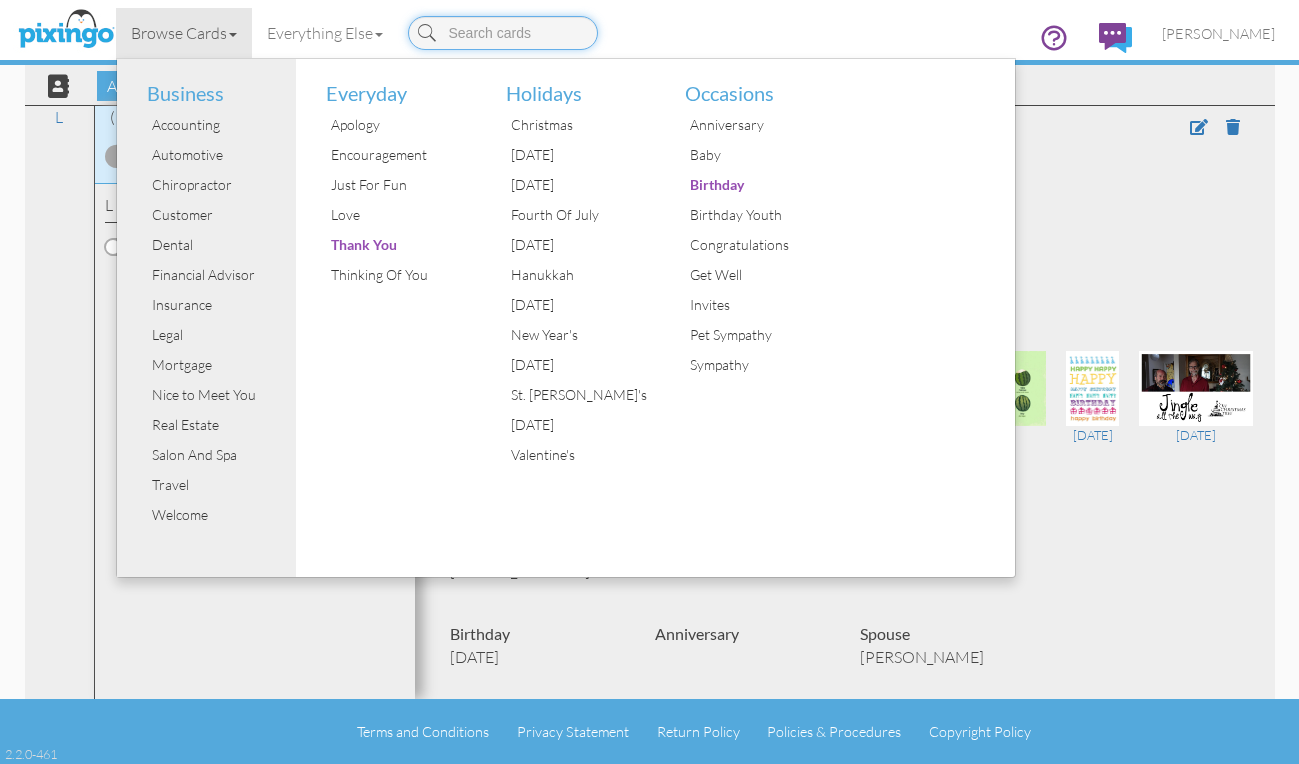 click at bounding box center [503, 33] 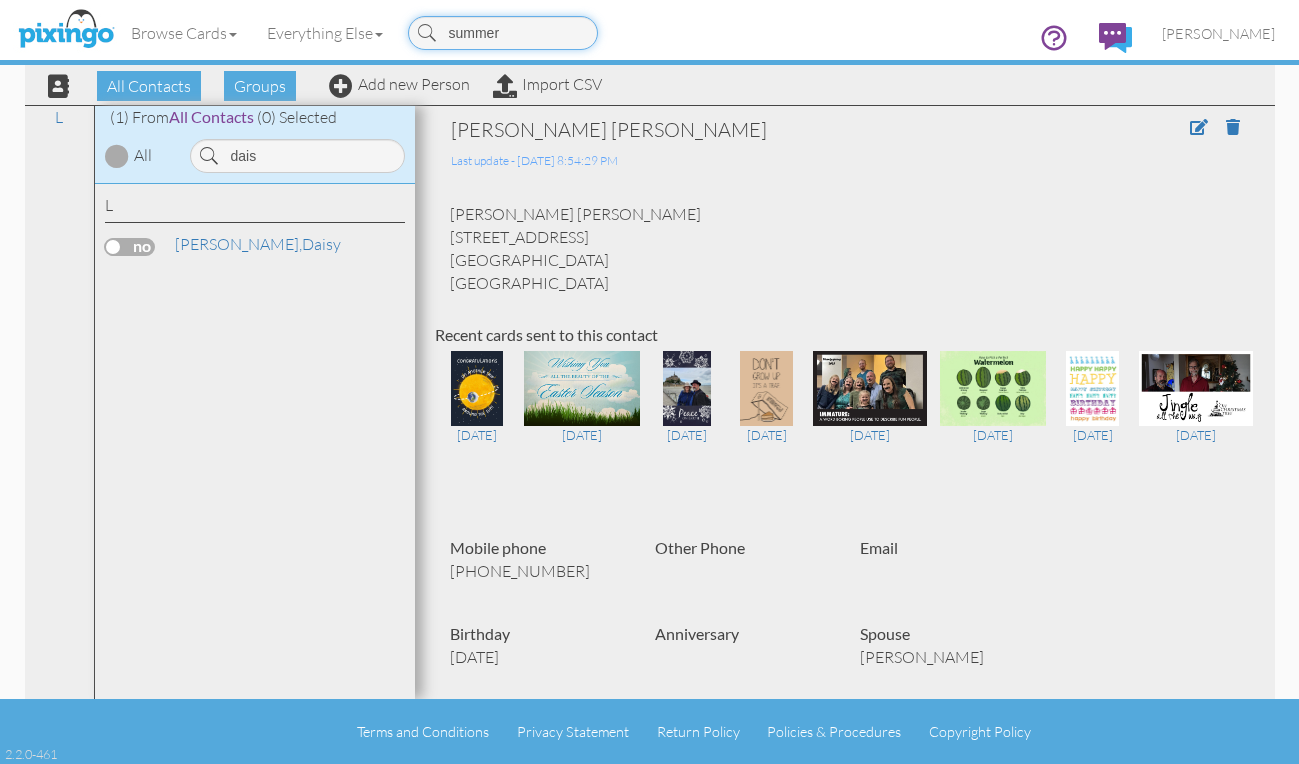 type on "summer" 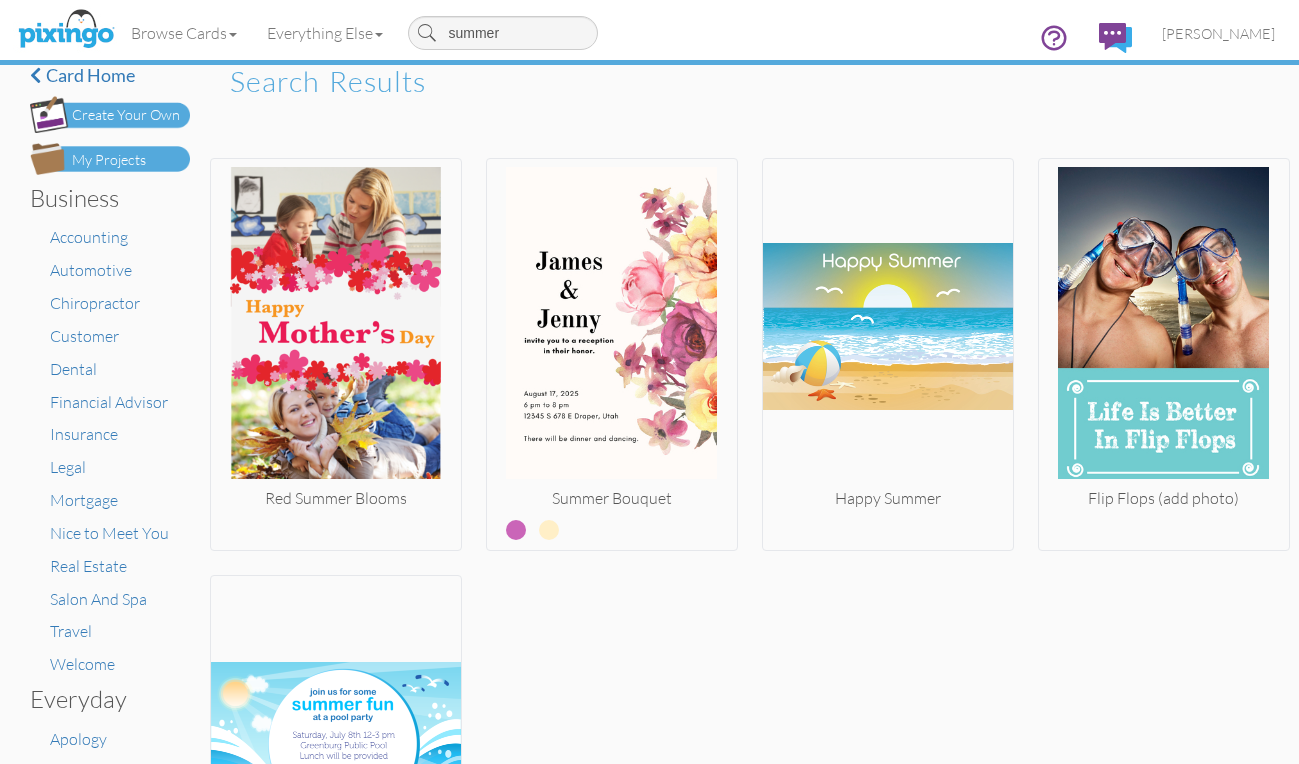 scroll, scrollTop: 0, scrollLeft: 0, axis: both 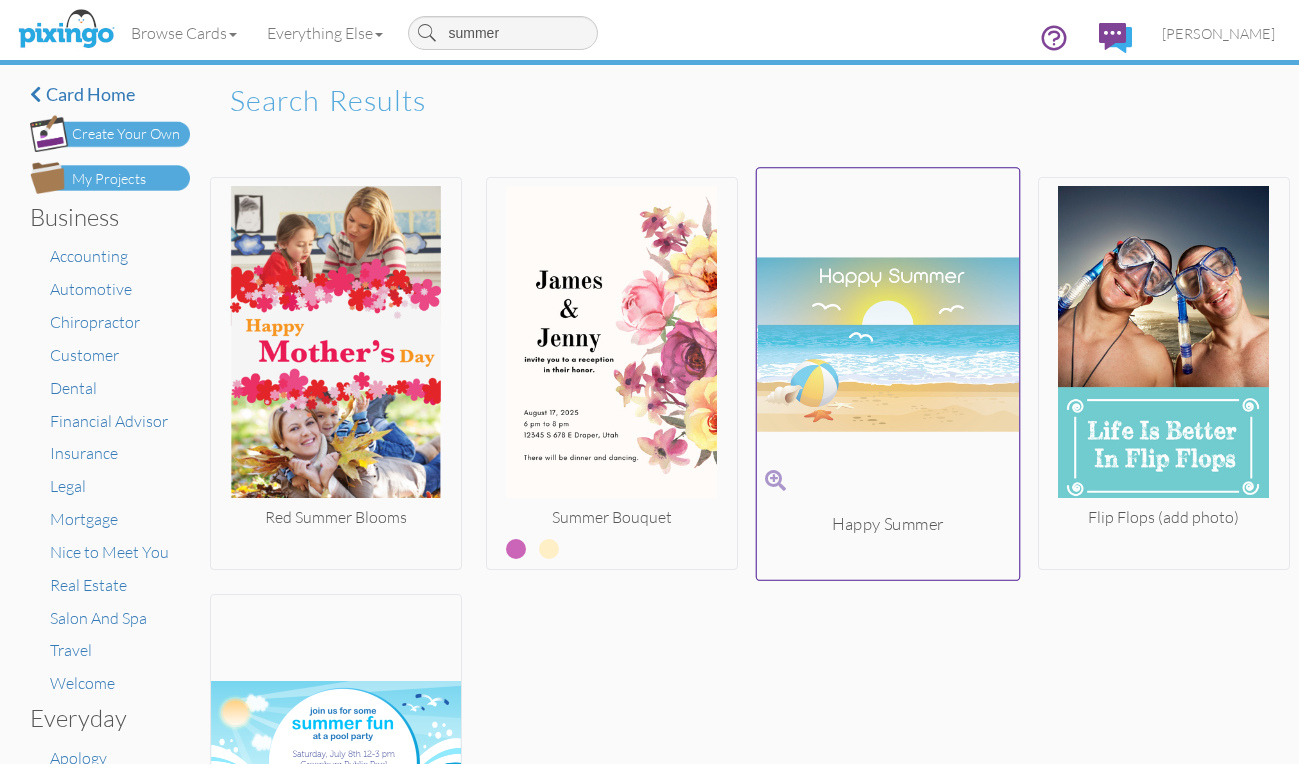 click at bounding box center [887, 344] 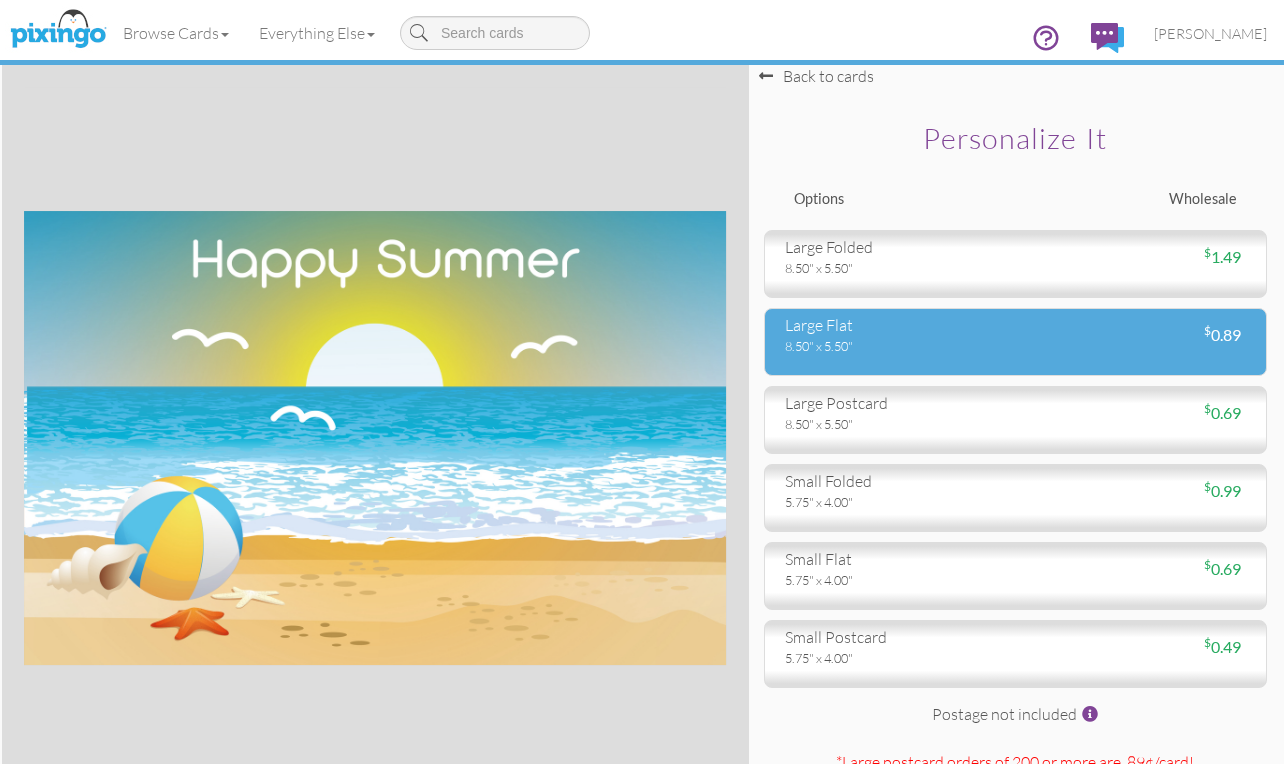 click on "large flat" at bounding box center (893, 325) 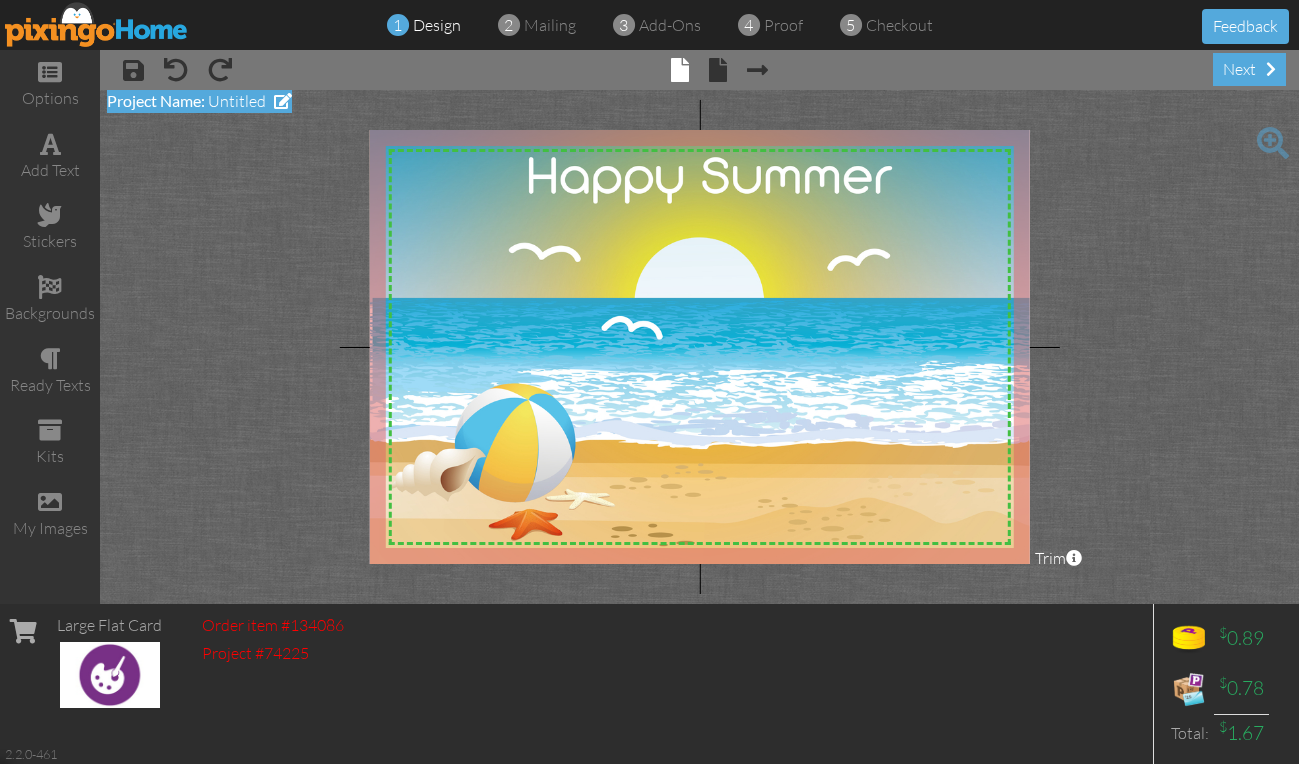 click at bounding box center (283, 101) 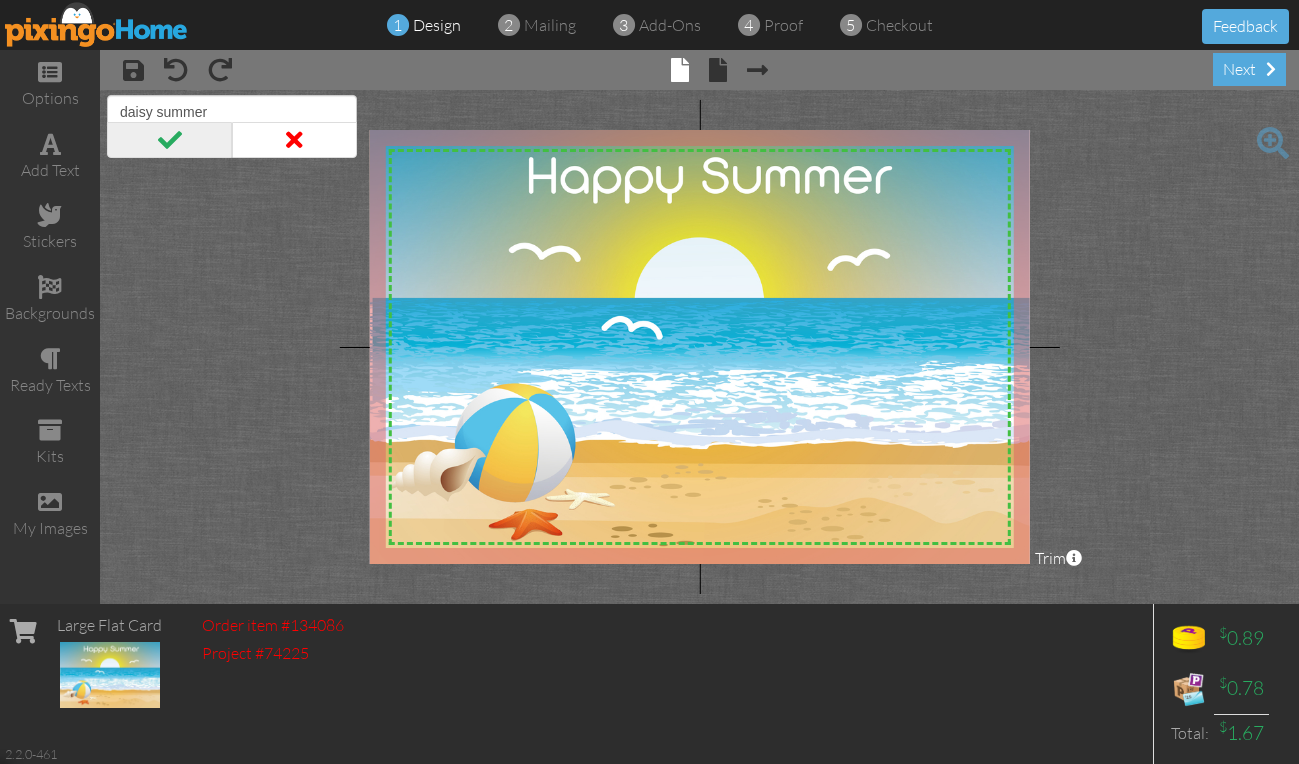 type on "daisy summer" 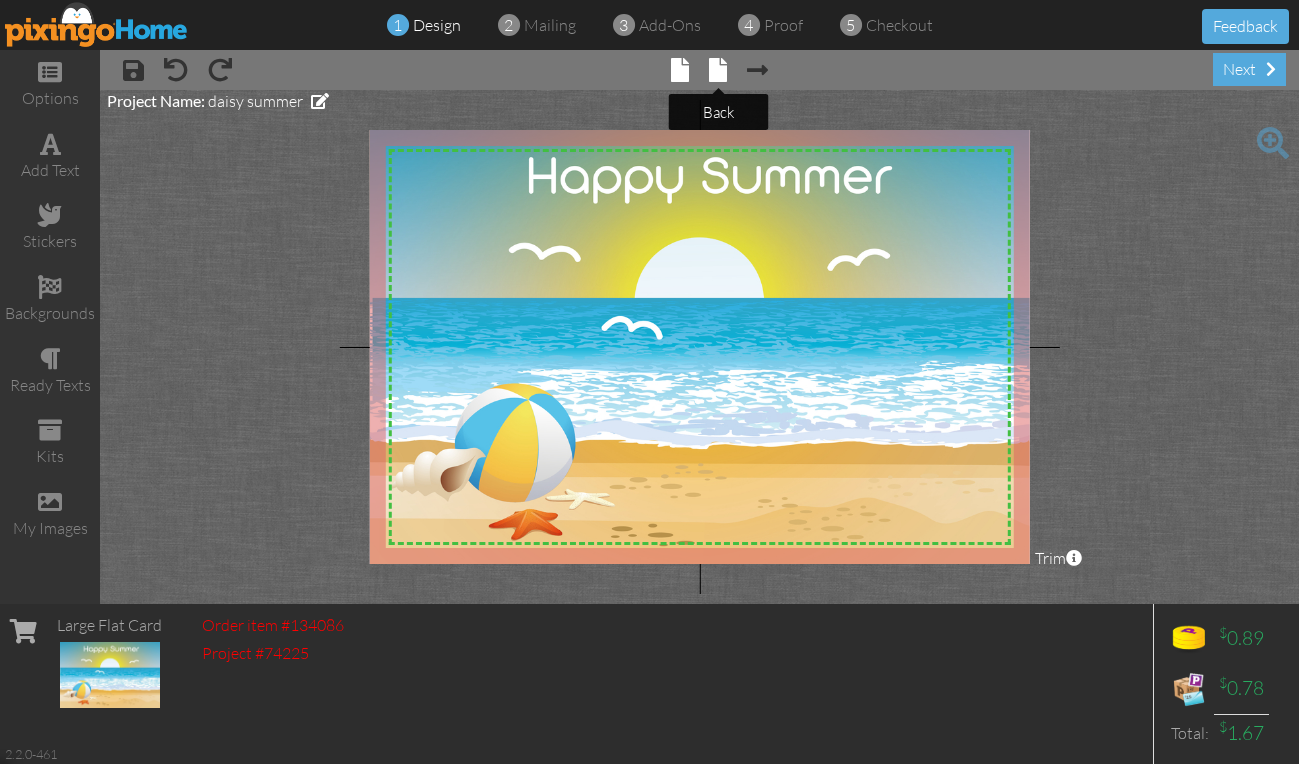 click at bounding box center [718, 70] 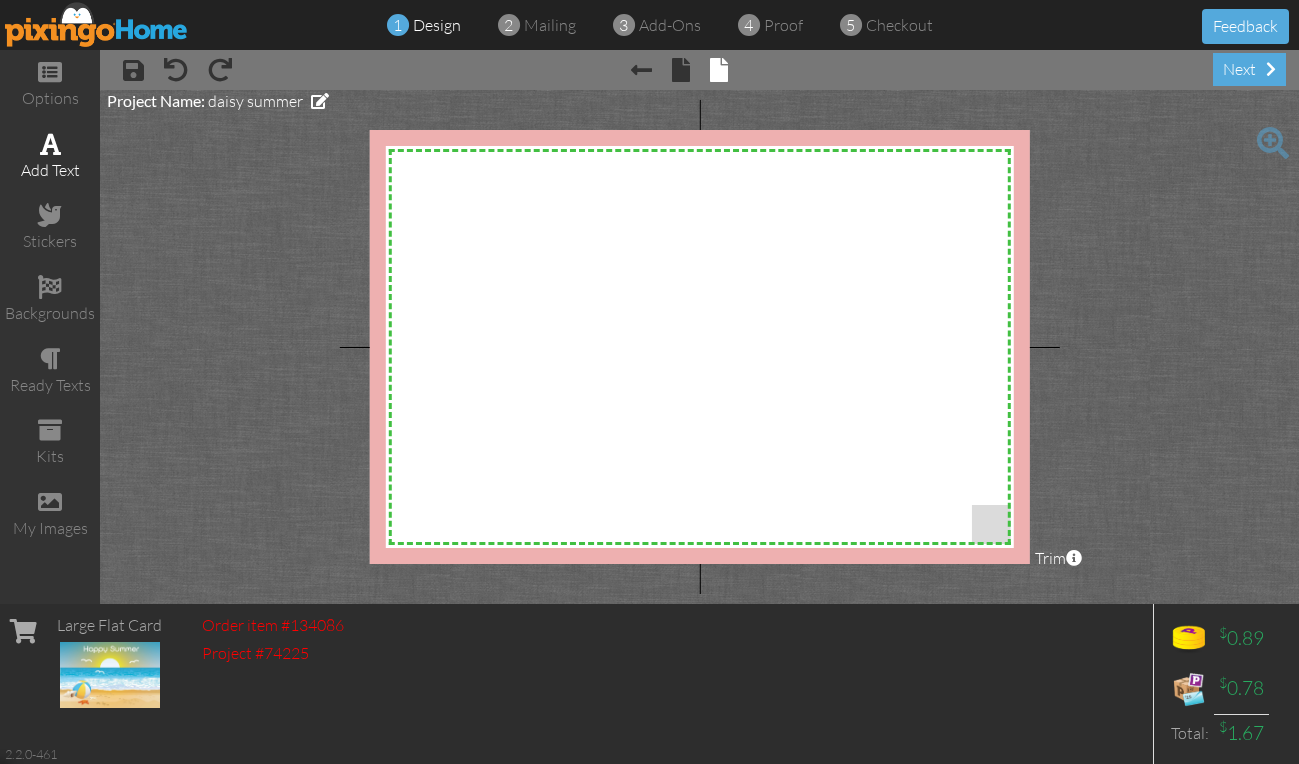 click at bounding box center (50, 144) 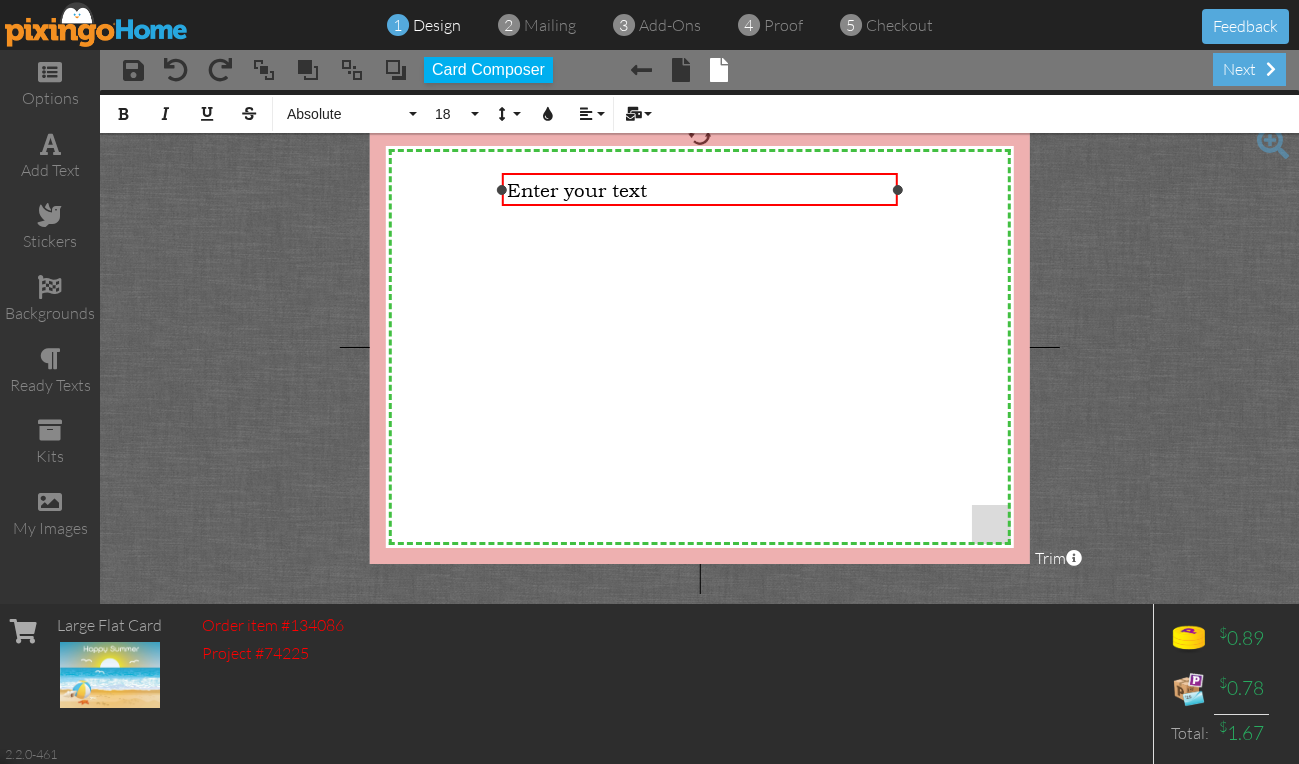 type 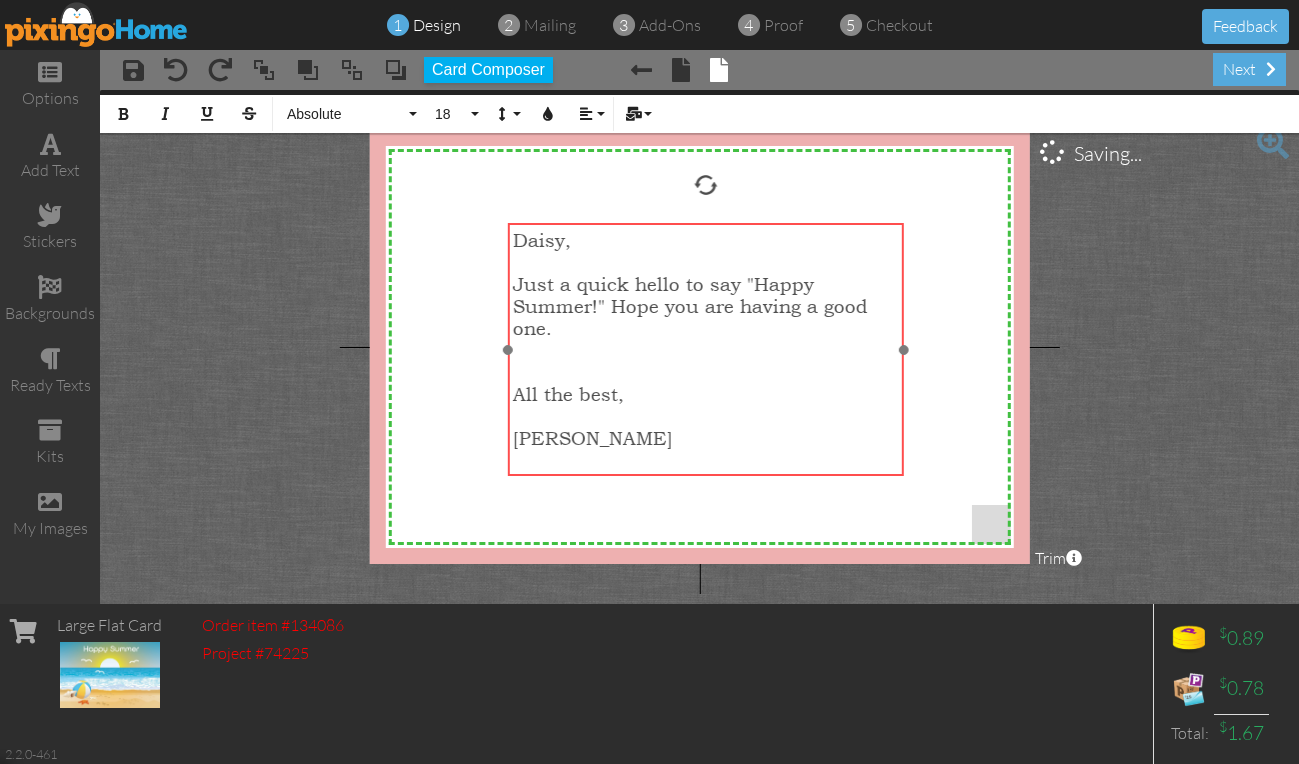 drag, startPoint x: 717, startPoint y: 177, endPoint x: 723, endPoint y: 227, distance: 50.358715 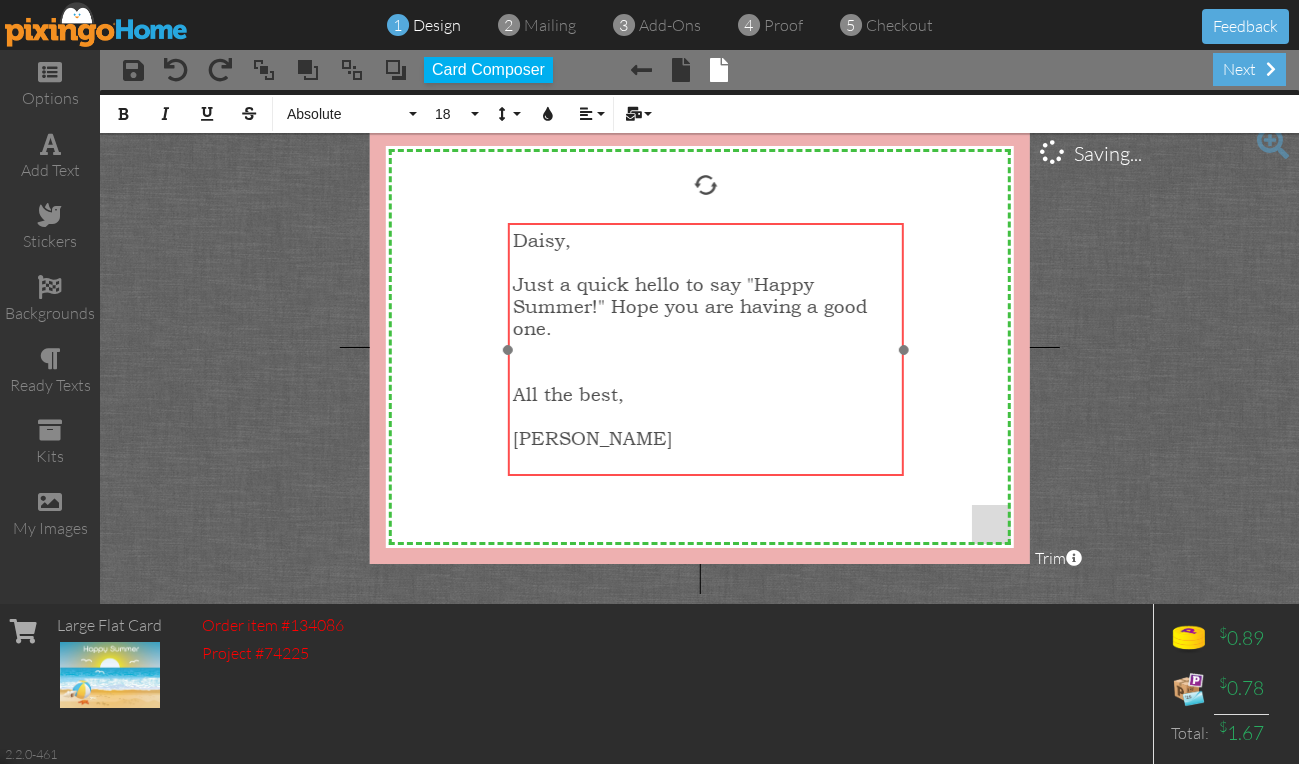click on "[PERSON_NAME], ​ Just a quick hello to say "Happy Summer!" Hope you are having a good one. ​ ​ All the best, ​ [PERSON_NAME] ​ ​ ​" at bounding box center (705, 349) 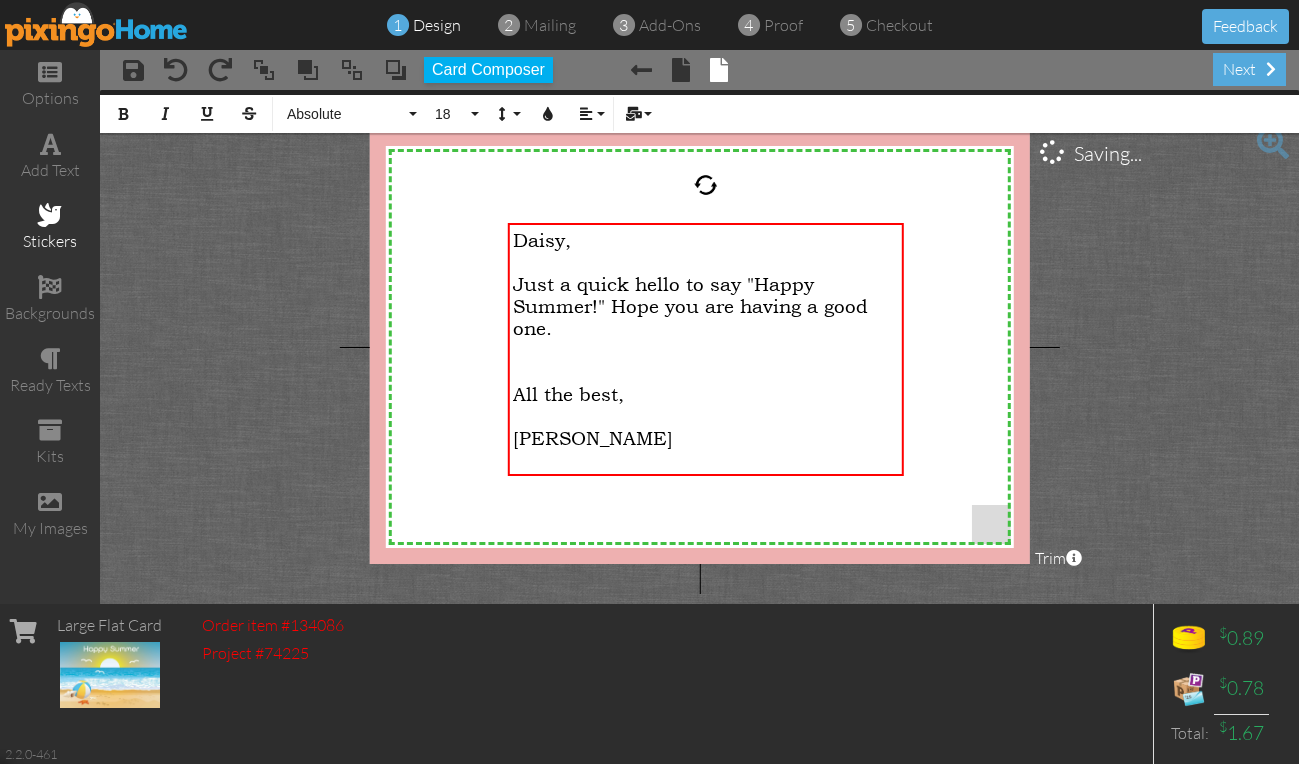 click on "stickers" at bounding box center (50, 228) 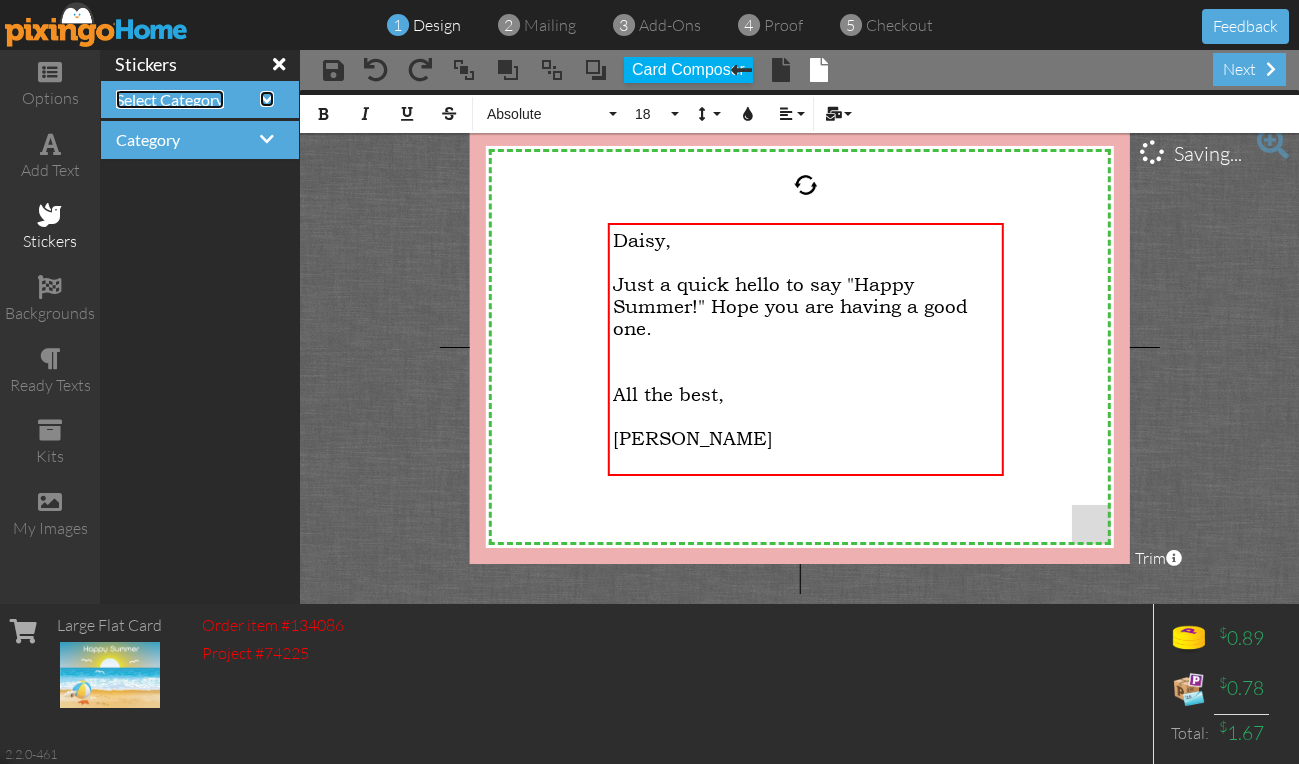 click on "Select Category" at bounding box center (170, 99) 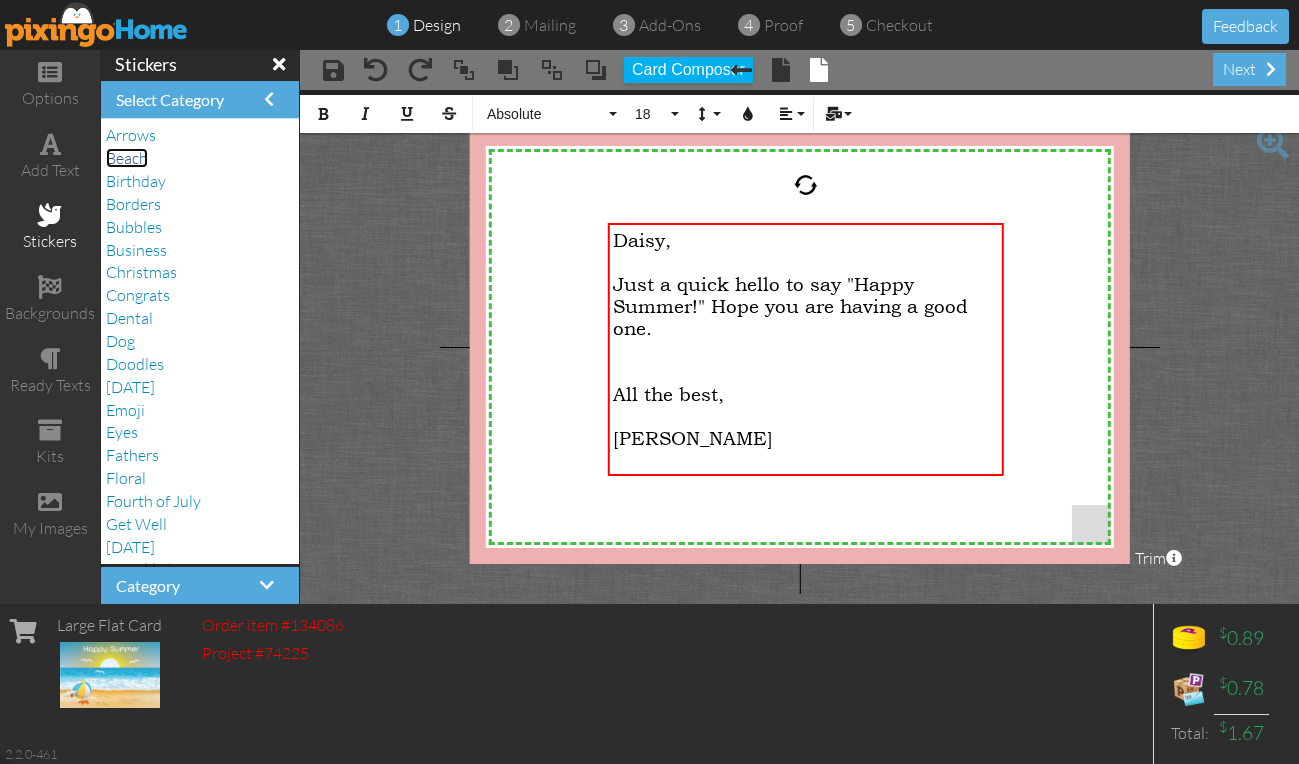 click on "Beach" at bounding box center [127, 158] 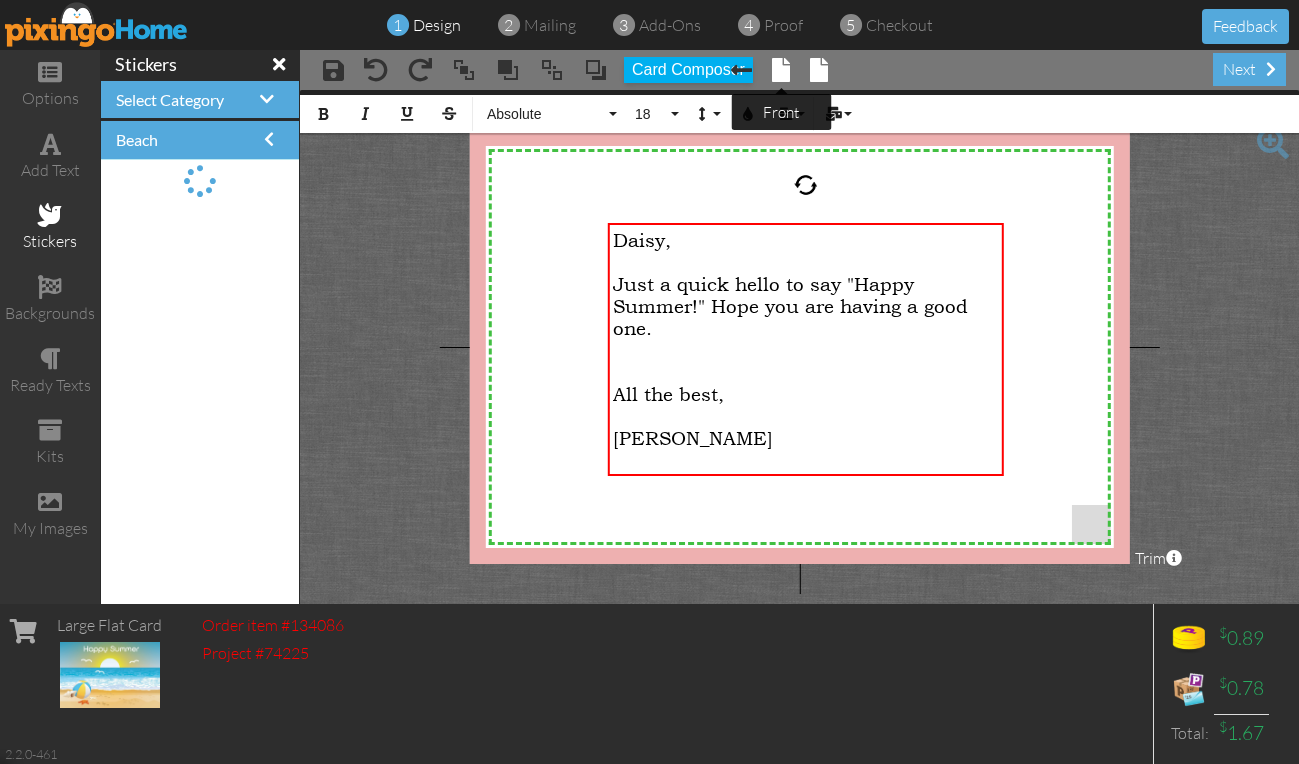 click at bounding box center (781, 70) 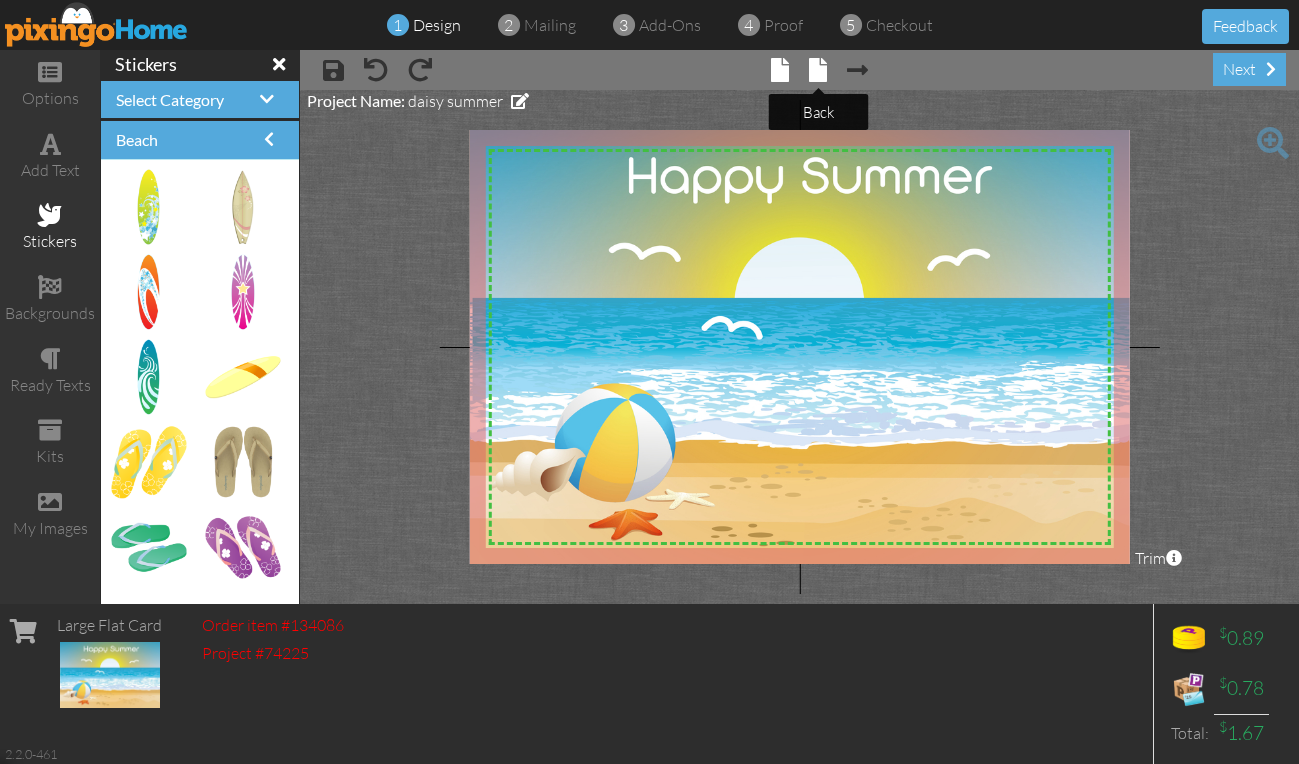click at bounding box center (818, 70) 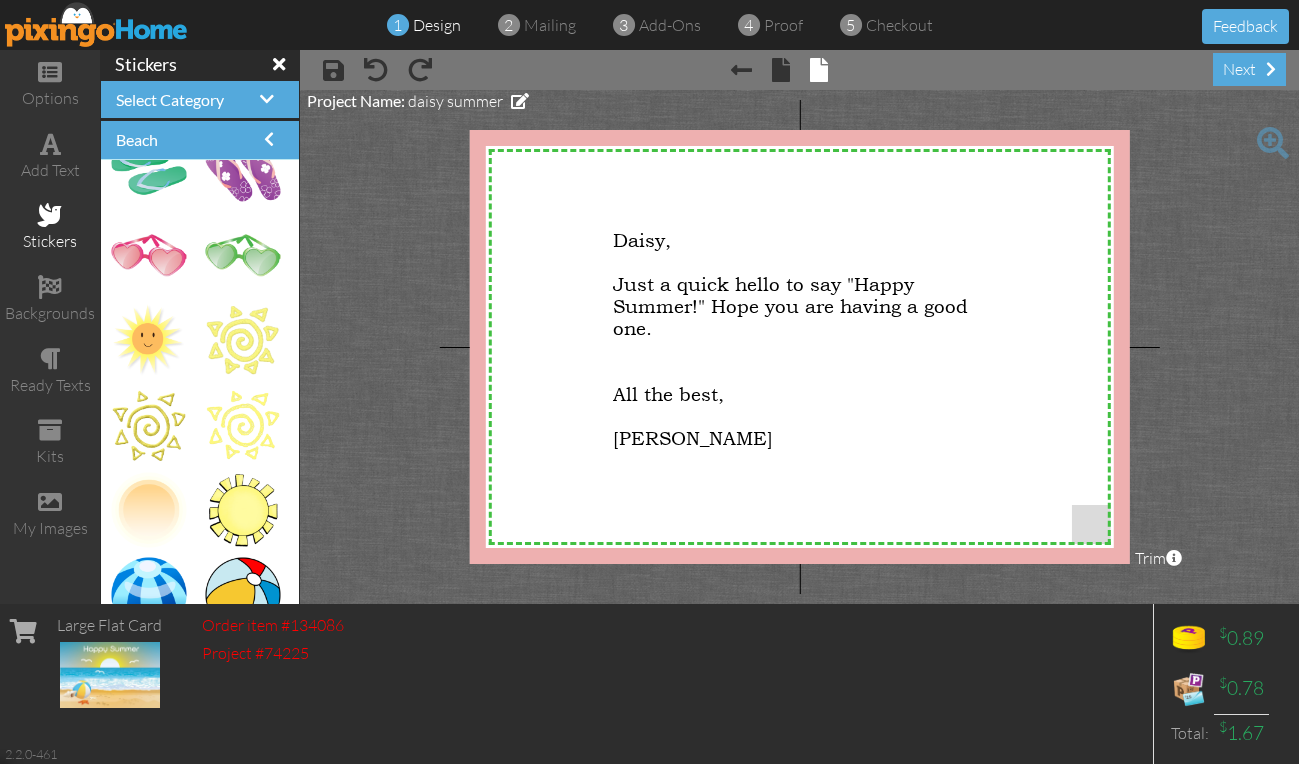 scroll, scrollTop: 382, scrollLeft: 0, axis: vertical 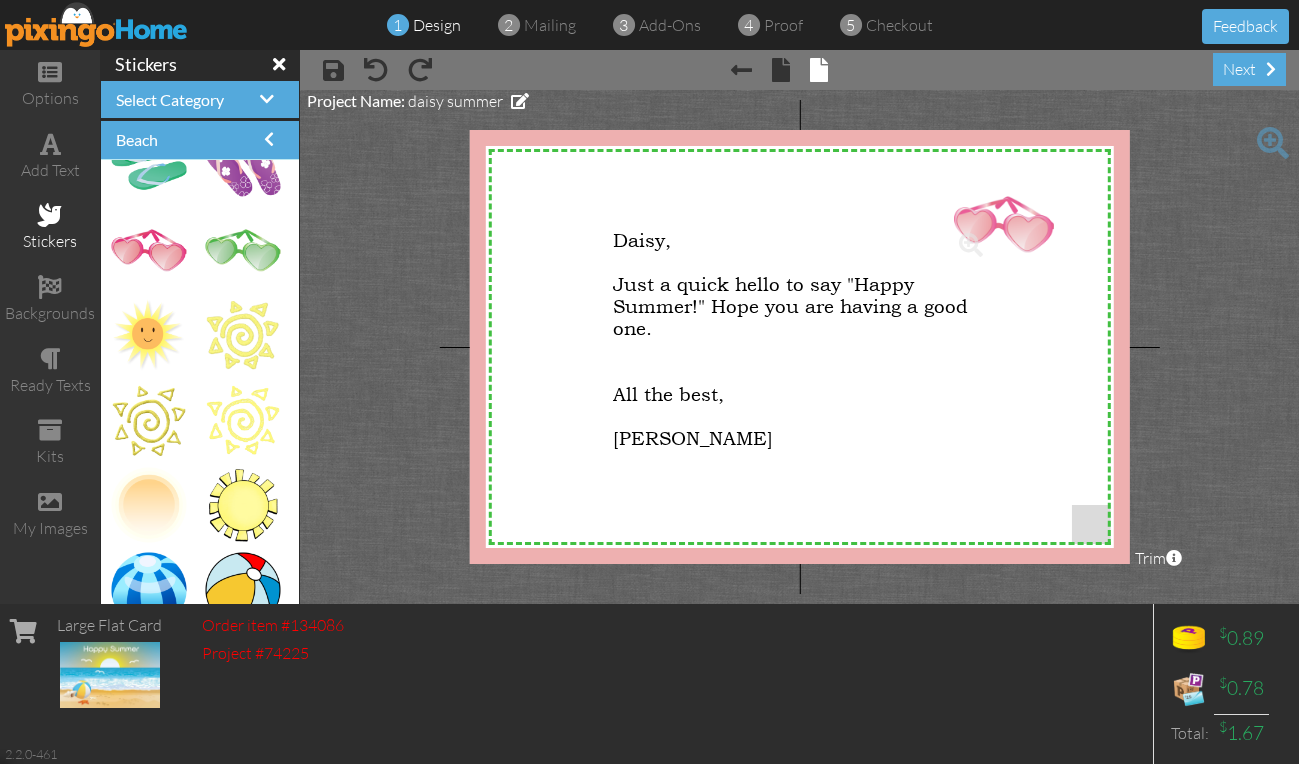 drag, startPoint x: 140, startPoint y: 248, endPoint x: 983, endPoint y: 222, distance: 843.4009 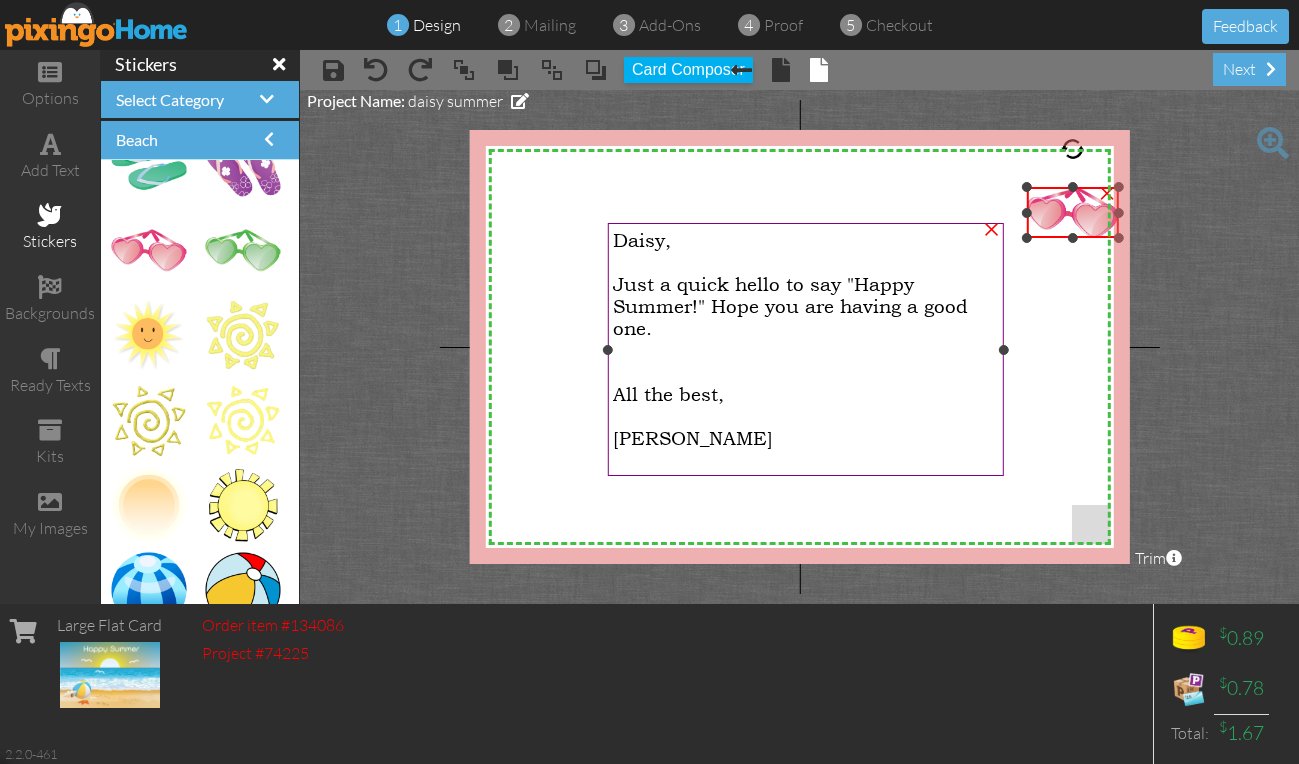 drag, startPoint x: 953, startPoint y: 278, endPoint x: 1007, endPoint y: 238, distance: 67.20119 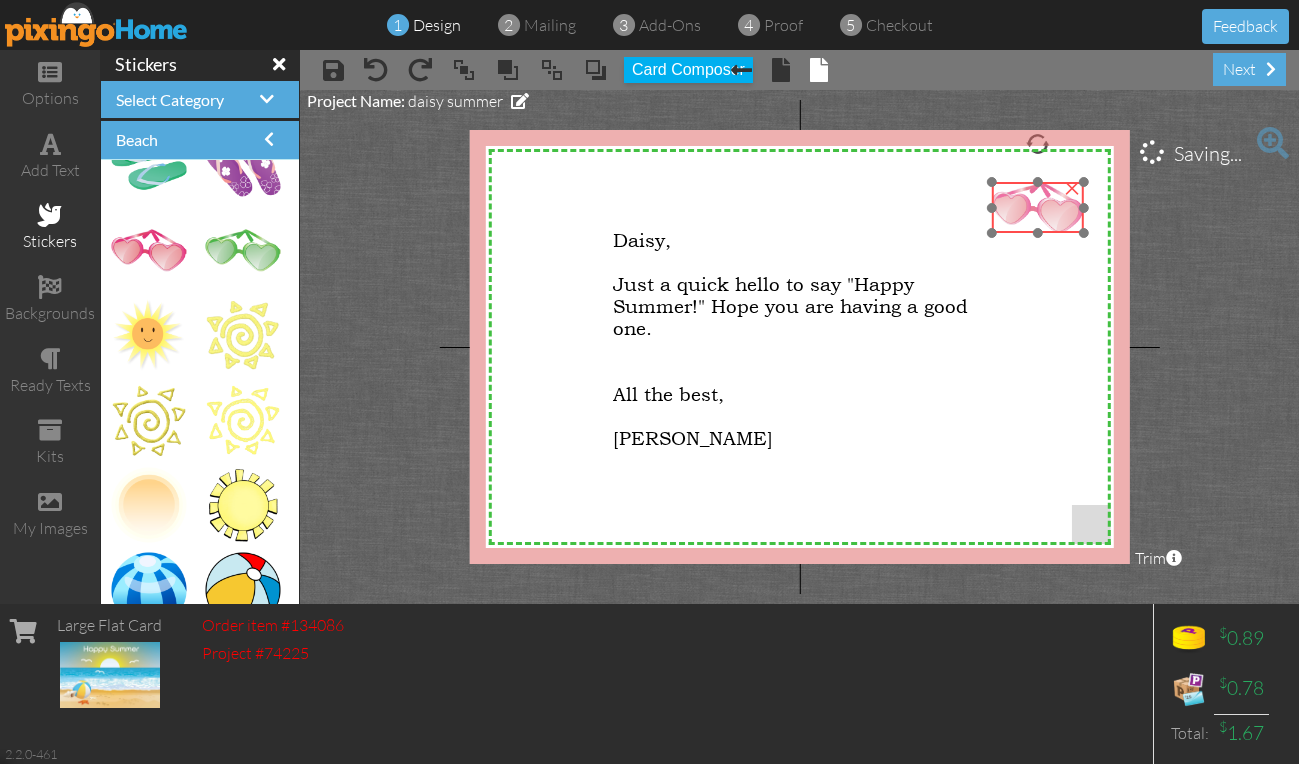 drag, startPoint x: 1068, startPoint y: 198, endPoint x: 1033, endPoint y: 193, distance: 35.35534 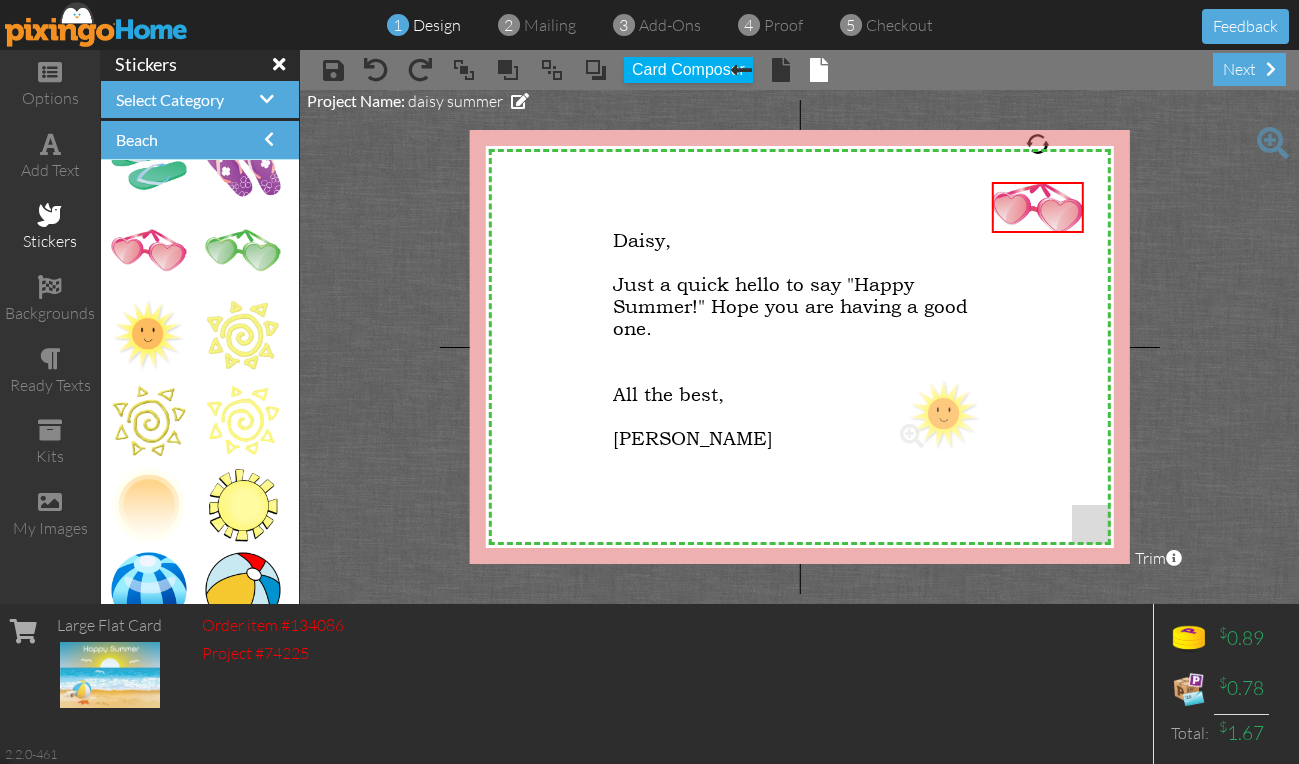 drag, startPoint x: 142, startPoint y: 325, endPoint x: 926, endPoint y: 405, distance: 788.07104 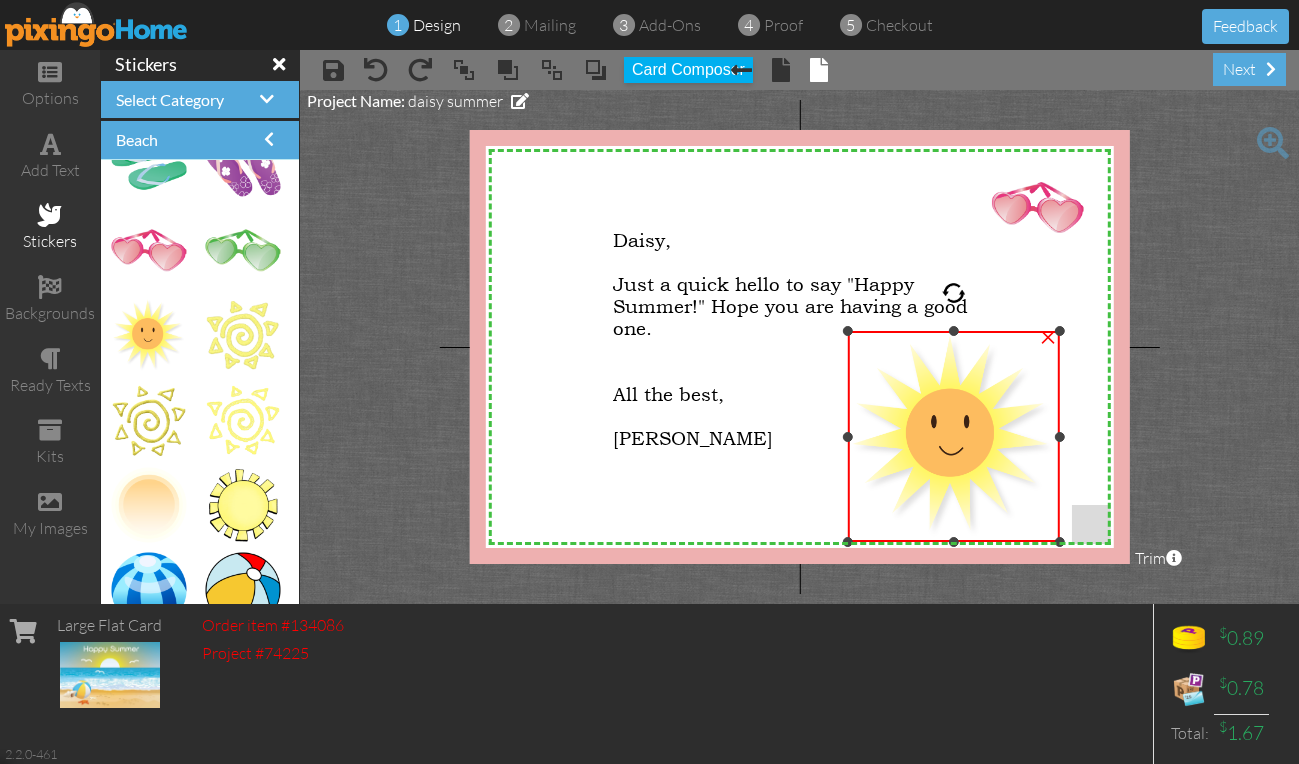 drag, startPoint x: 894, startPoint y: 374, endPoint x: 865, endPoint y: 327, distance: 55.226807 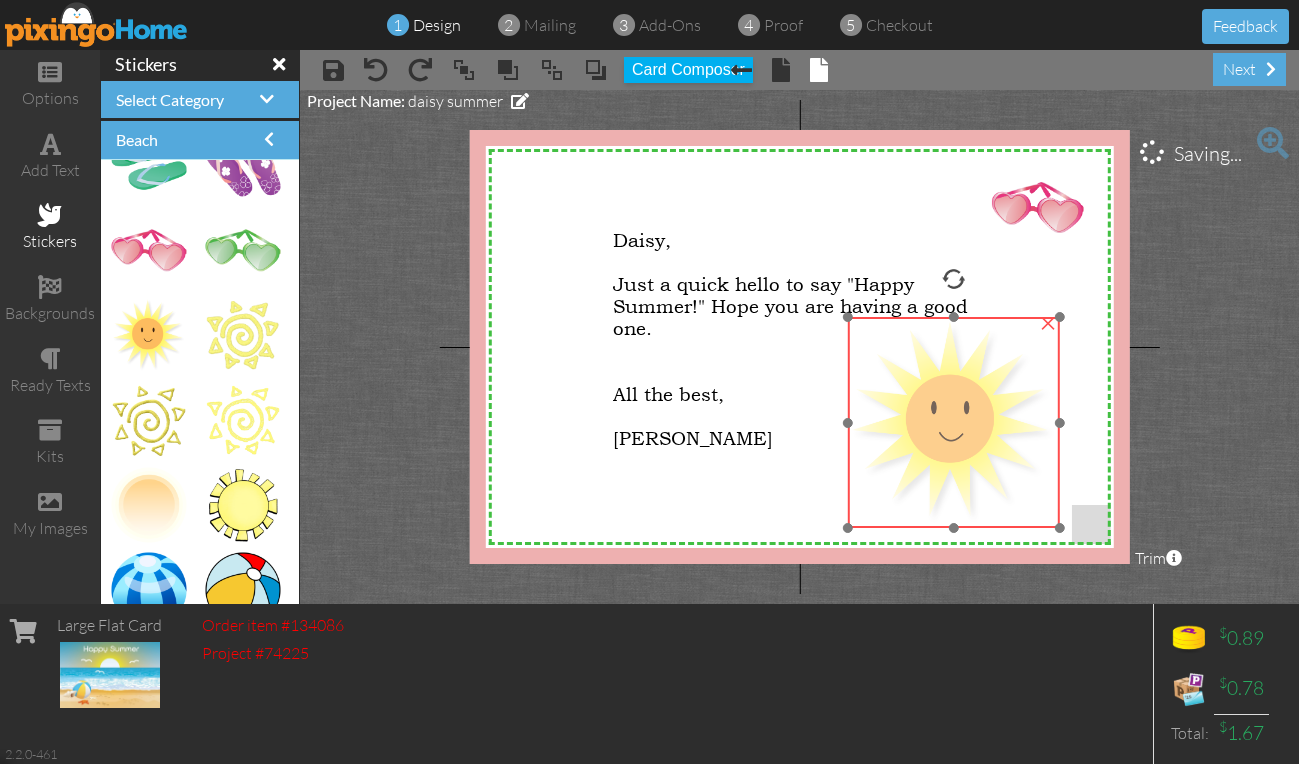 drag, startPoint x: 948, startPoint y: 423, endPoint x: 948, endPoint y: 409, distance: 14 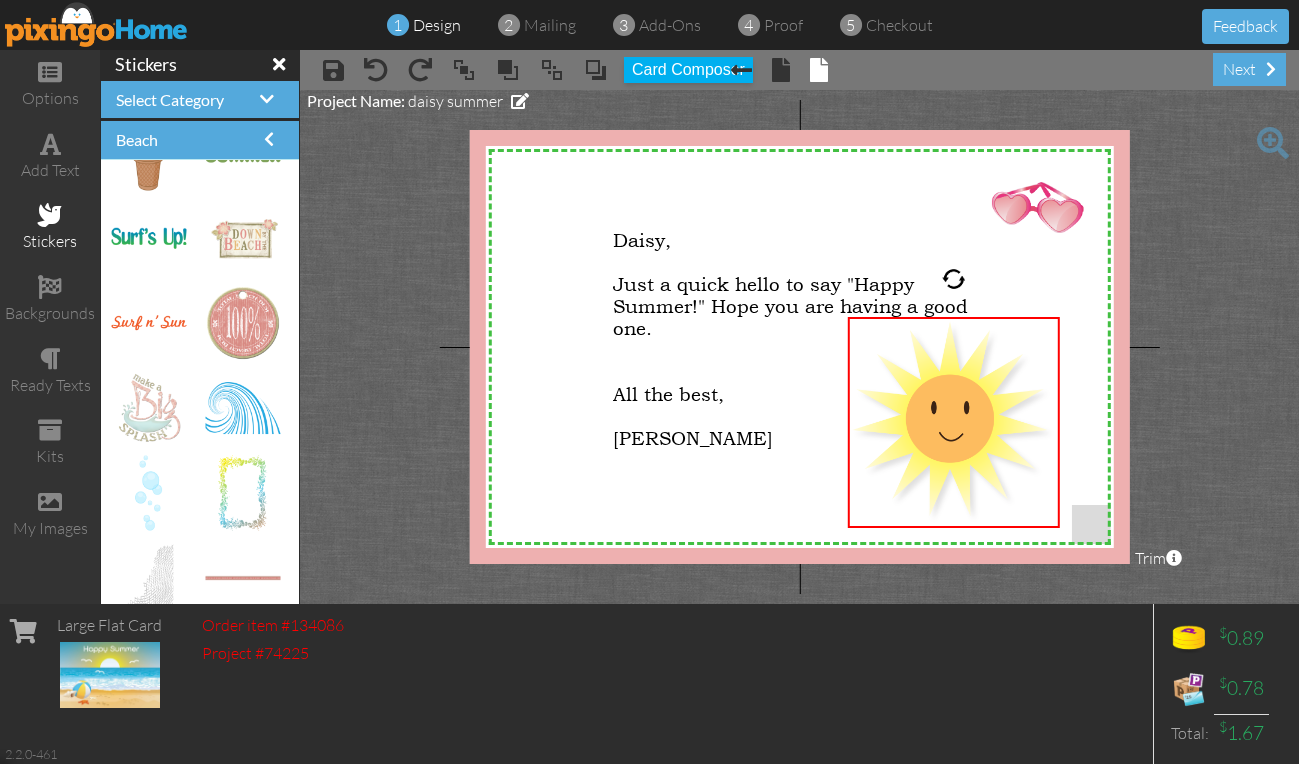 scroll, scrollTop: 1737, scrollLeft: 0, axis: vertical 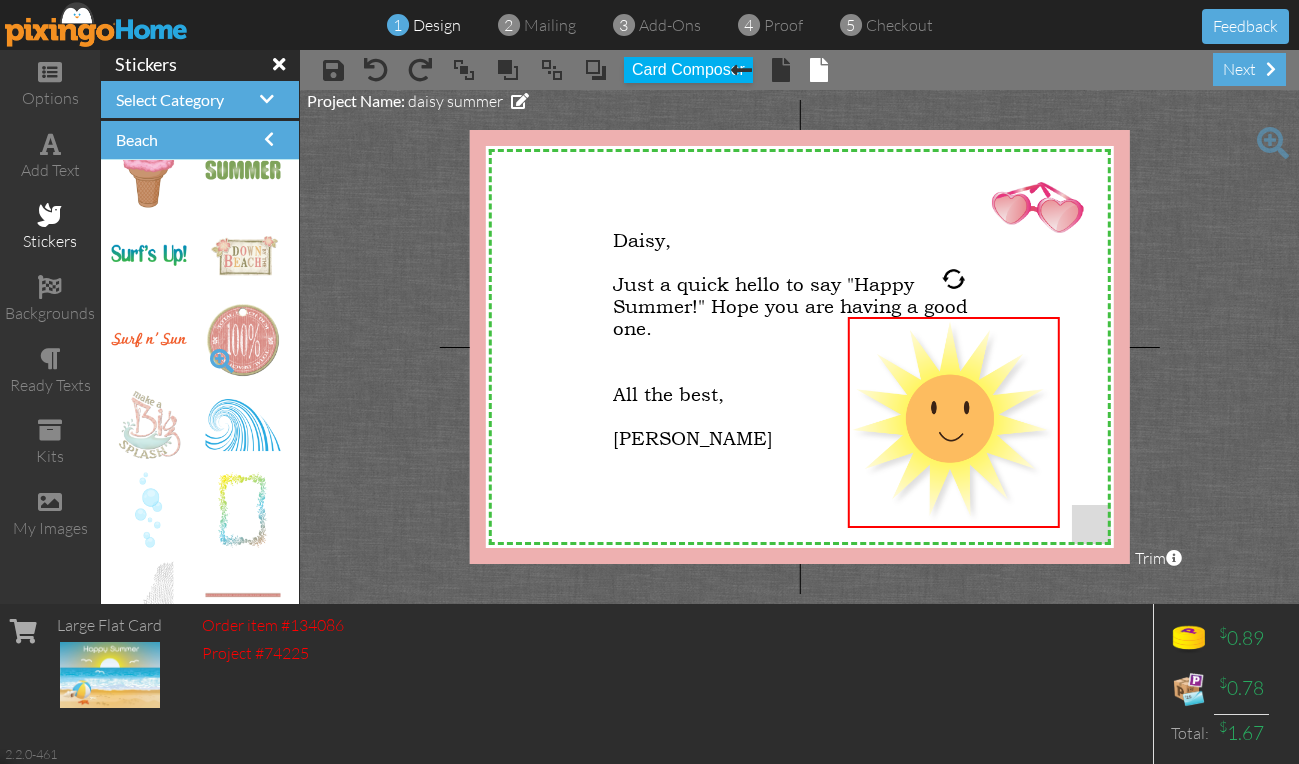click at bounding box center [222, 361] 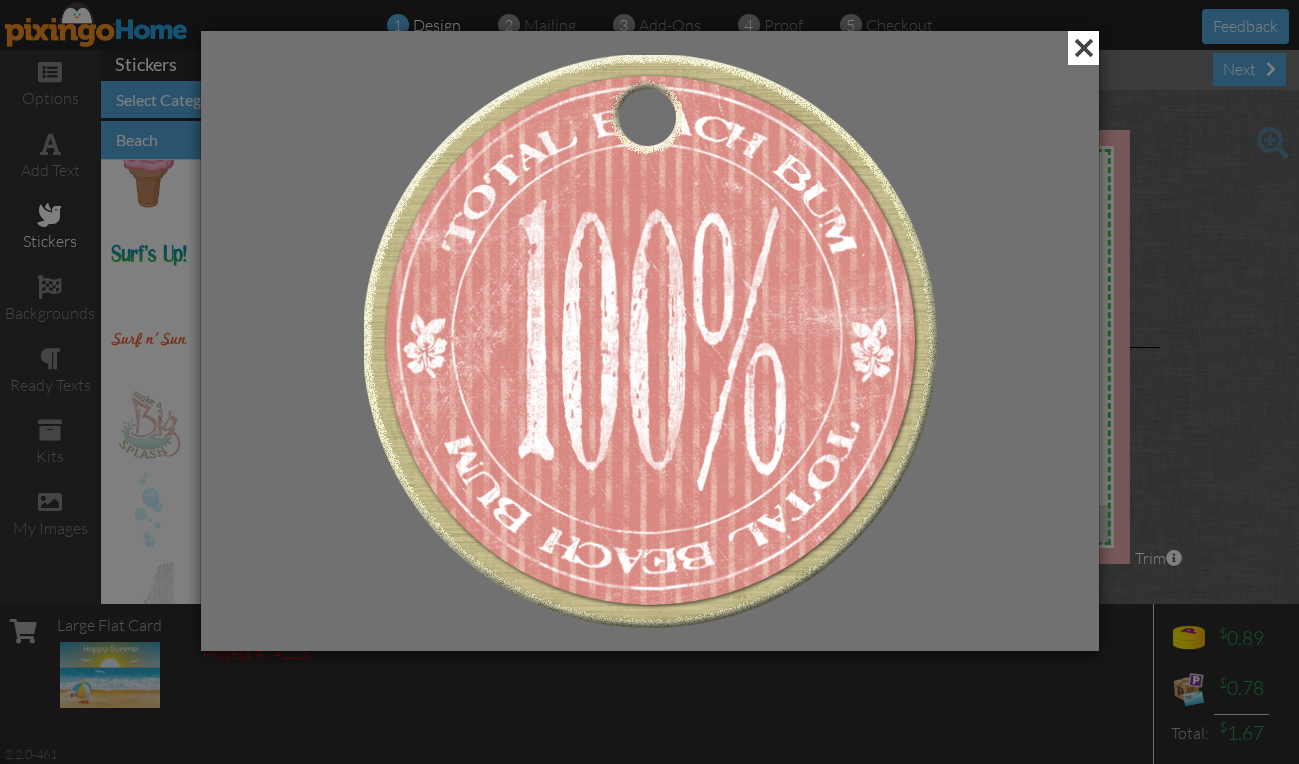click at bounding box center (1083, 48) 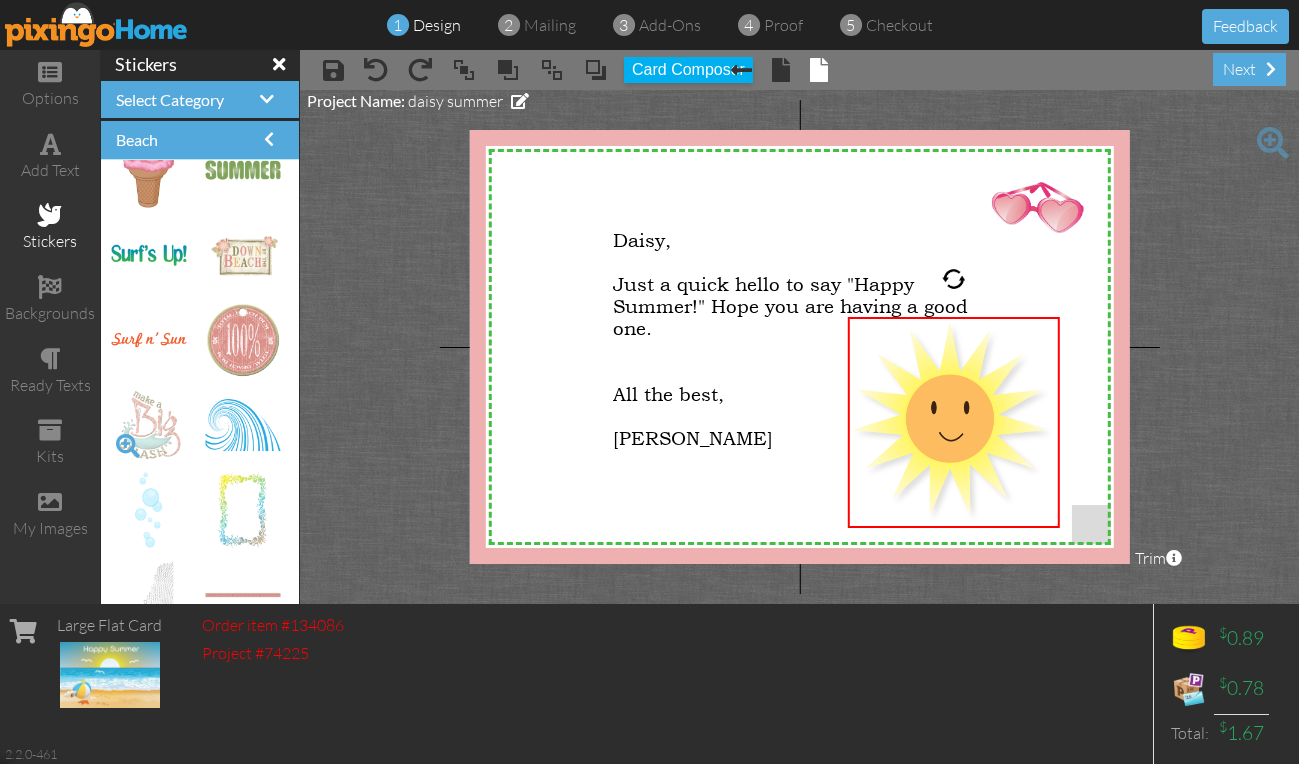 click at bounding box center (128, 446) 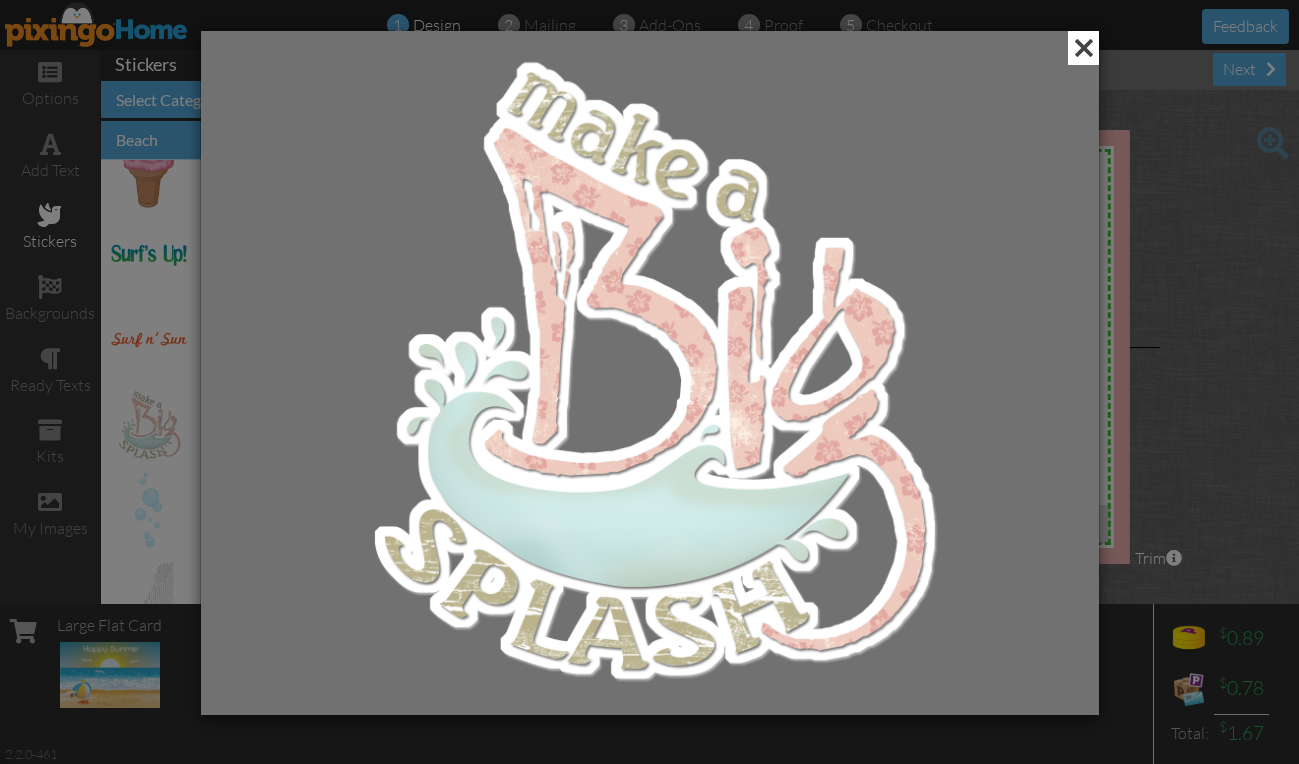 click at bounding box center [1083, 48] 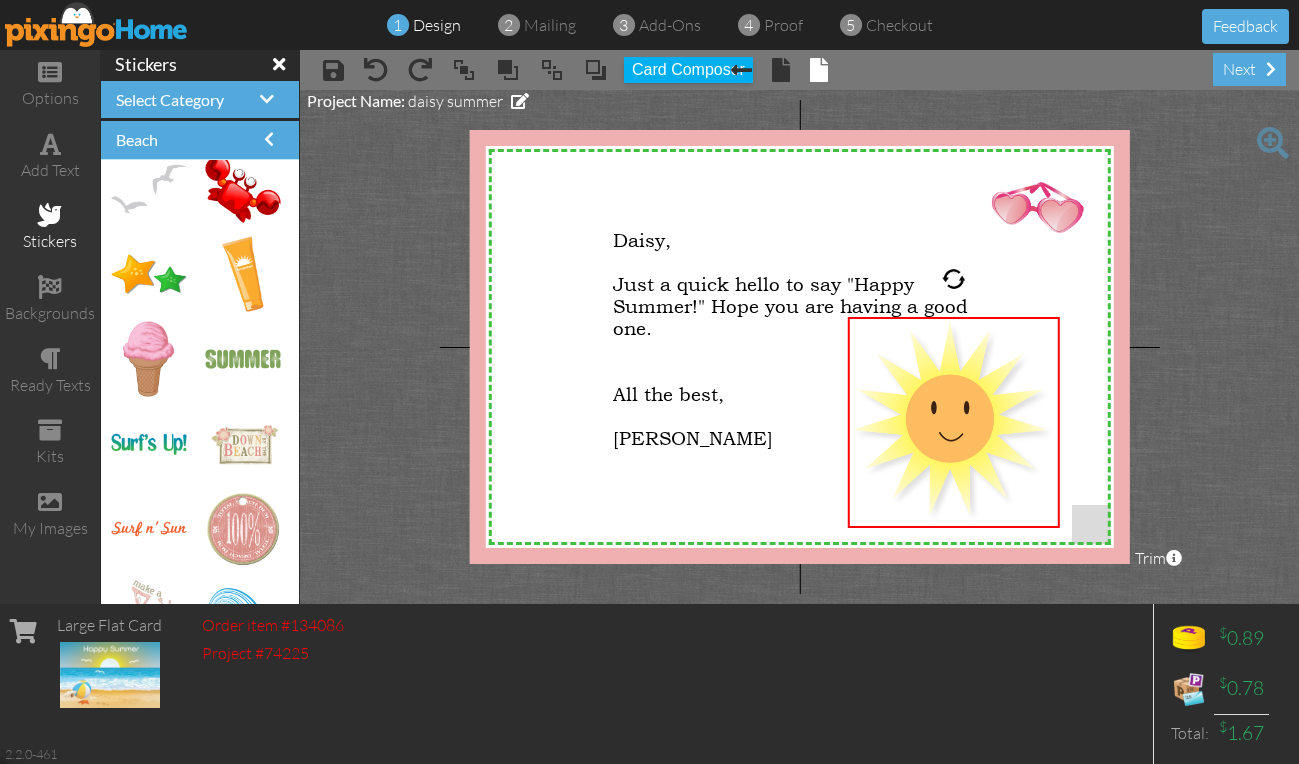 scroll, scrollTop: 1537, scrollLeft: 0, axis: vertical 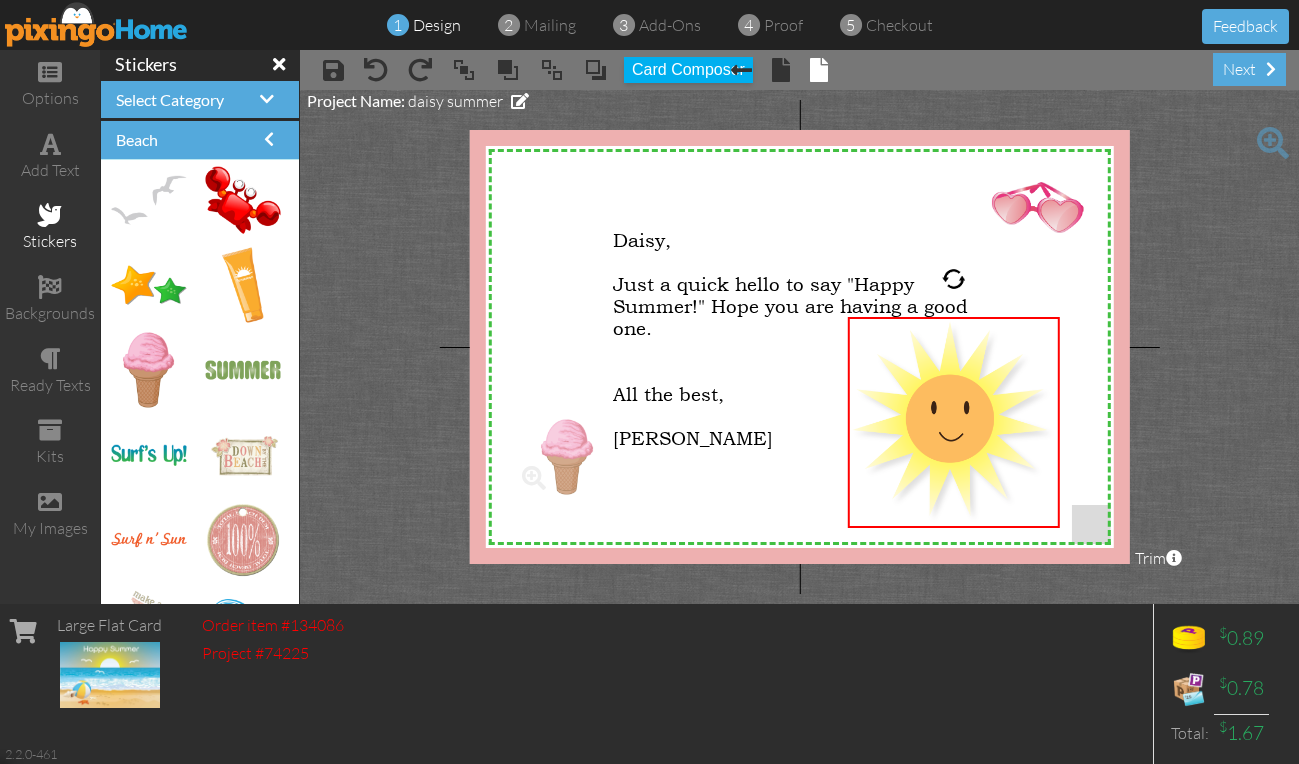 drag, startPoint x: 154, startPoint y: 344, endPoint x: 560, endPoint y: 431, distance: 415.2168 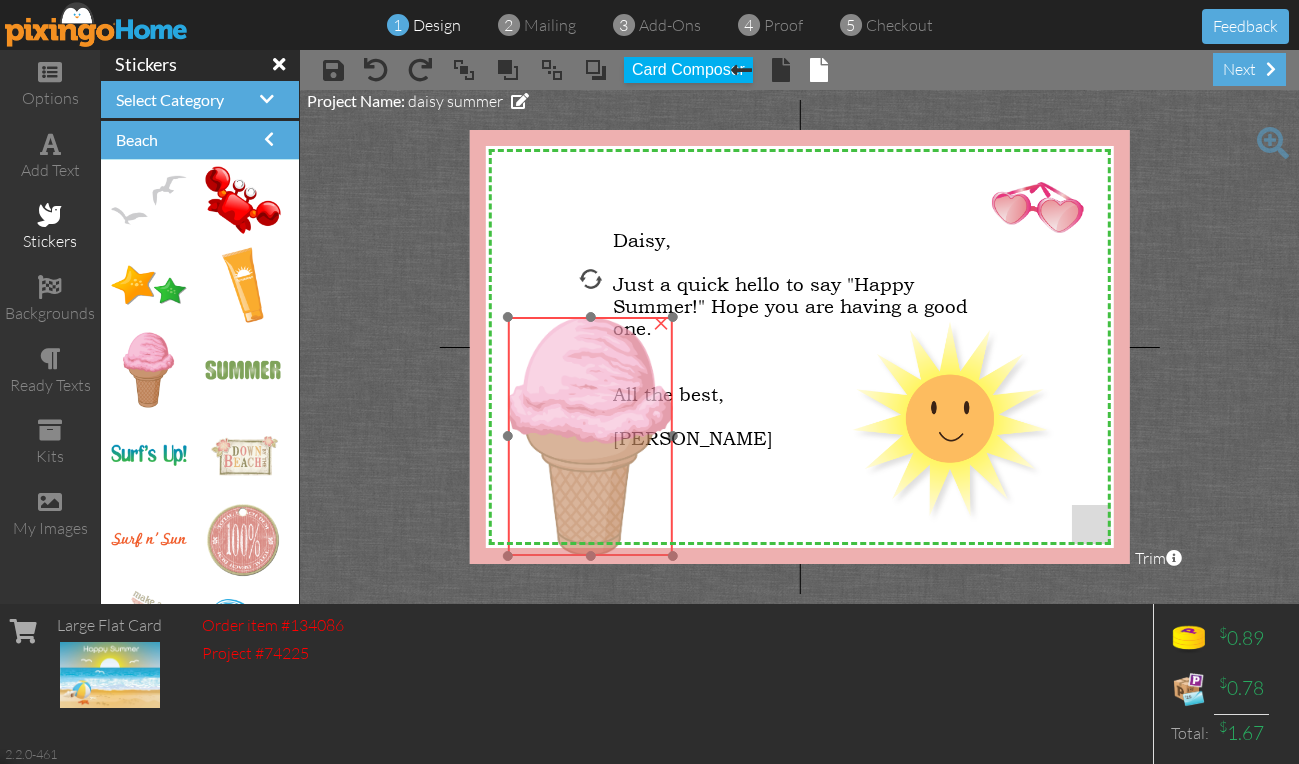 drag, startPoint x: 560, startPoint y: 431, endPoint x: 548, endPoint y: 316, distance: 115.62439 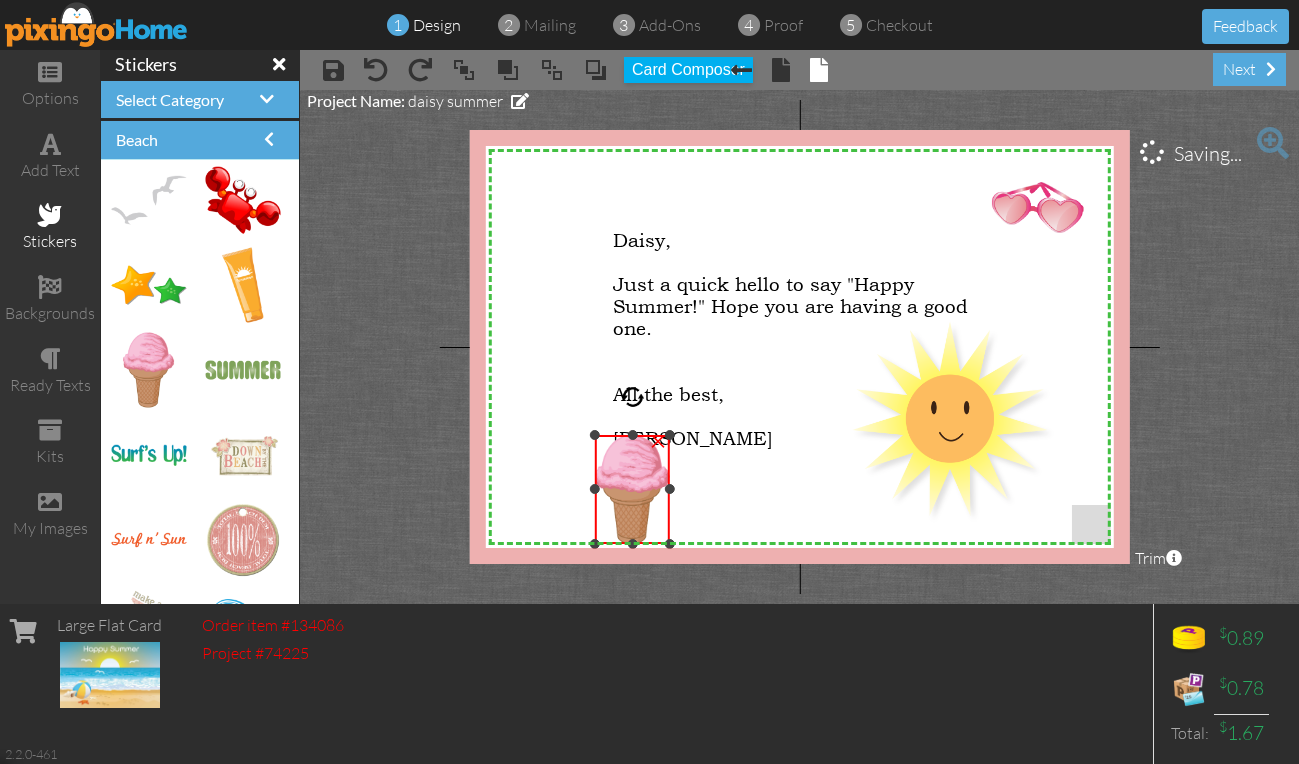 drag, startPoint x: 508, startPoint y: 302, endPoint x: 575, endPoint y: 432, distance: 146.24979 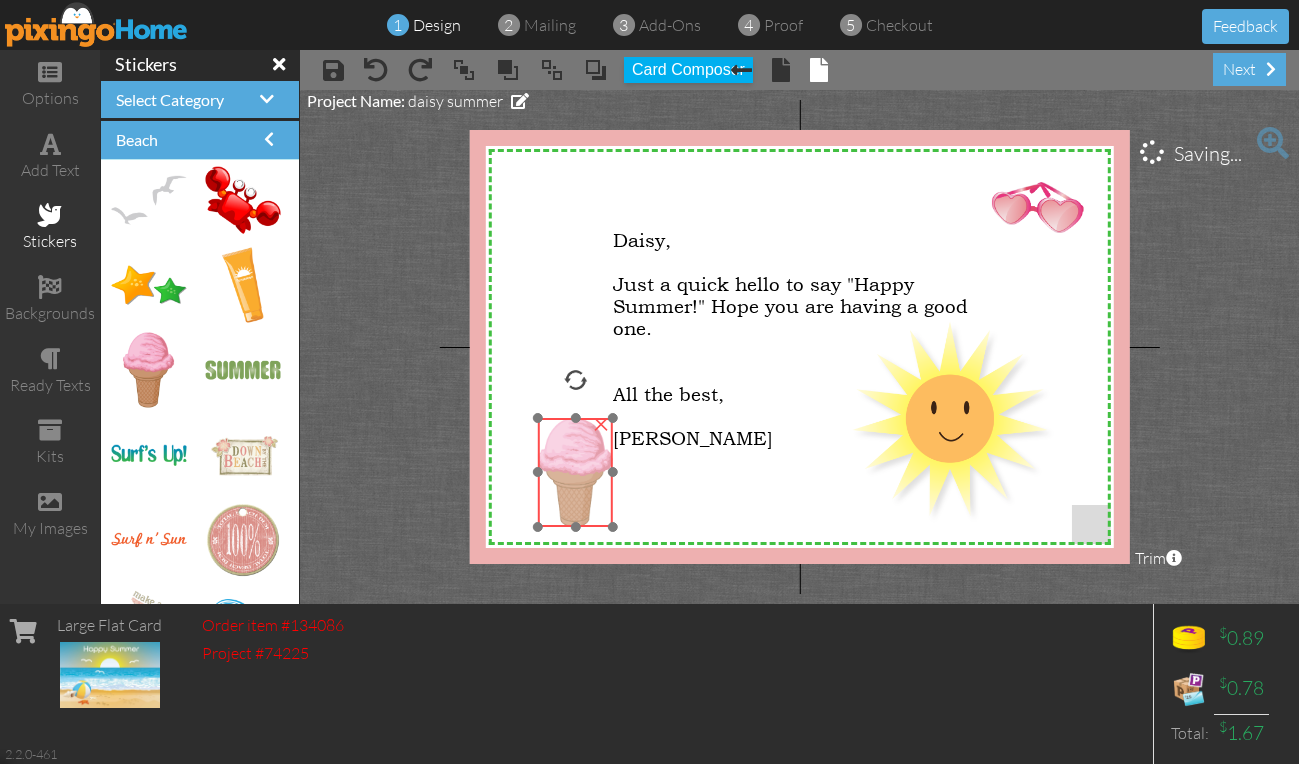 drag, startPoint x: 634, startPoint y: 488, endPoint x: 577, endPoint y: 471, distance: 59.48109 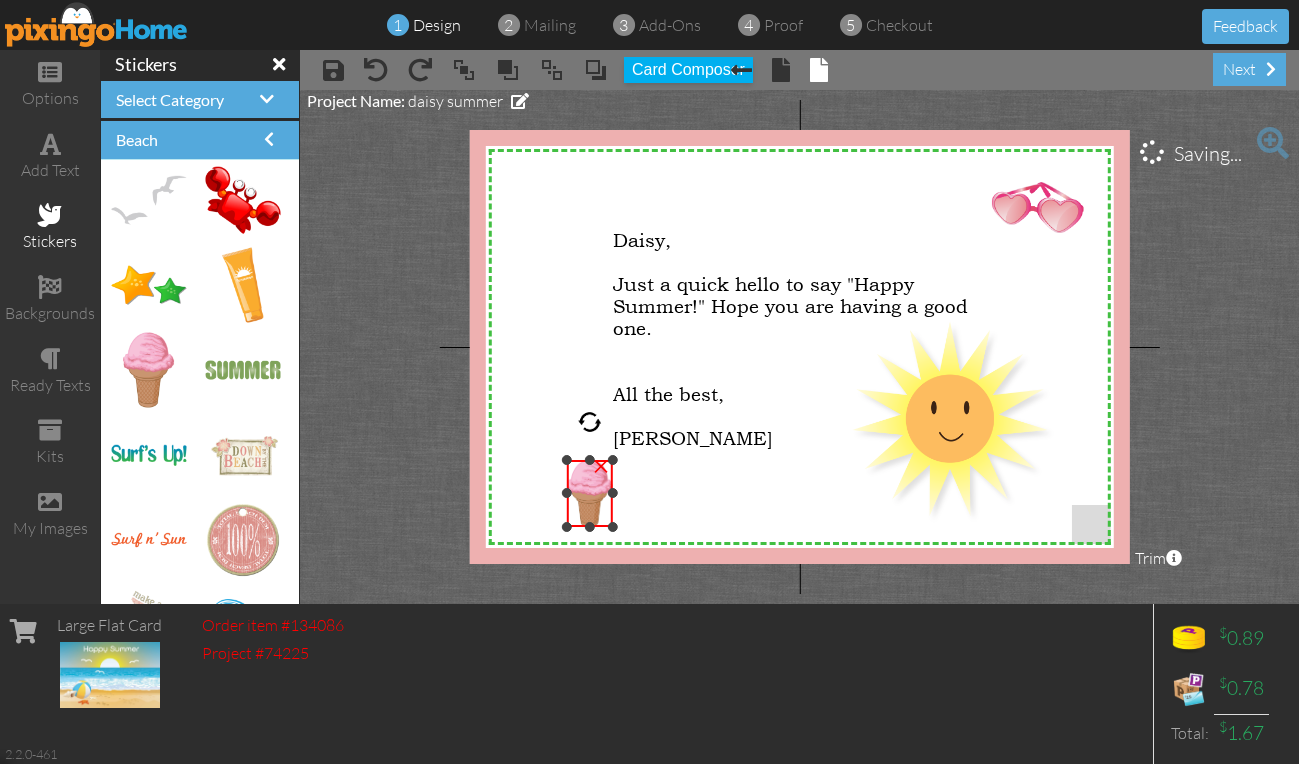 drag, startPoint x: 538, startPoint y: 416, endPoint x: 554, endPoint y: 458, distance: 44.94441 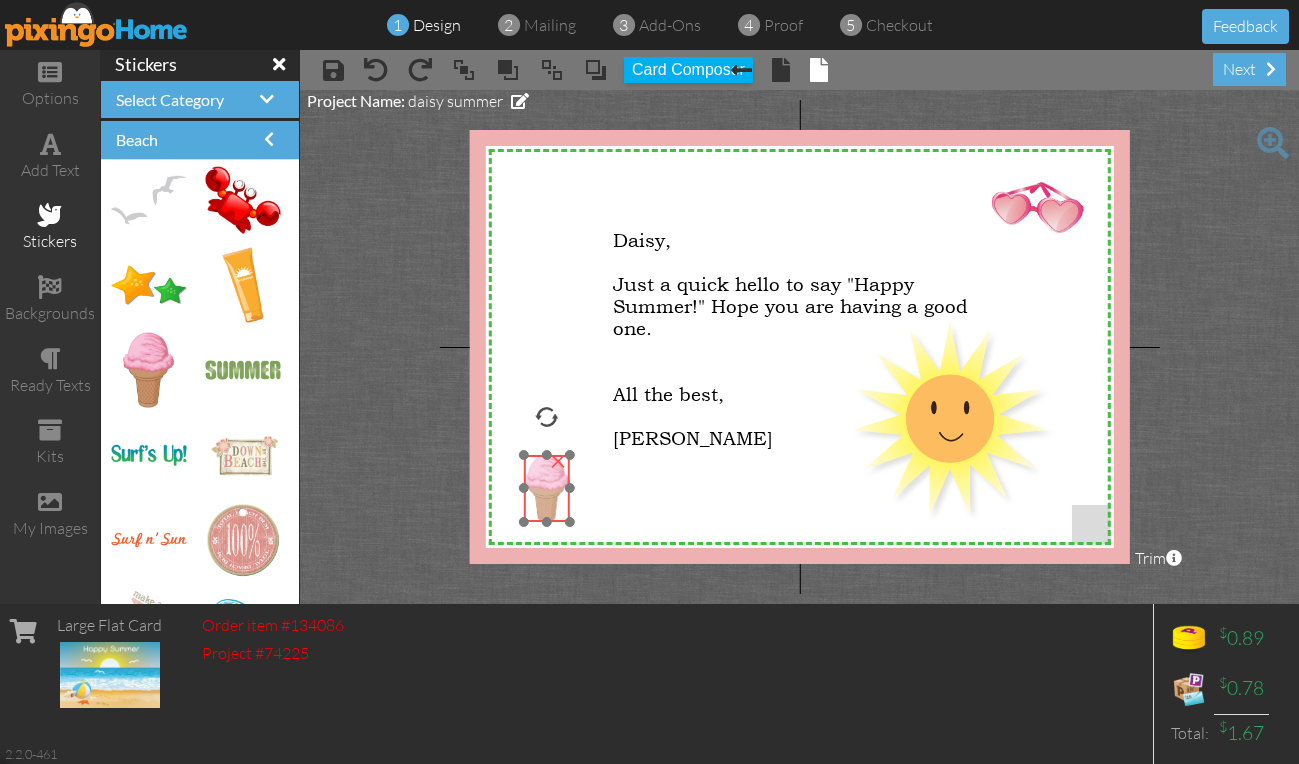 drag, startPoint x: 597, startPoint y: 490, endPoint x: 554, endPoint y: 485, distance: 43.289722 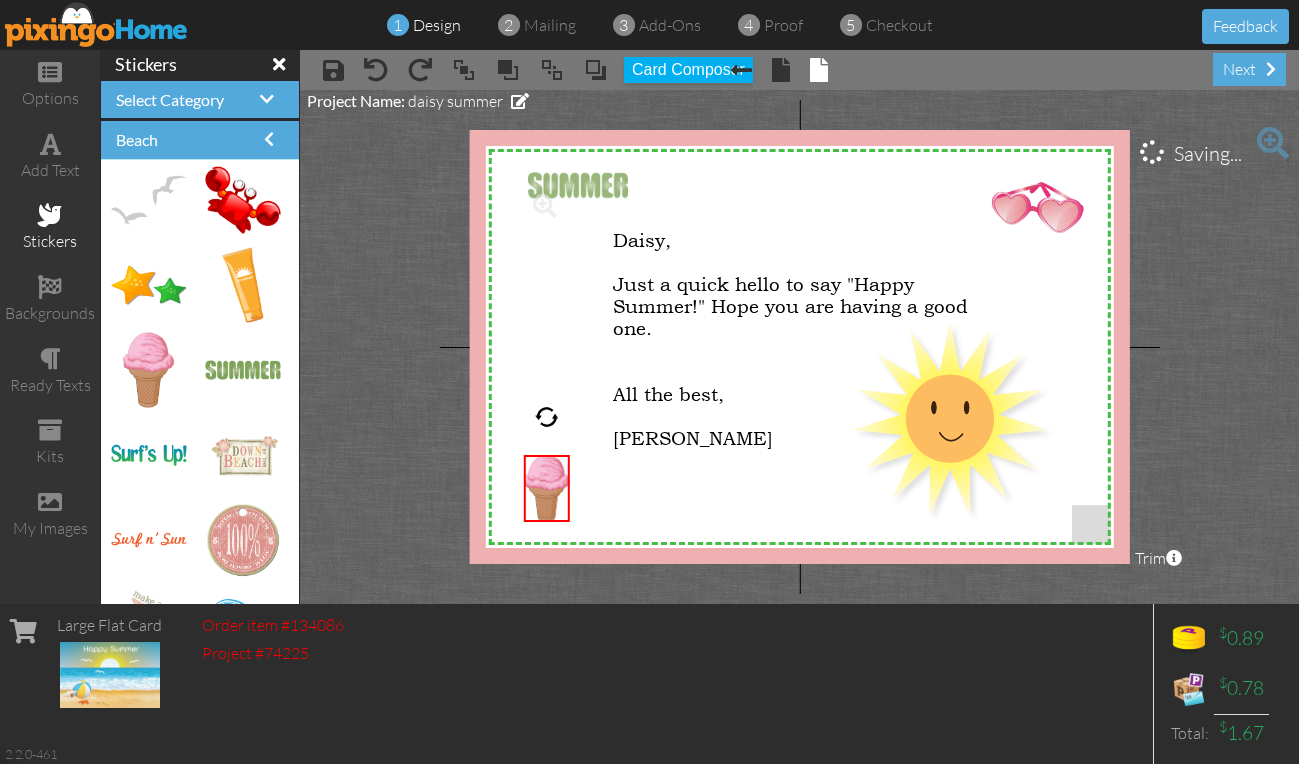 drag, startPoint x: 225, startPoint y: 364, endPoint x: 563, endPoint y: 179, distance: 385.31674 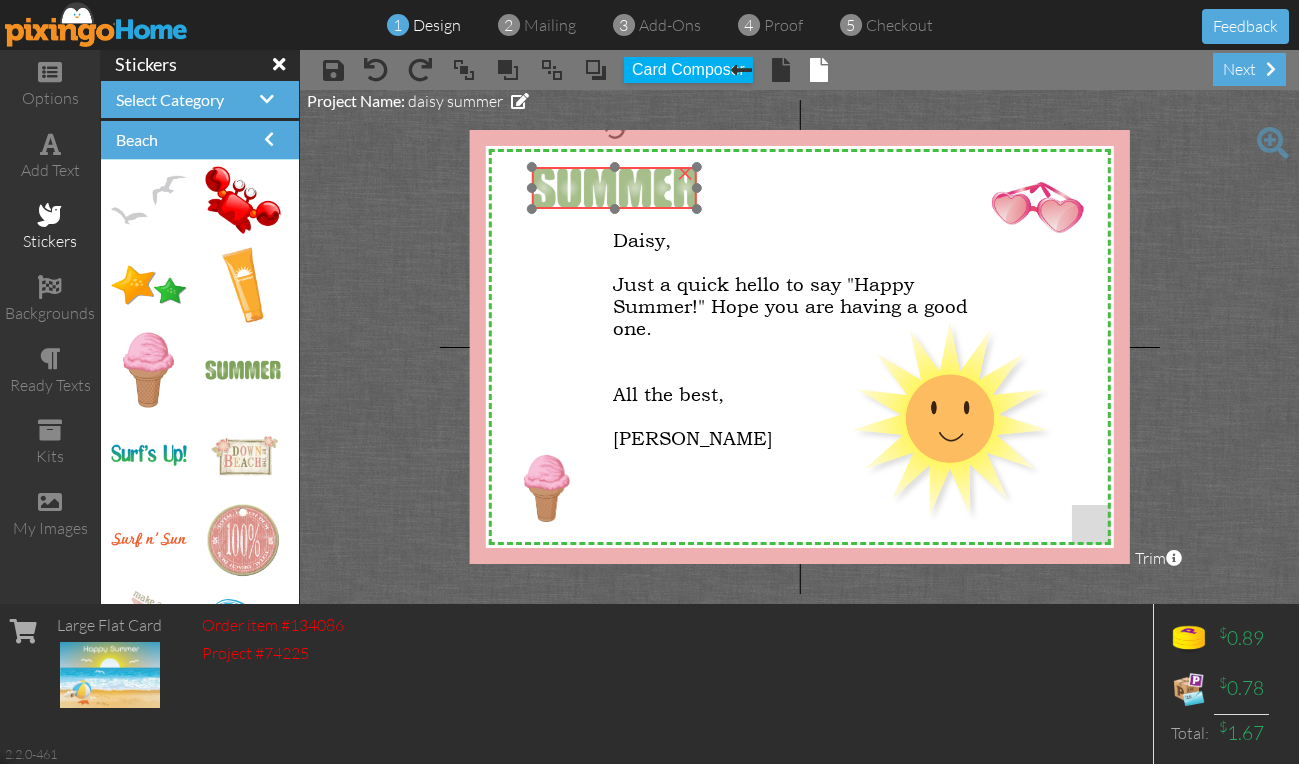 drag, startPoint x: 580, startPoint y: 167, endPoint x: 584, endPoint y: 186, distance: 19.416489 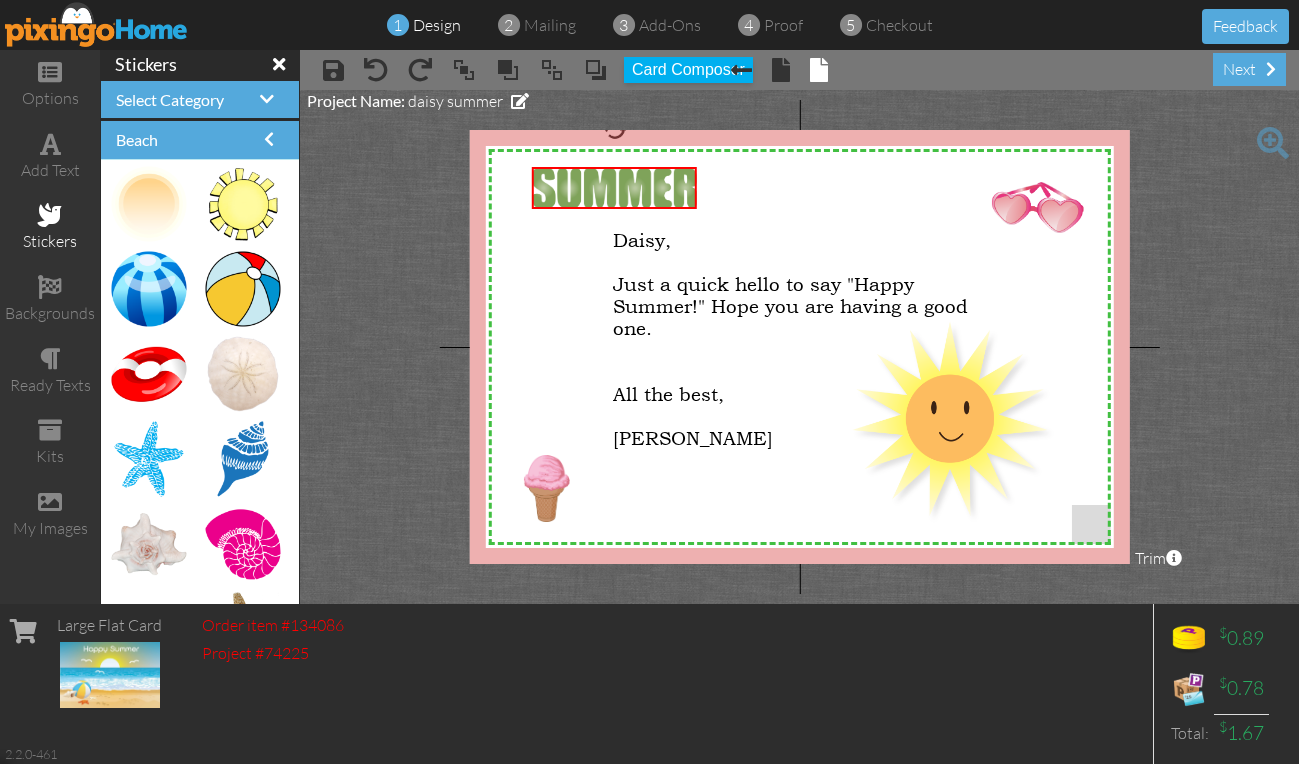 scroll, scrollTop: 643, scrollLeft: 0, axis: vertical 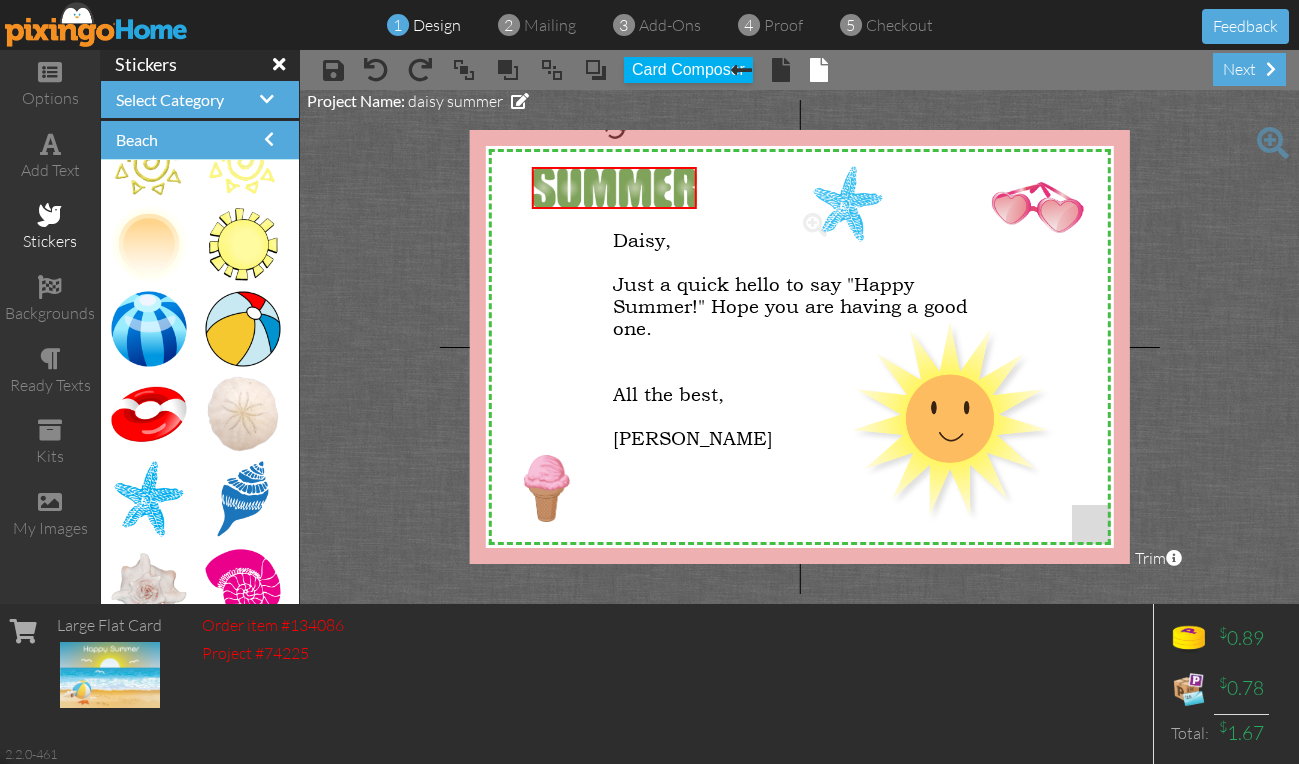 drag, startPoint x: 155, startPoint y: 487, endPoint x: 842, endPoint y: 192, distance: 747.659 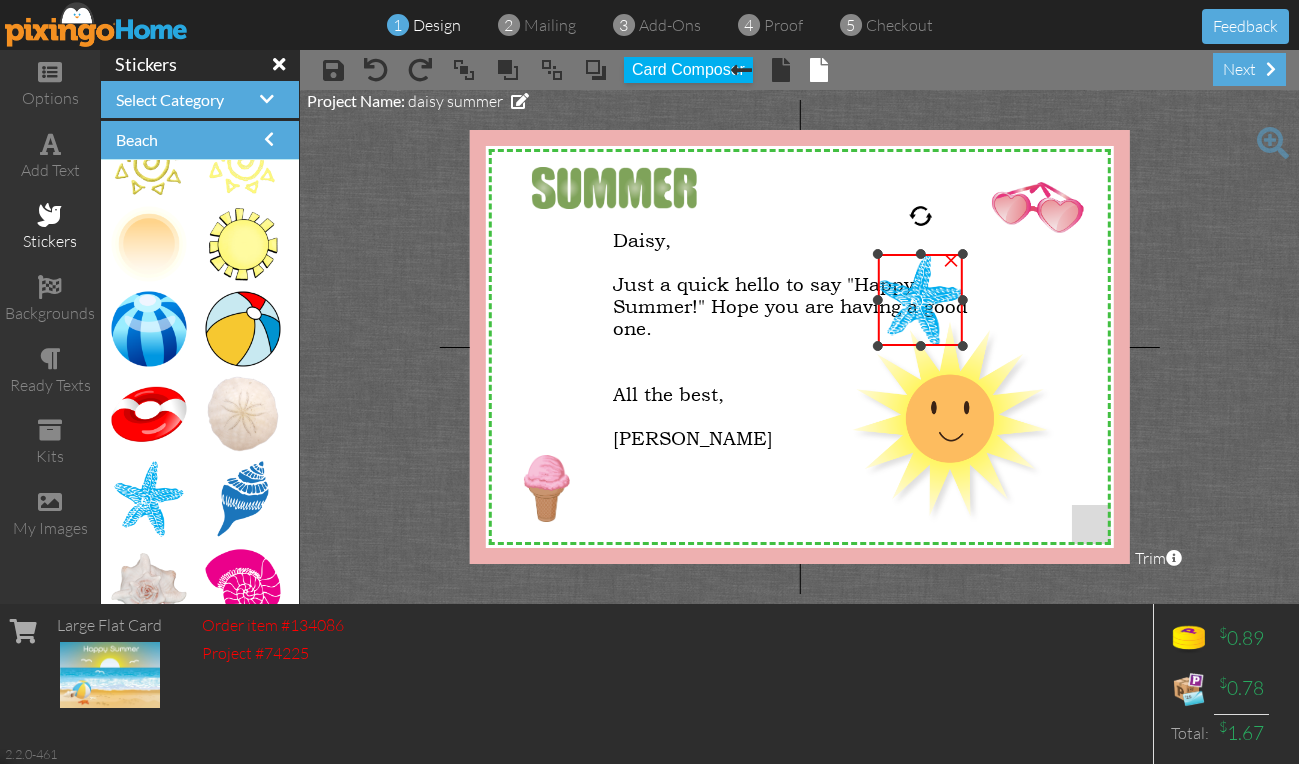 drag, startPoint x: 797, startPoint y: 163, endPoint x: 904, endPoint y: 252, distance: 139.17615 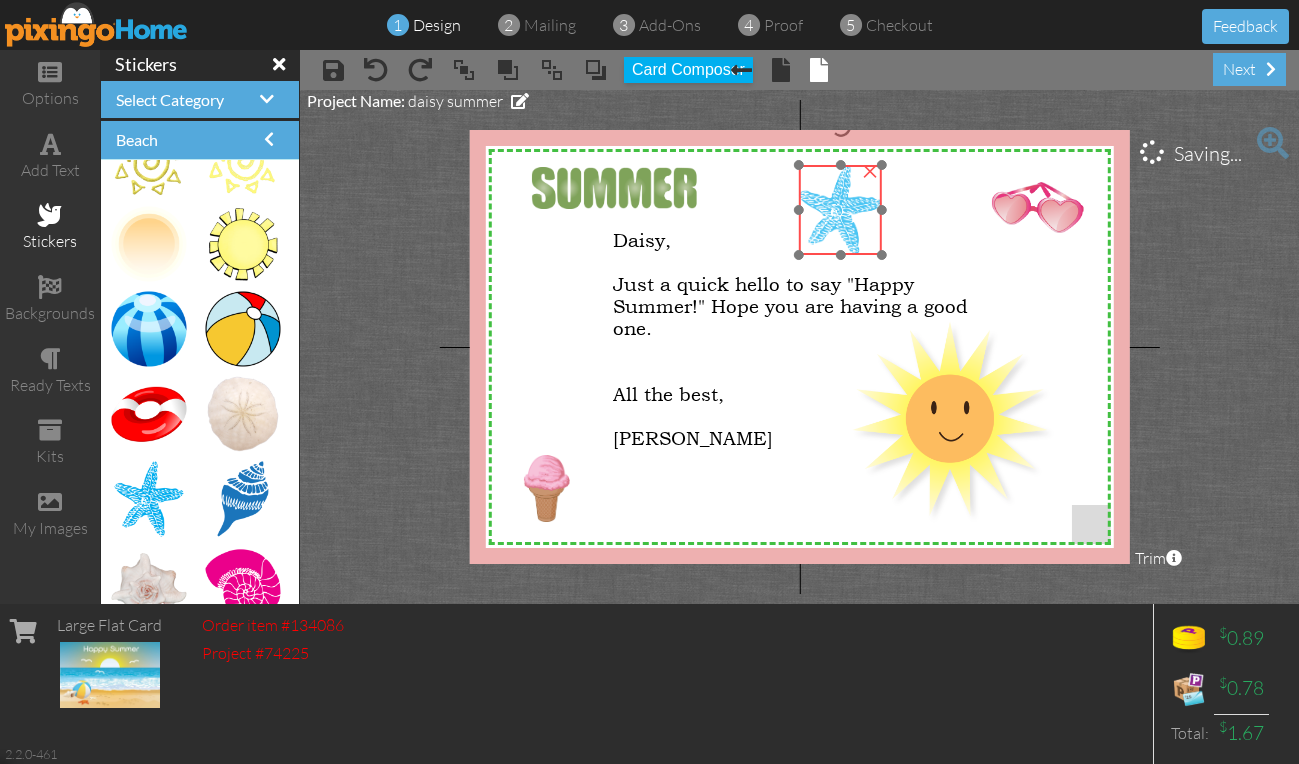 drag, startPoint x: 913, startPoint y: 286, endPoint x: 832, endPoint y: 195, distance: 121.82774 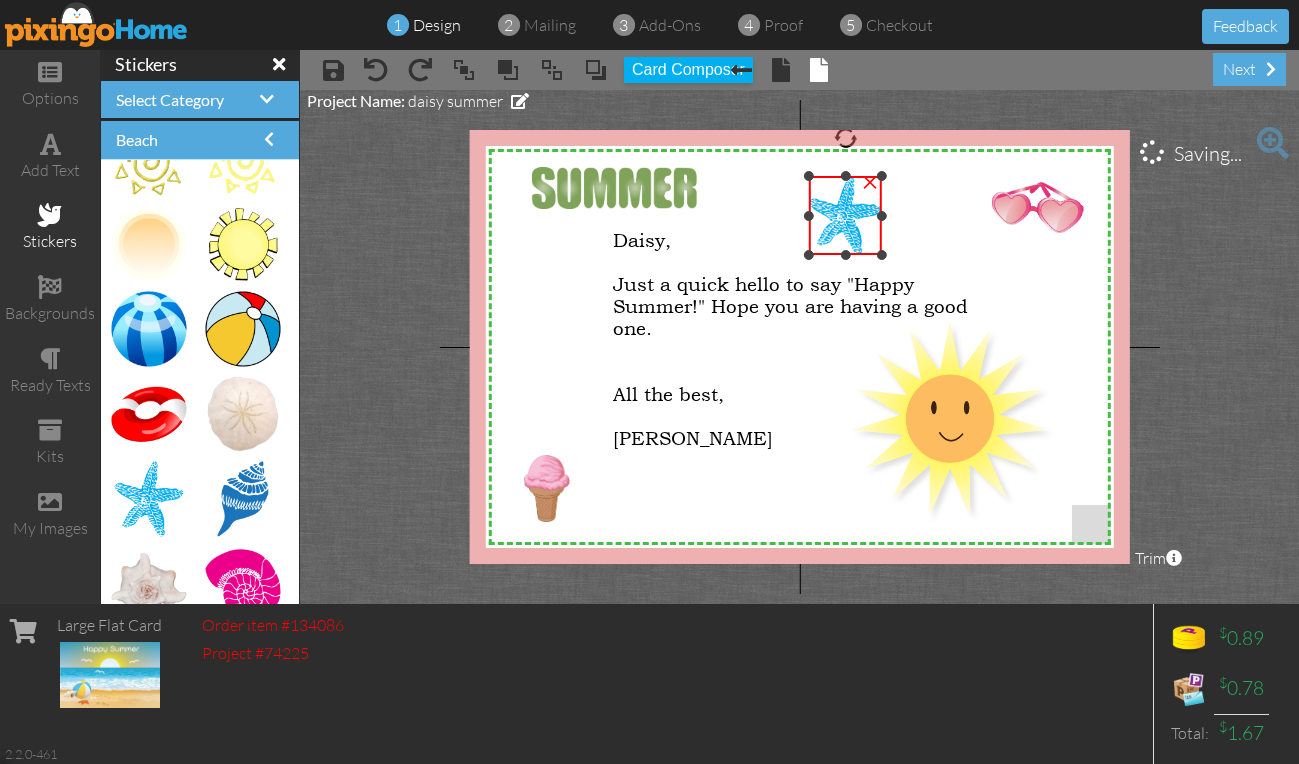 drag, startPoint x: 800, startPoint y: 166, endPoint x: 820, endPoint y: 187, distance: 29 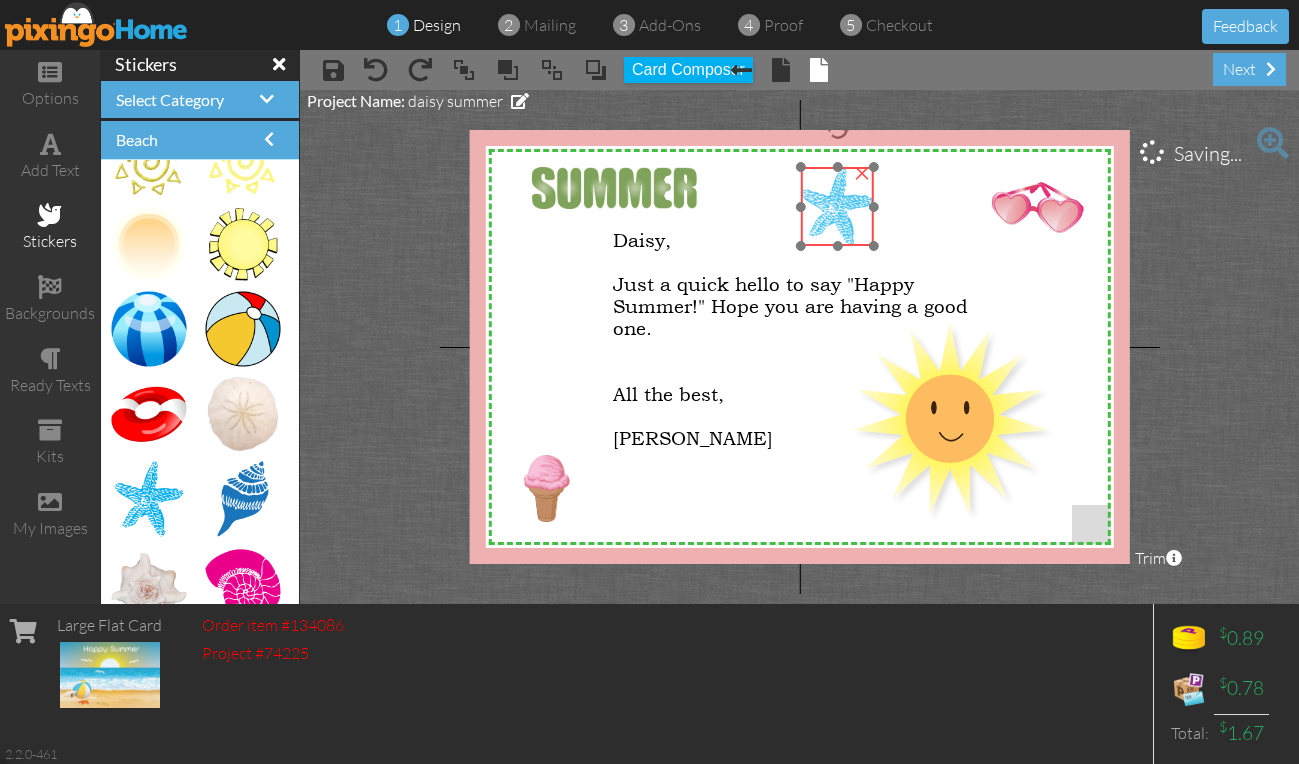 drag, startPoint x: 843, startPoint y: 220, endPoint x: 835, endPoint y: 211, distance: 12.0415945 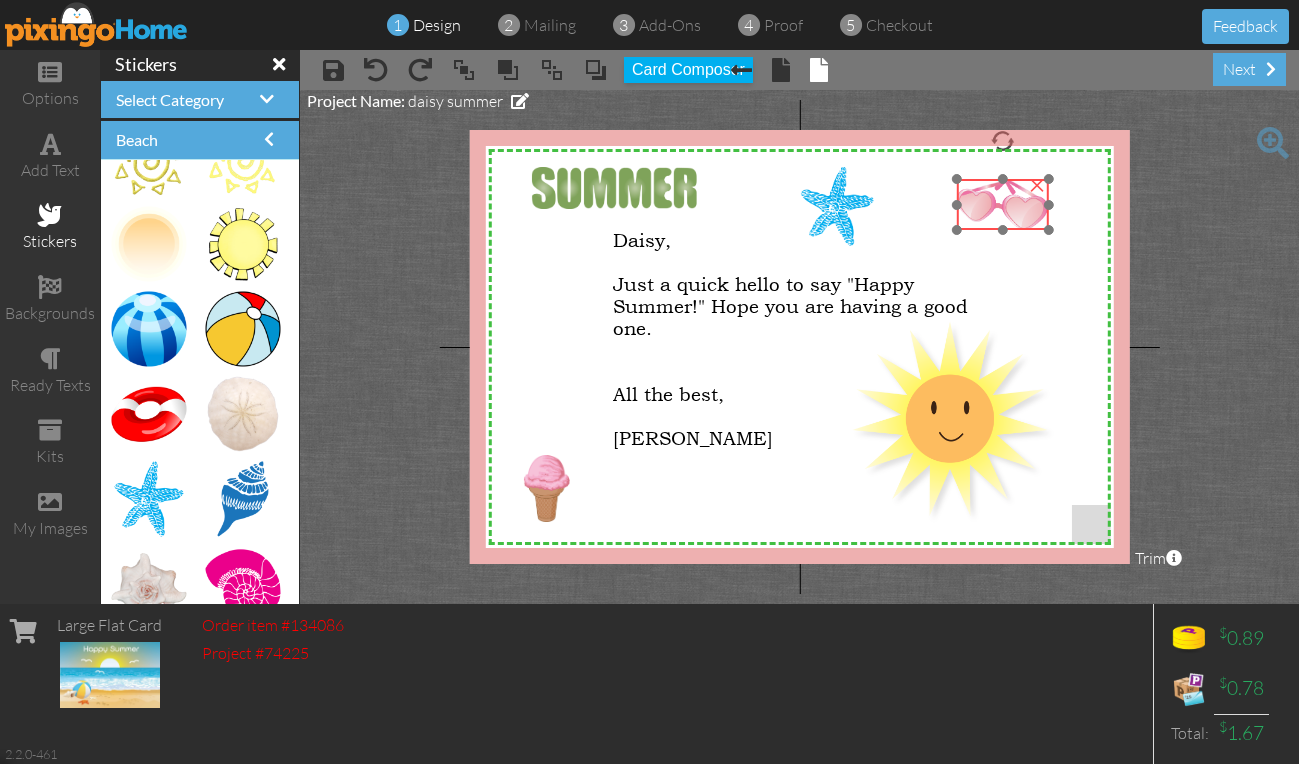 drag, startPoint x: 1019, startPoint y: 209, endPoint x: 984, endPoint y: 206, distance: 35.128338 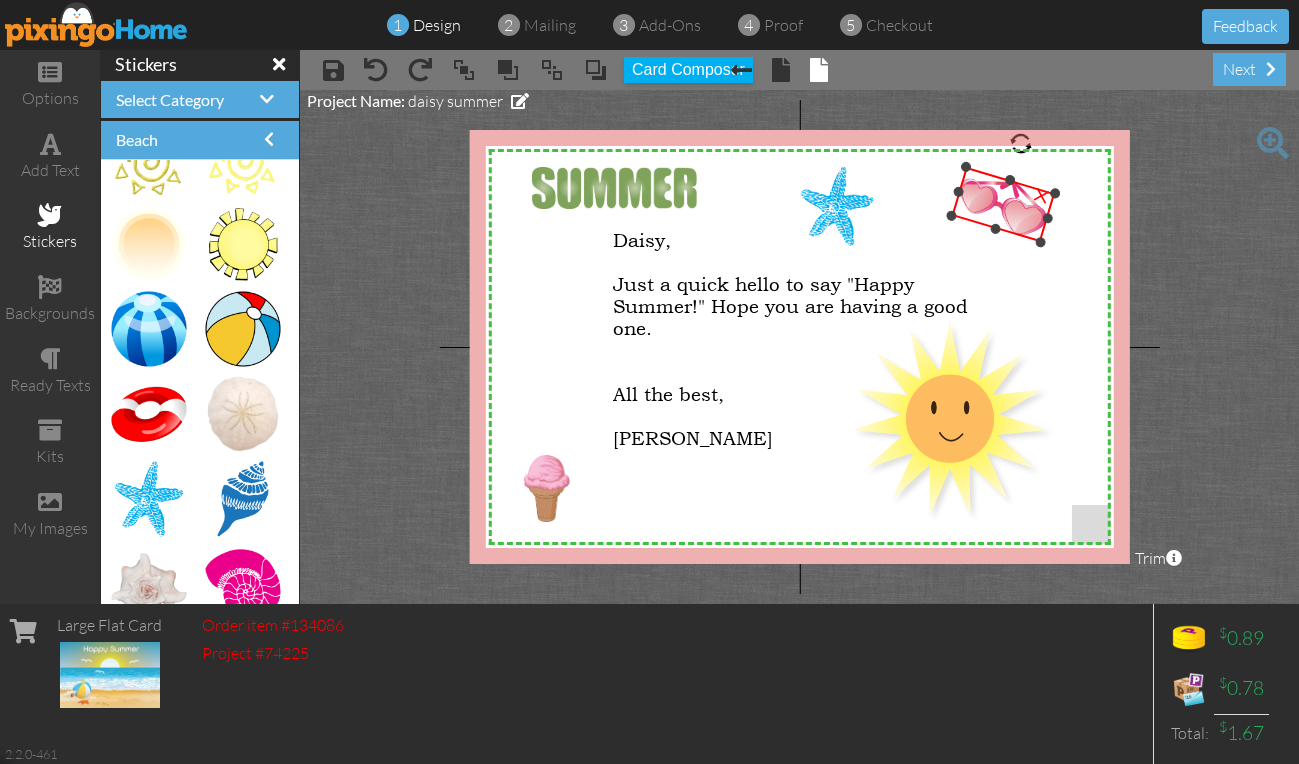 drag, startPoint x: 1008, startPoint y: 146, endPoint x: 1019, endPoint y: 150, distance: 11.7046995 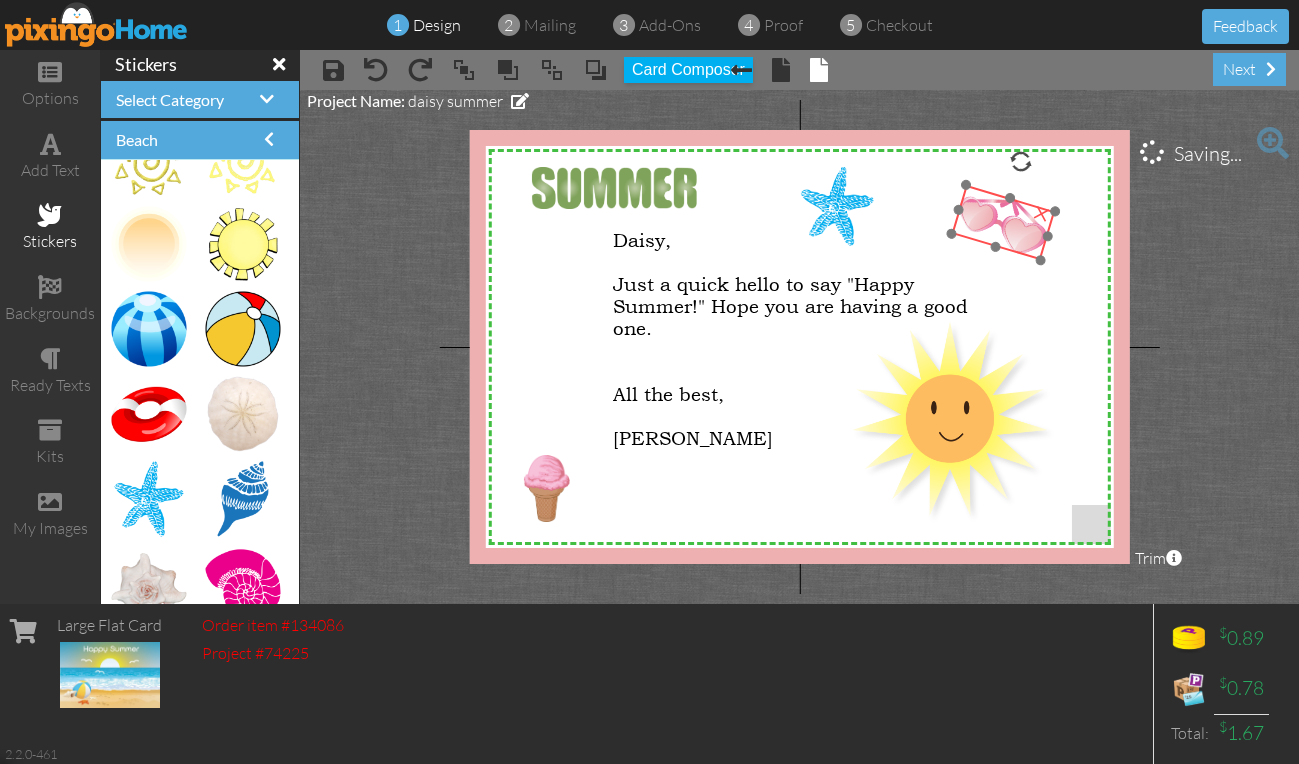 drag, startPoint x: 997, startPoint y: 210, endPoint x: 997, endPoint y: 228, distance: 18 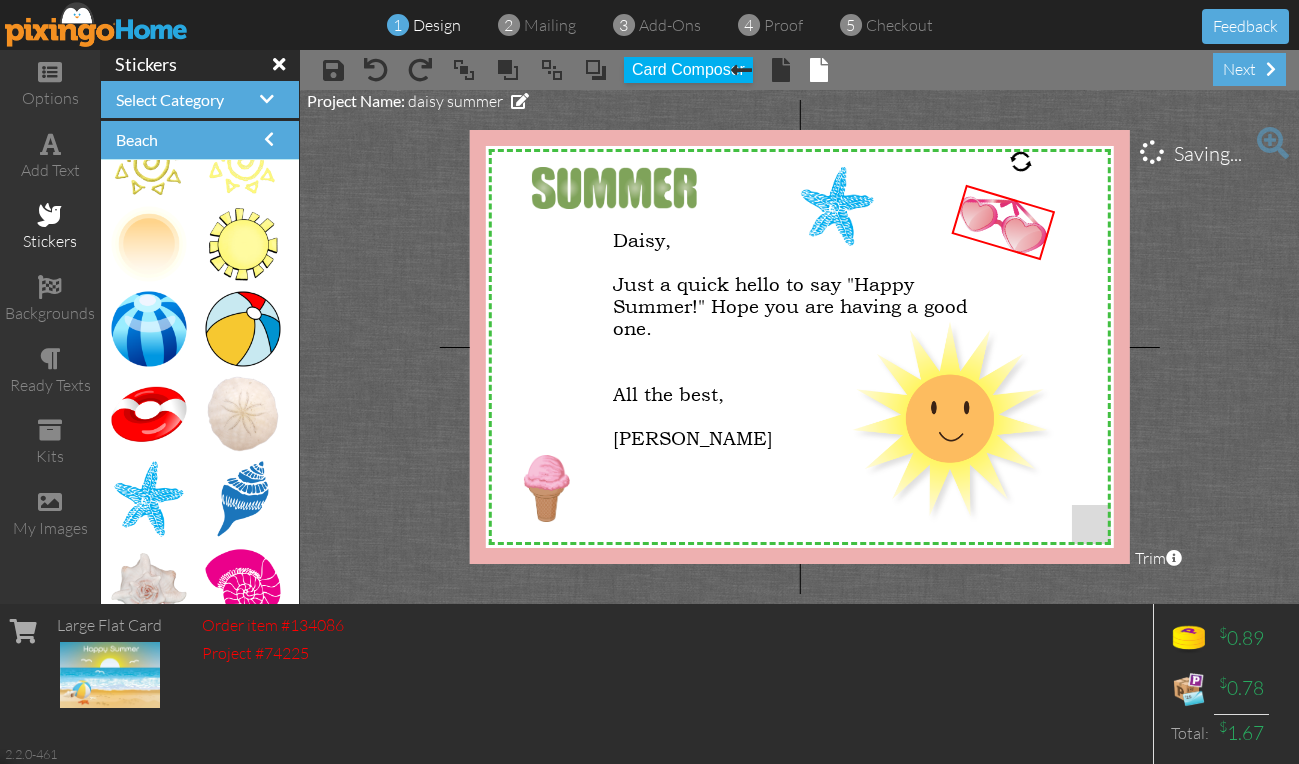 click on "X X X X X X X X X X X X X X X X X X X X X X X X X X X X X X X X X X X X X X X X X X X X X X X X X X X X X X X X X X X X X X X X X X X X X X X X X X X X X X X X X X X X X X X X X X X X X X X X Daisy, Just a quick hello to say "Happy Summer!" Hope you are having a good one. All the best, [PERSON_NAME] × × × × × ×
Saving...
Project Name:
[PERSON_NAME]
Trim
×
About the red and green reference lines
Area inside the
green dashed line
represents a safe zone where all work will be visible on the final
print.
The
red trim zone" at bounding box center (799, 347) 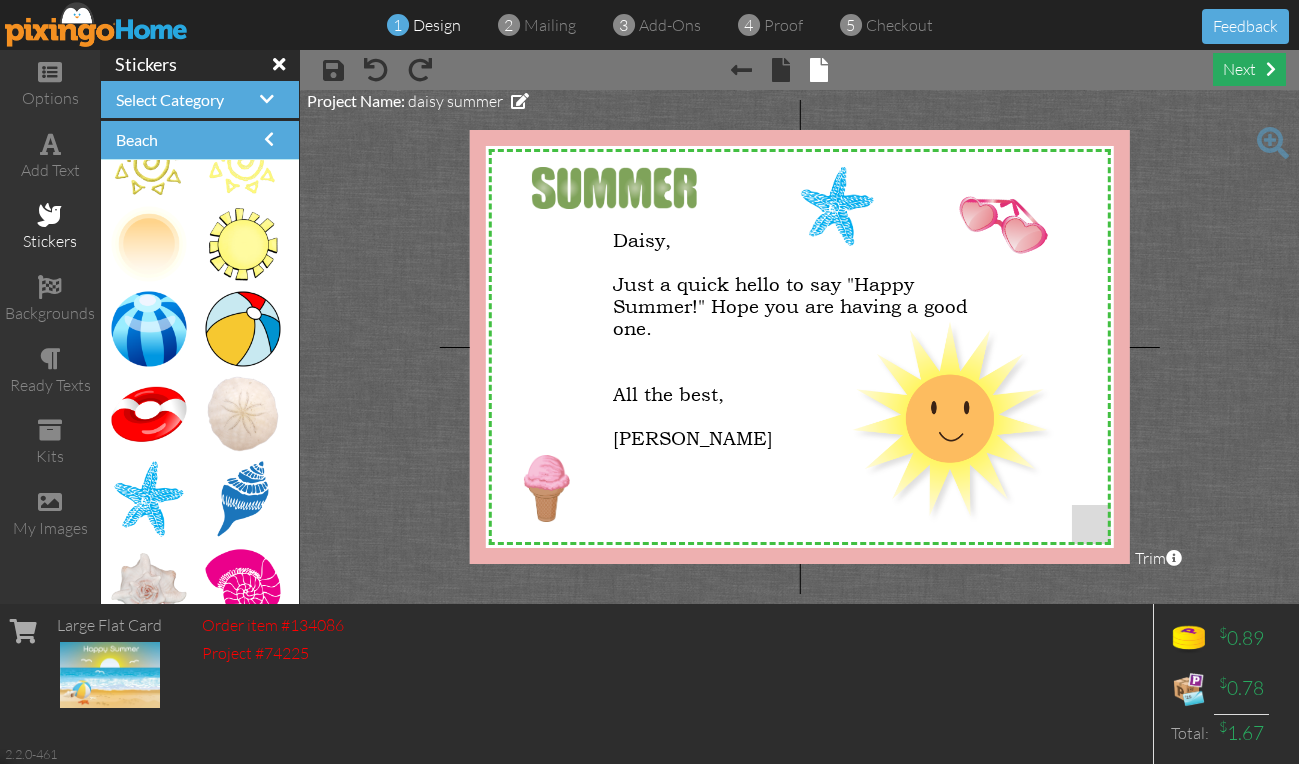 click on "next" at bounding box center (1249, 69) 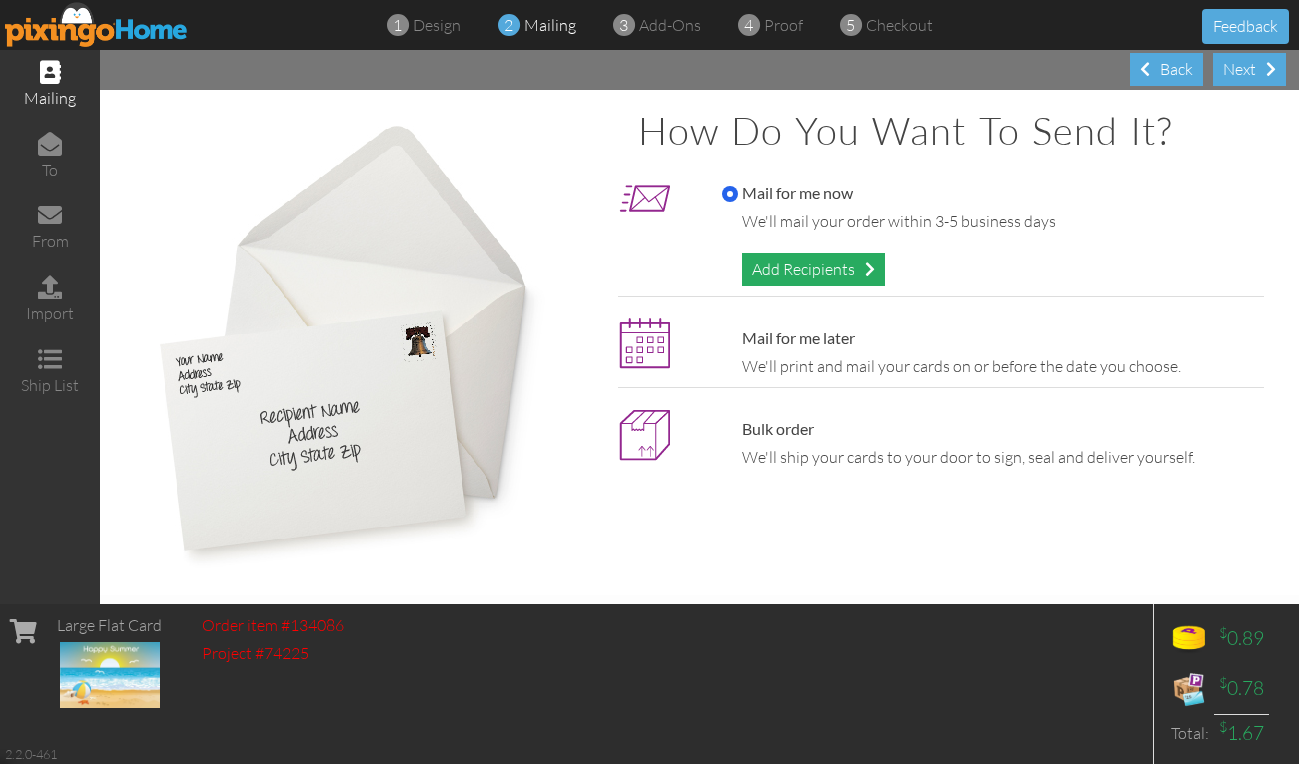click on "Add Recipients" at bounding box center (813, 269) 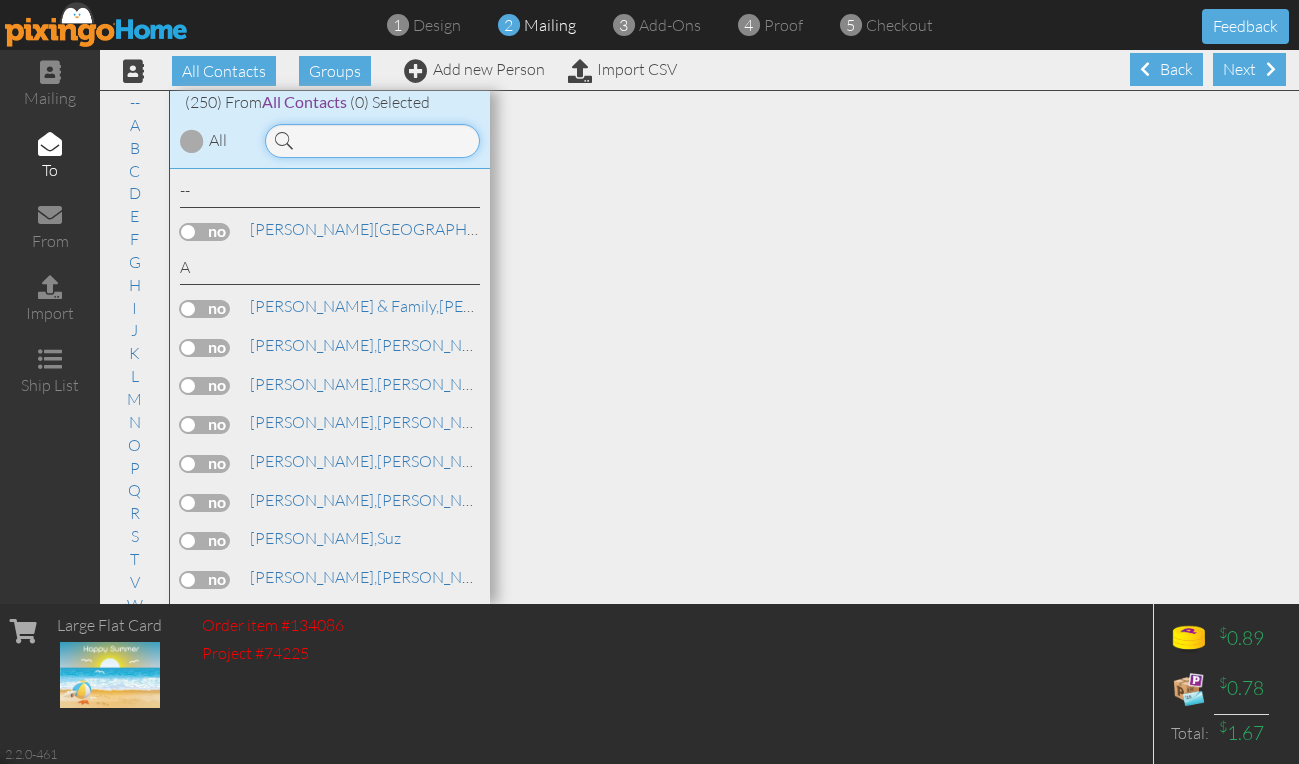click at bounding box center [372, 141] 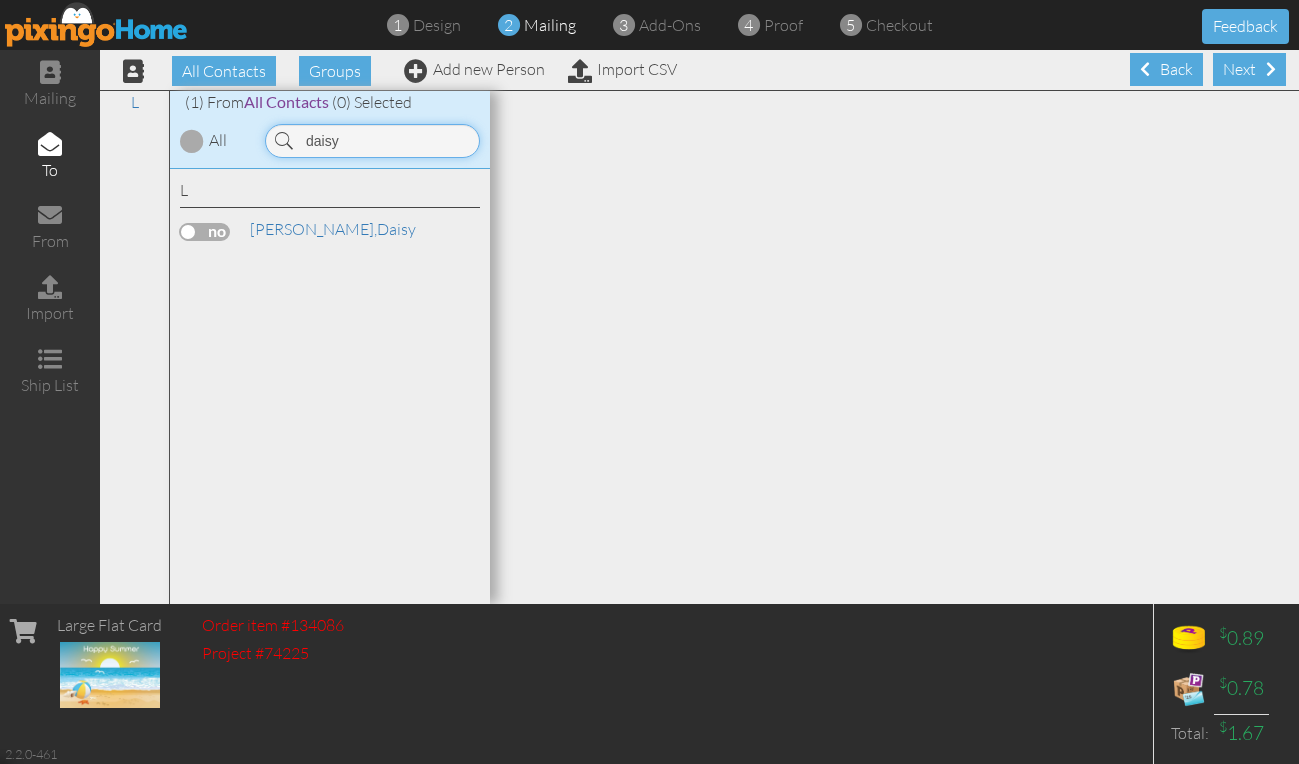 type on "daisy" 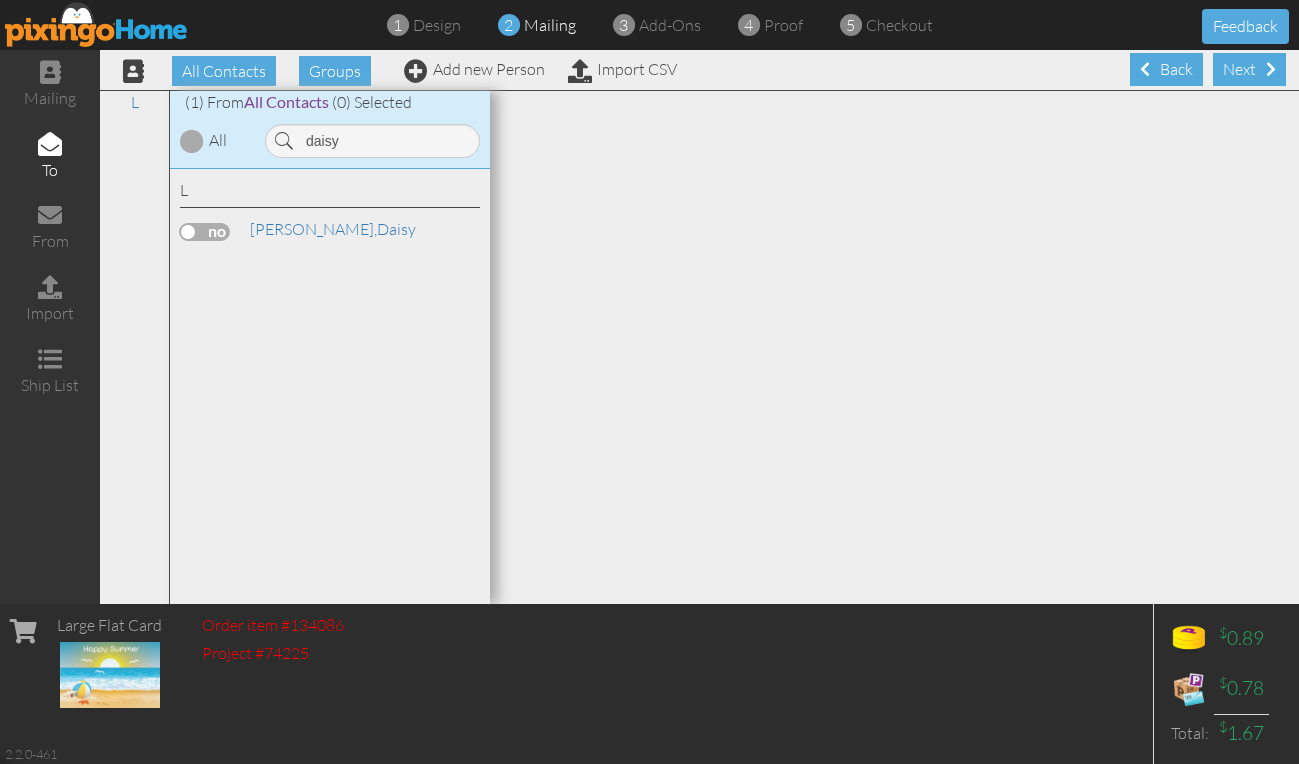 click at bounding box center [205, 232] 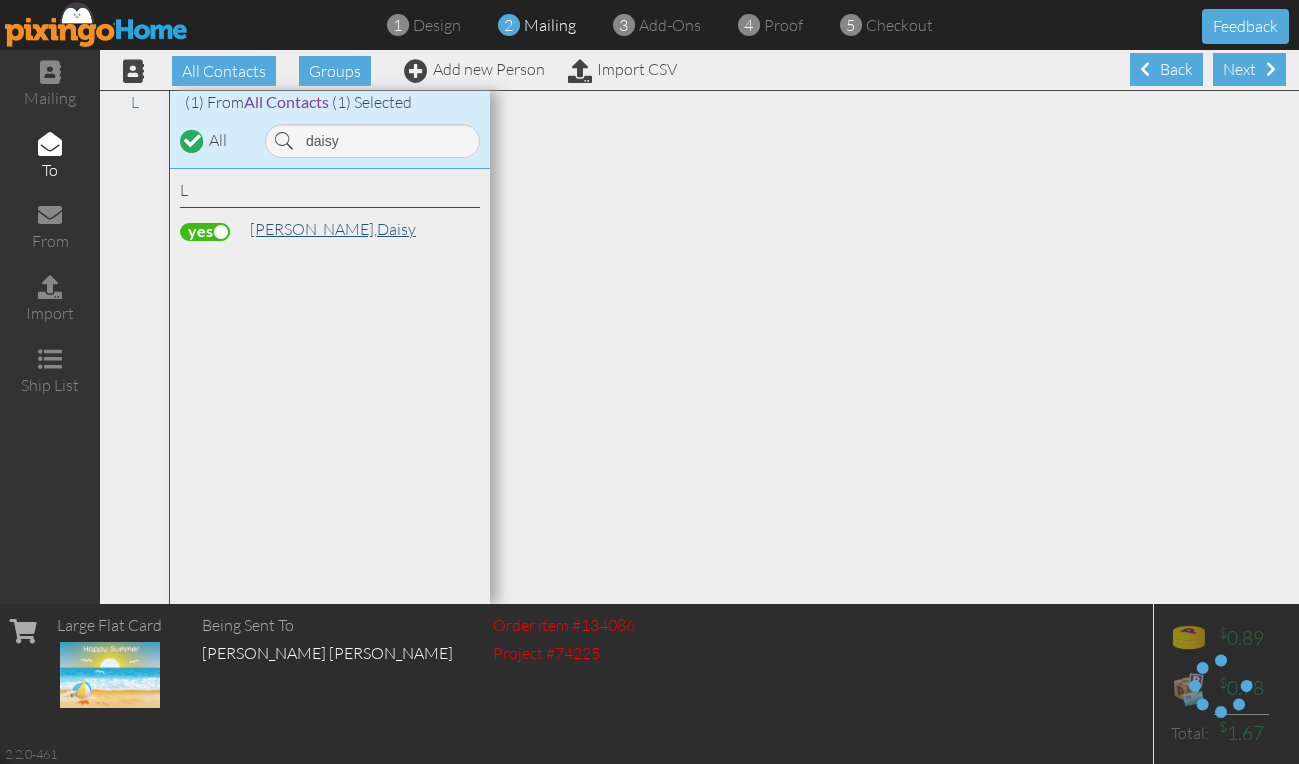 click on "[PERSON_NAME]," at bounding box center [313, 229] 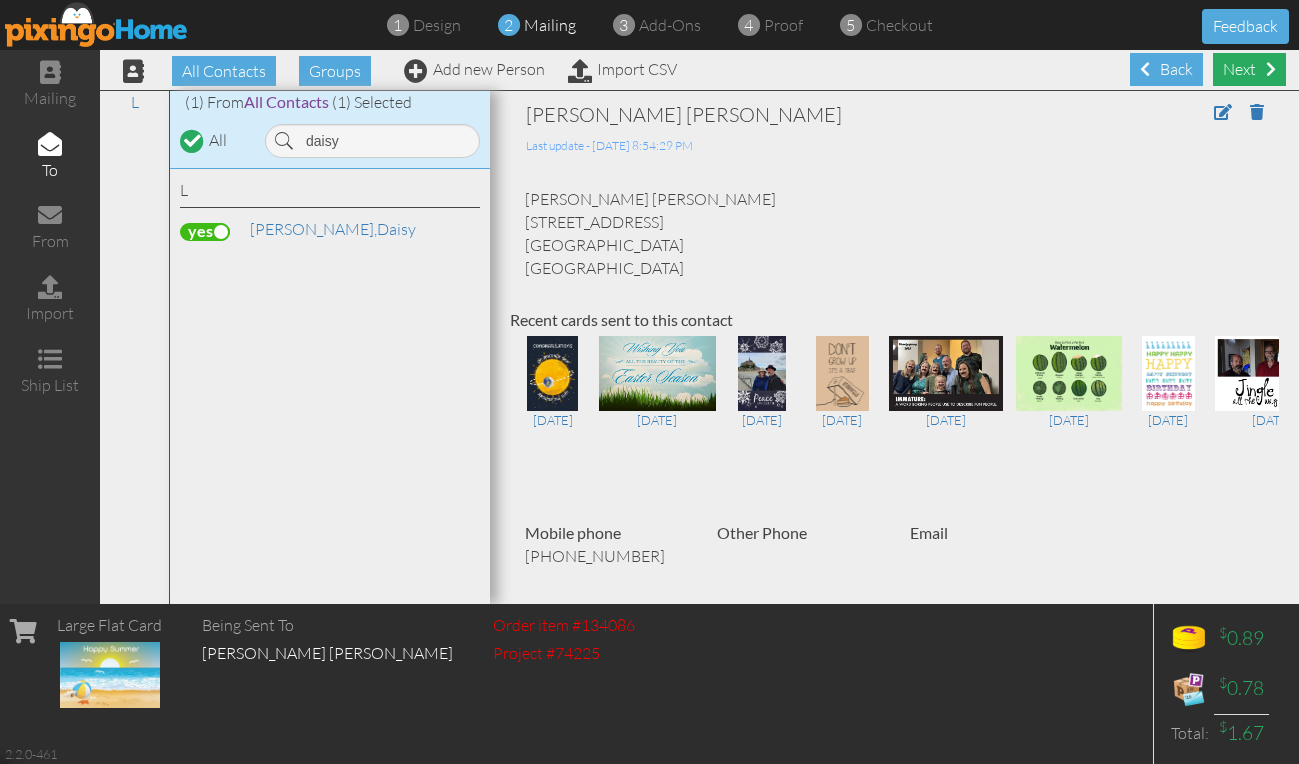click on "Next" at bounding box center (1249, 69) 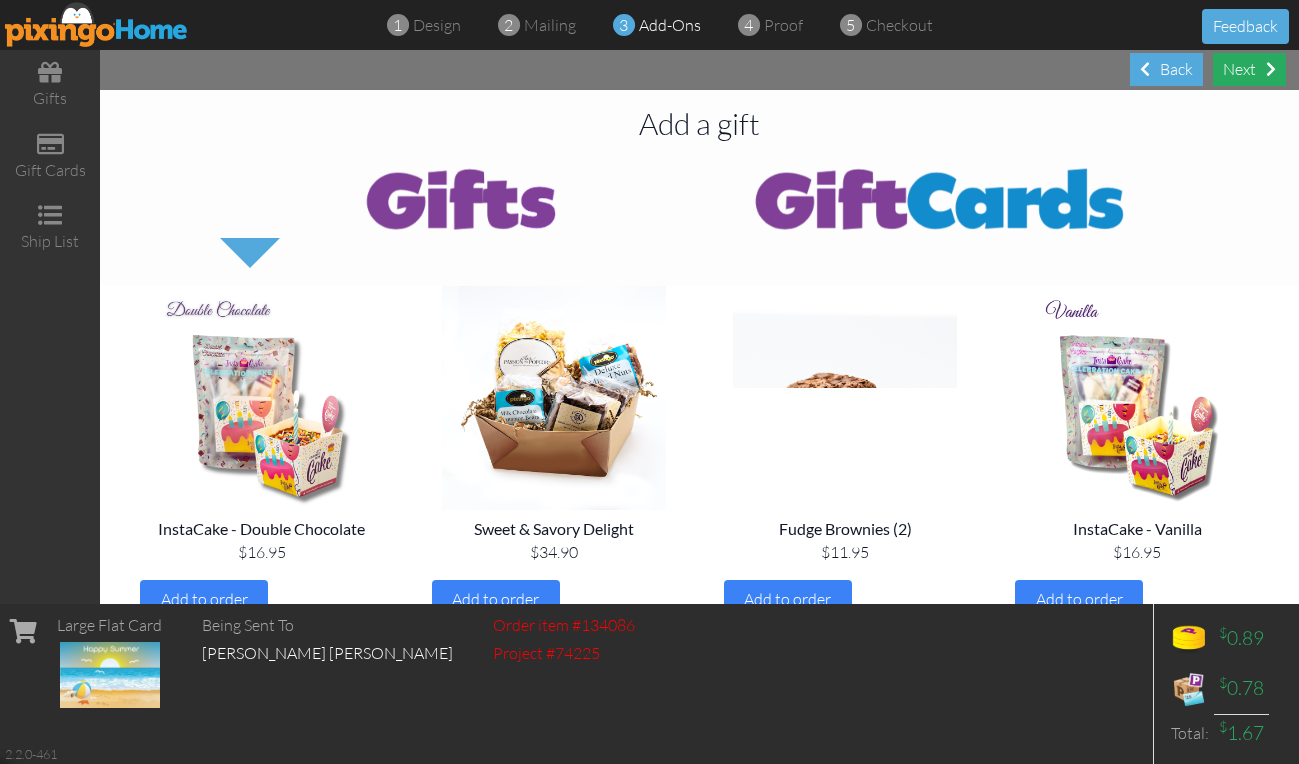 click on "Next" at bounding box center (1249, 69) 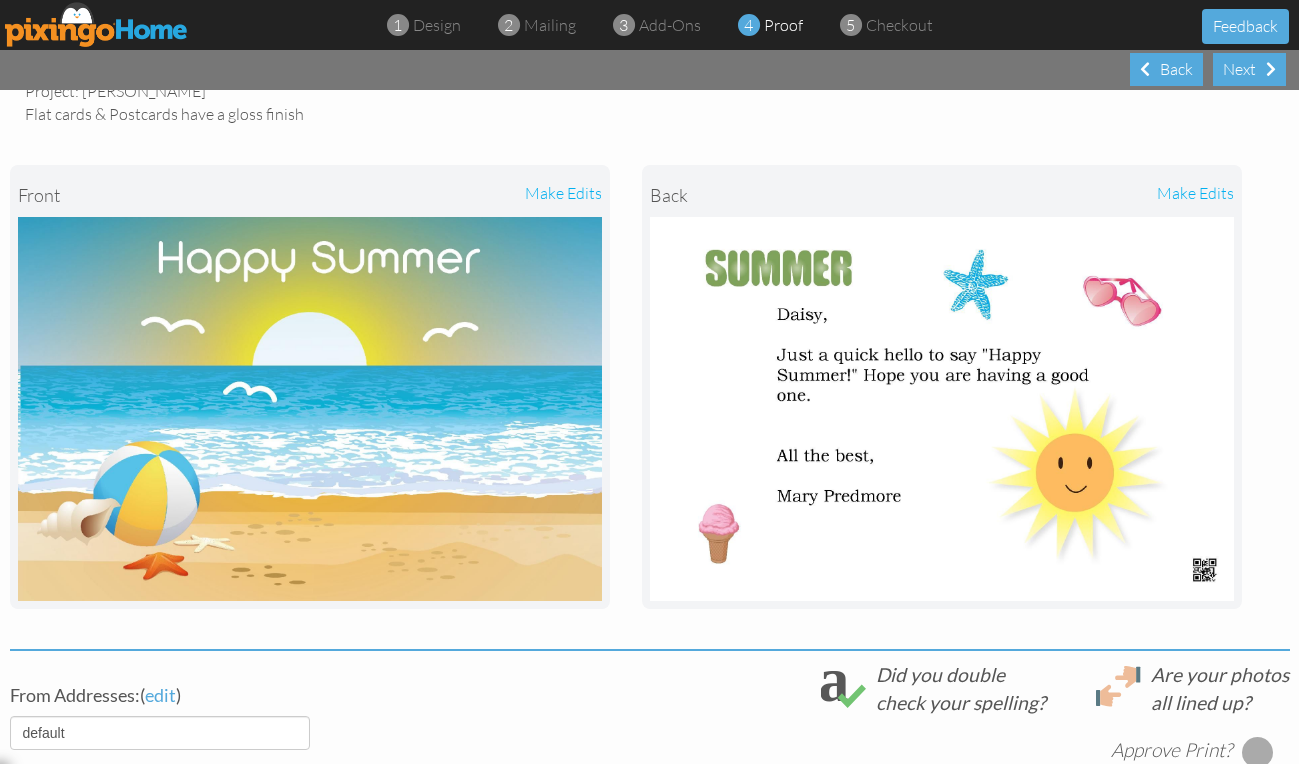 scroll, scrollTop: 200, scrollLeft: 0, axis: vertical 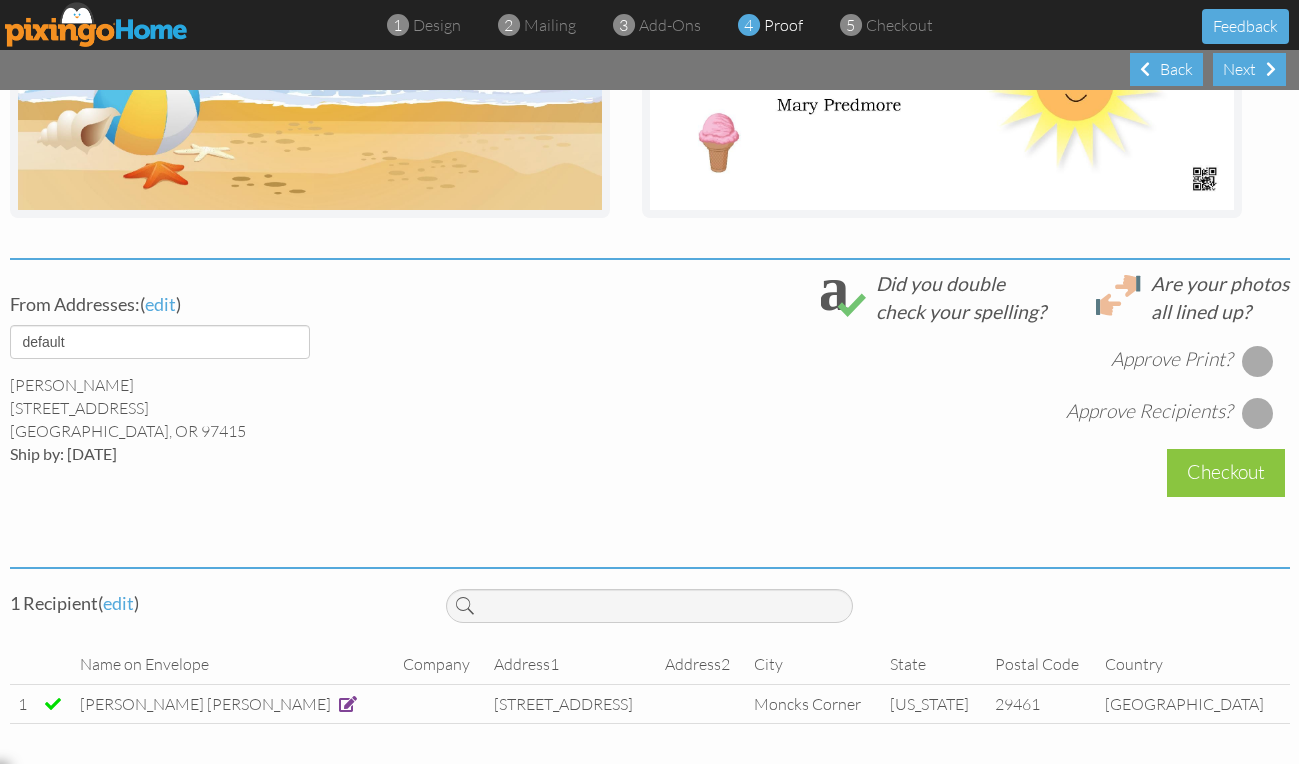 click at bounding box center (1258, 361) 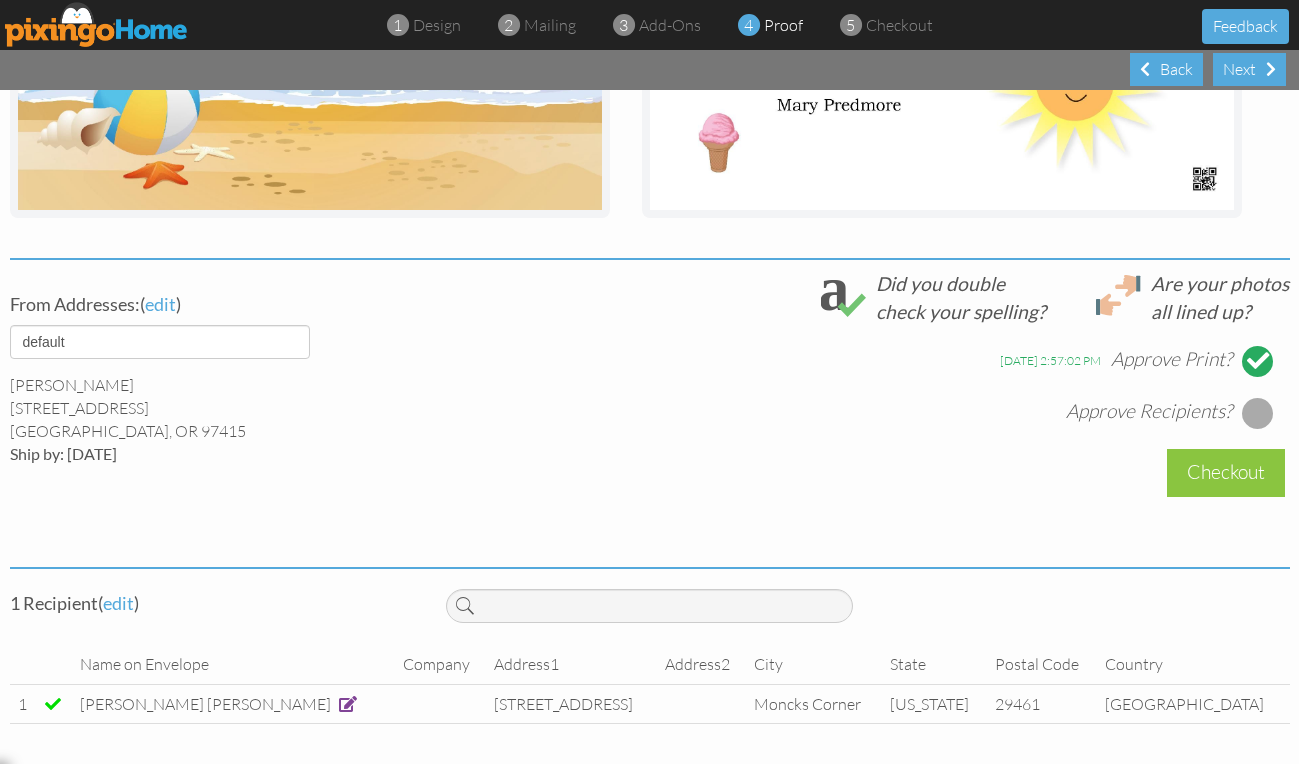 click at bounding box center [1258, 413] 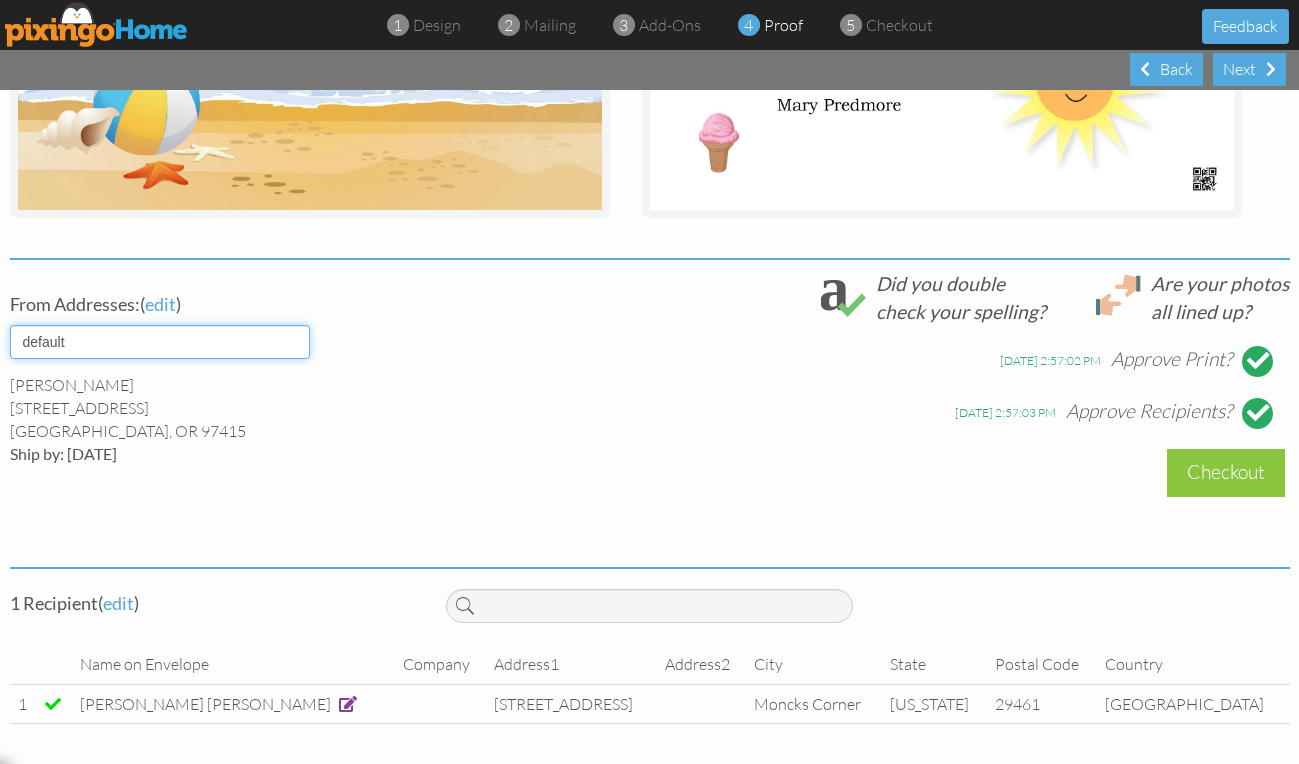 click on "default" at bounding box center (160, 342) 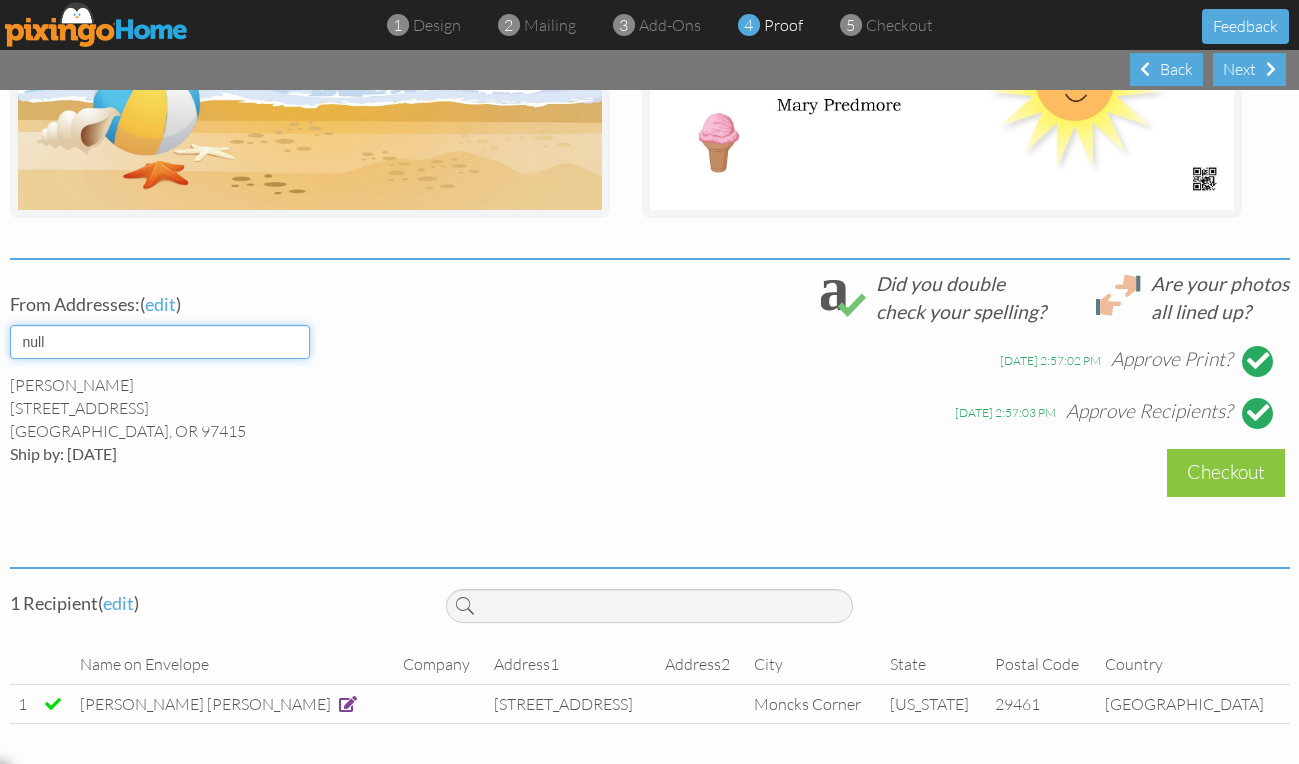 click on "default" at bounding box center (160, 342) 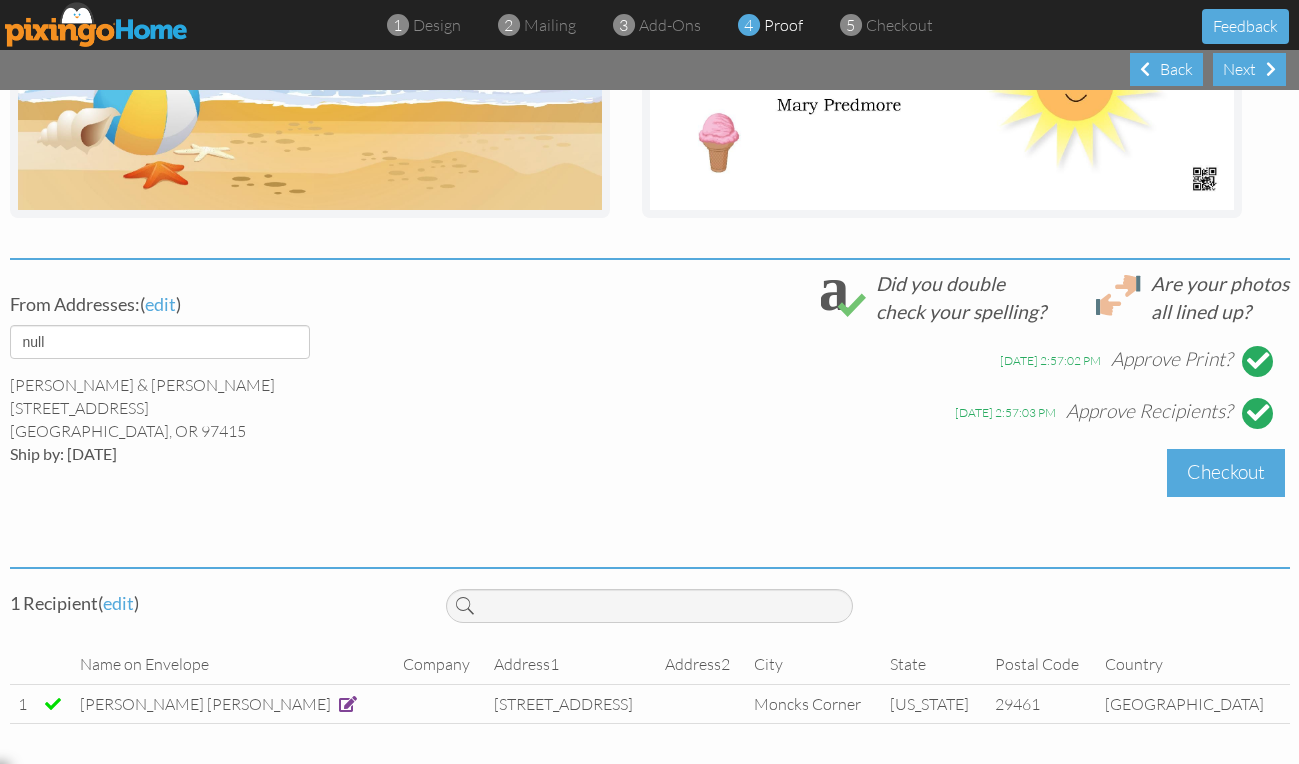 click on "Checkout" at bounding box center [1226, 472] 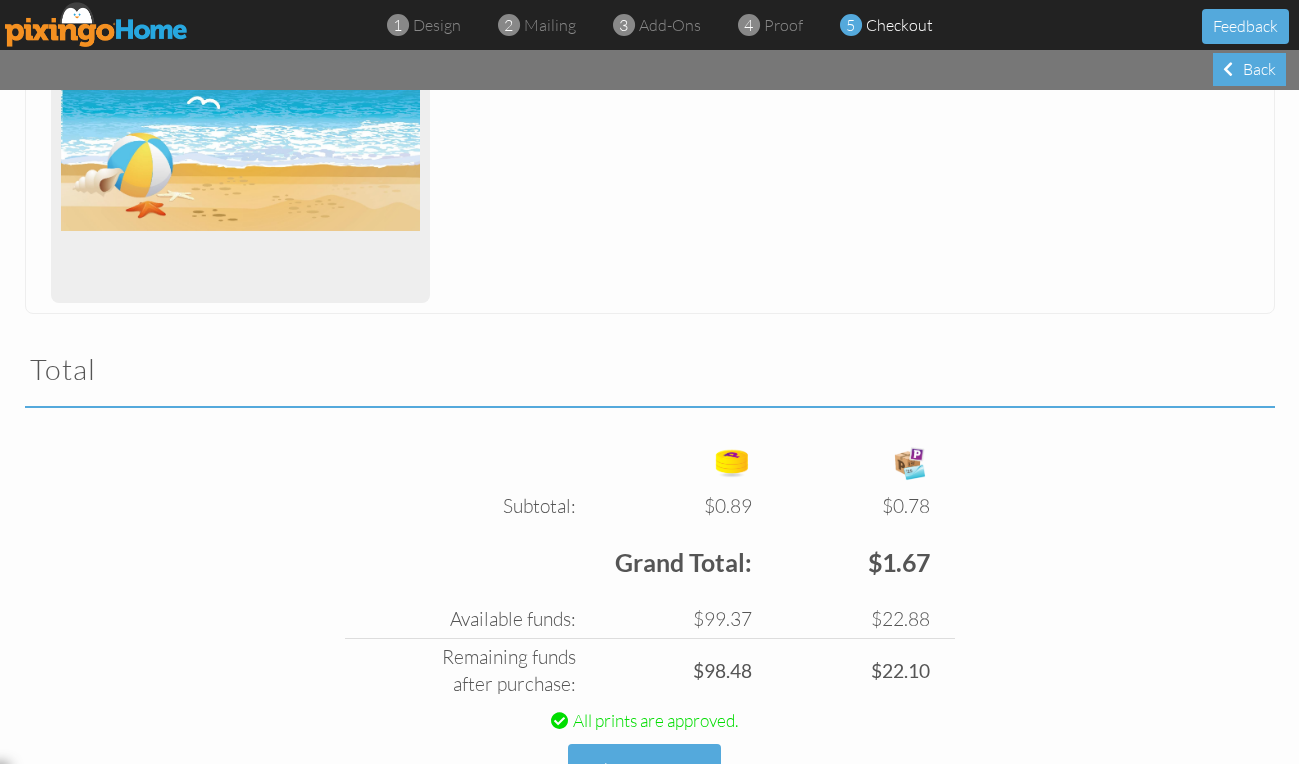 scroll, scrollTop: 506, scrollLeft: 0, axis: vertical 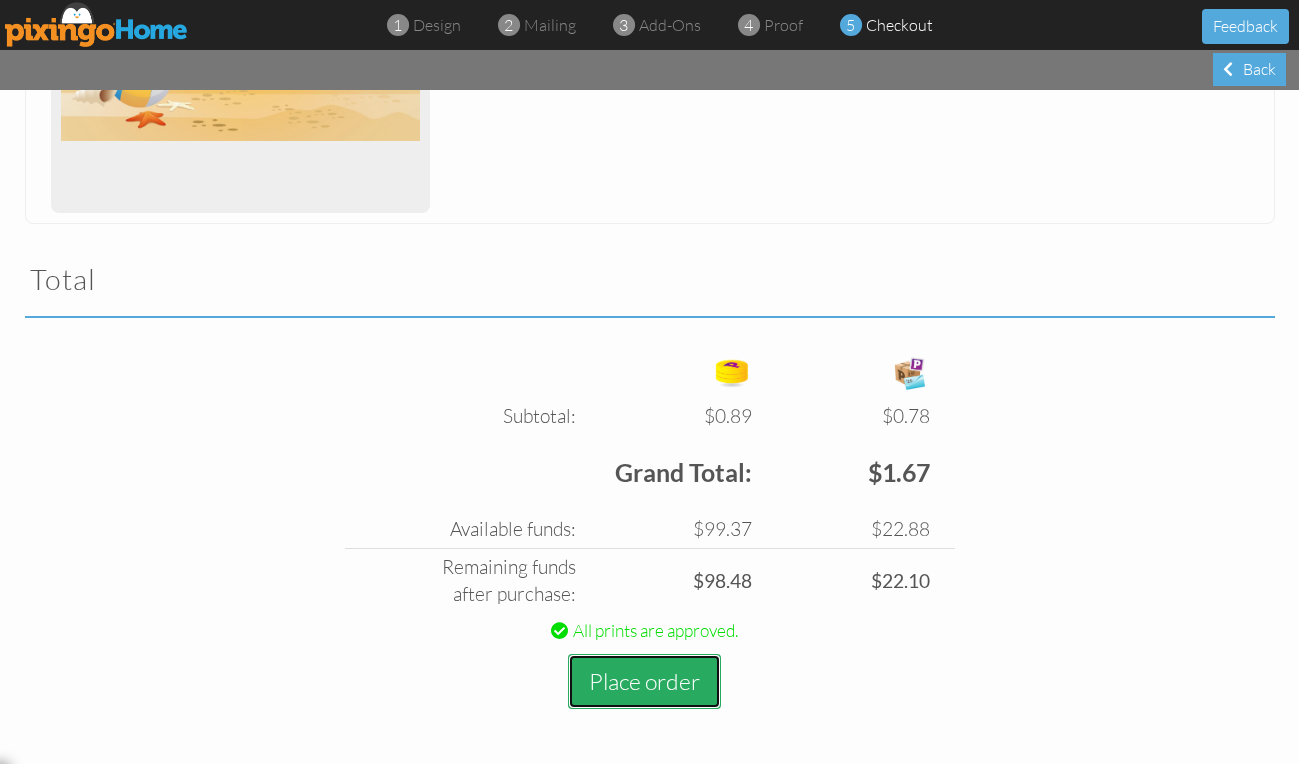 click on "Place order" at bounding box center [644, 681] 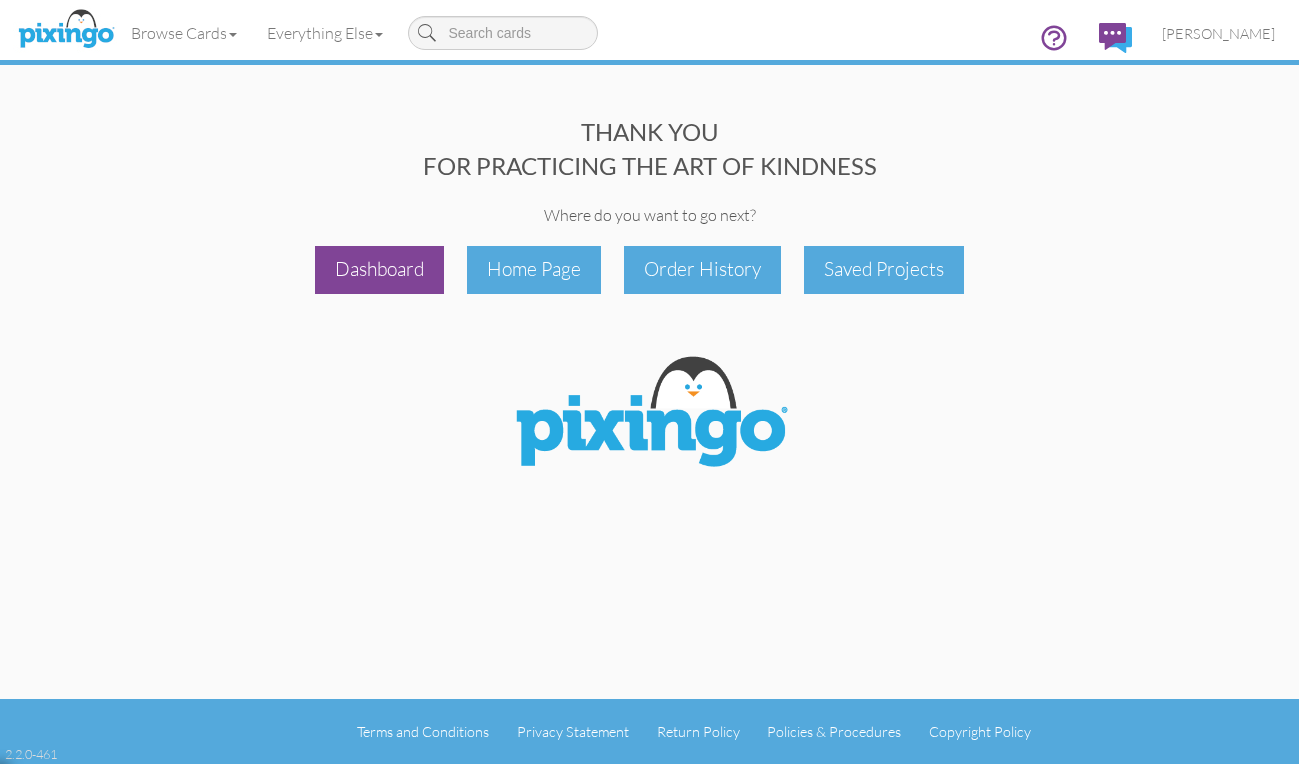 click on "Dashboard" at bounding box center [379, 269] 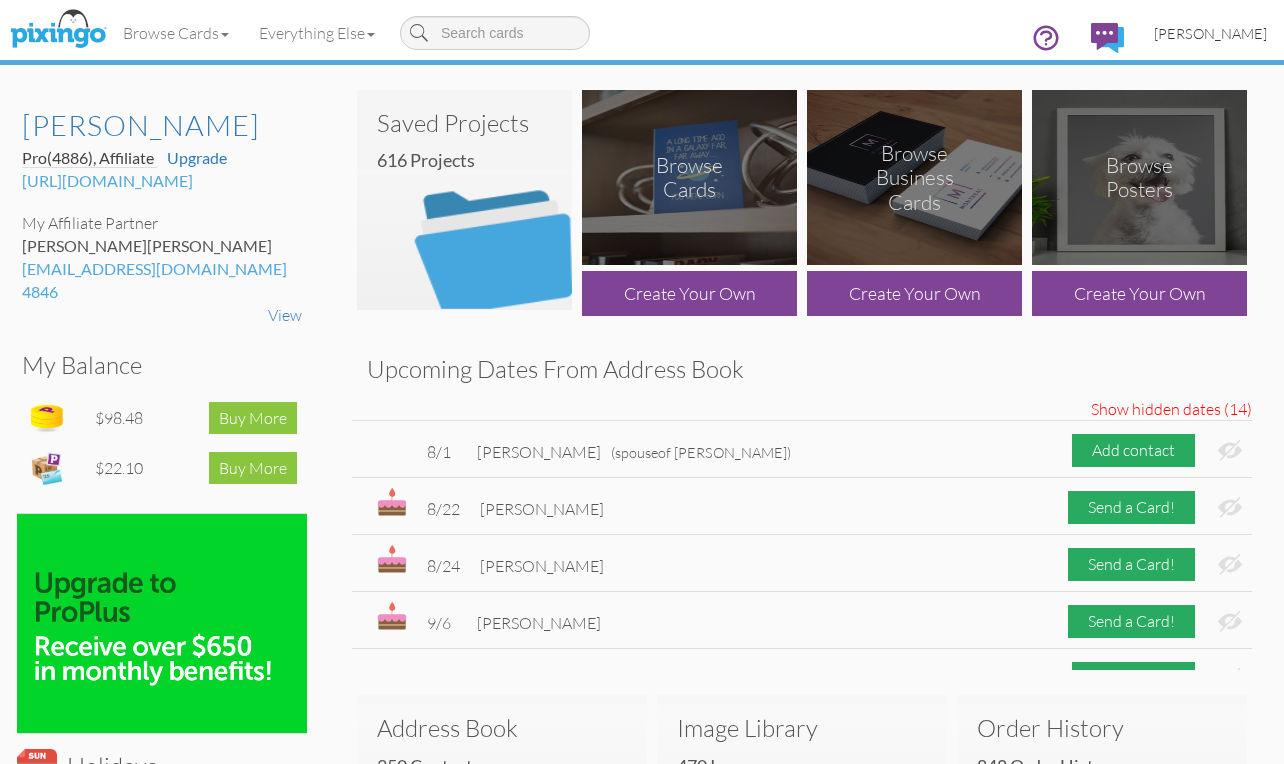 click on "[PERSON_NAME]" at bounding box center (1210, 33) 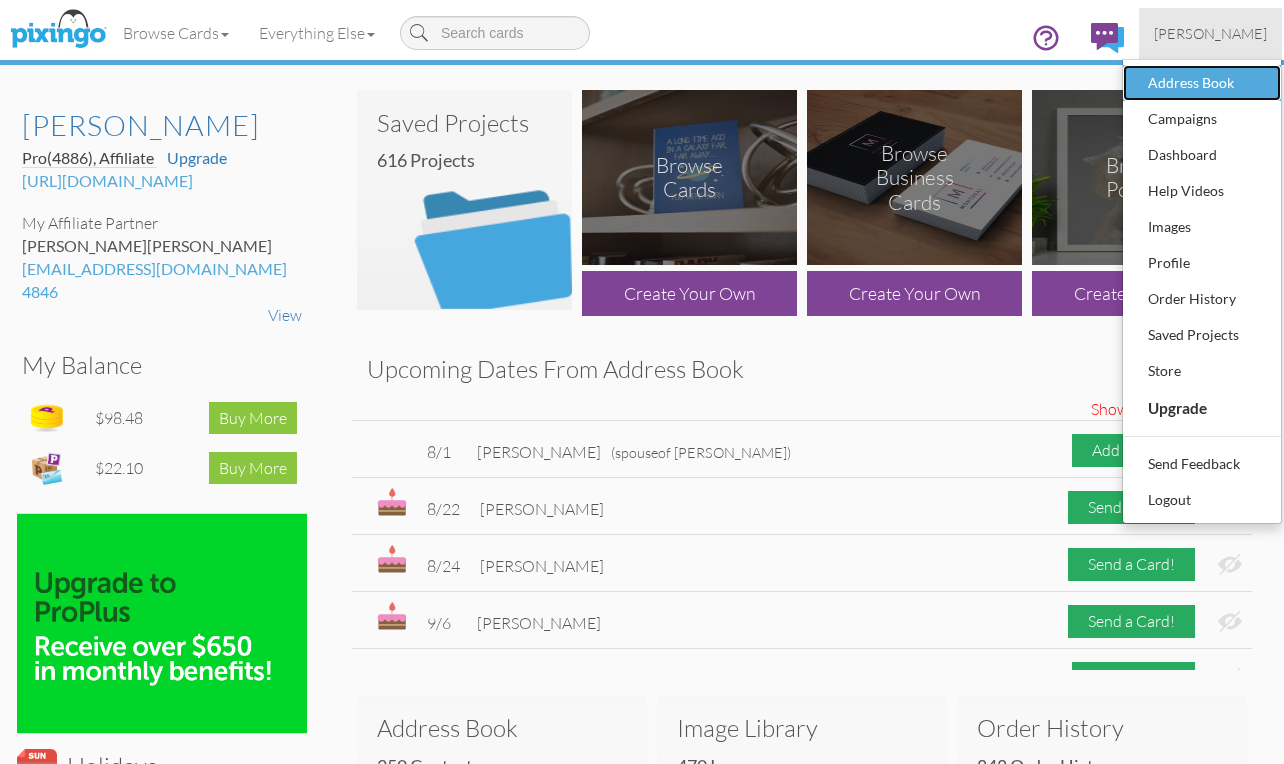 click on "Address Book" at bounding box center (1202, 83) 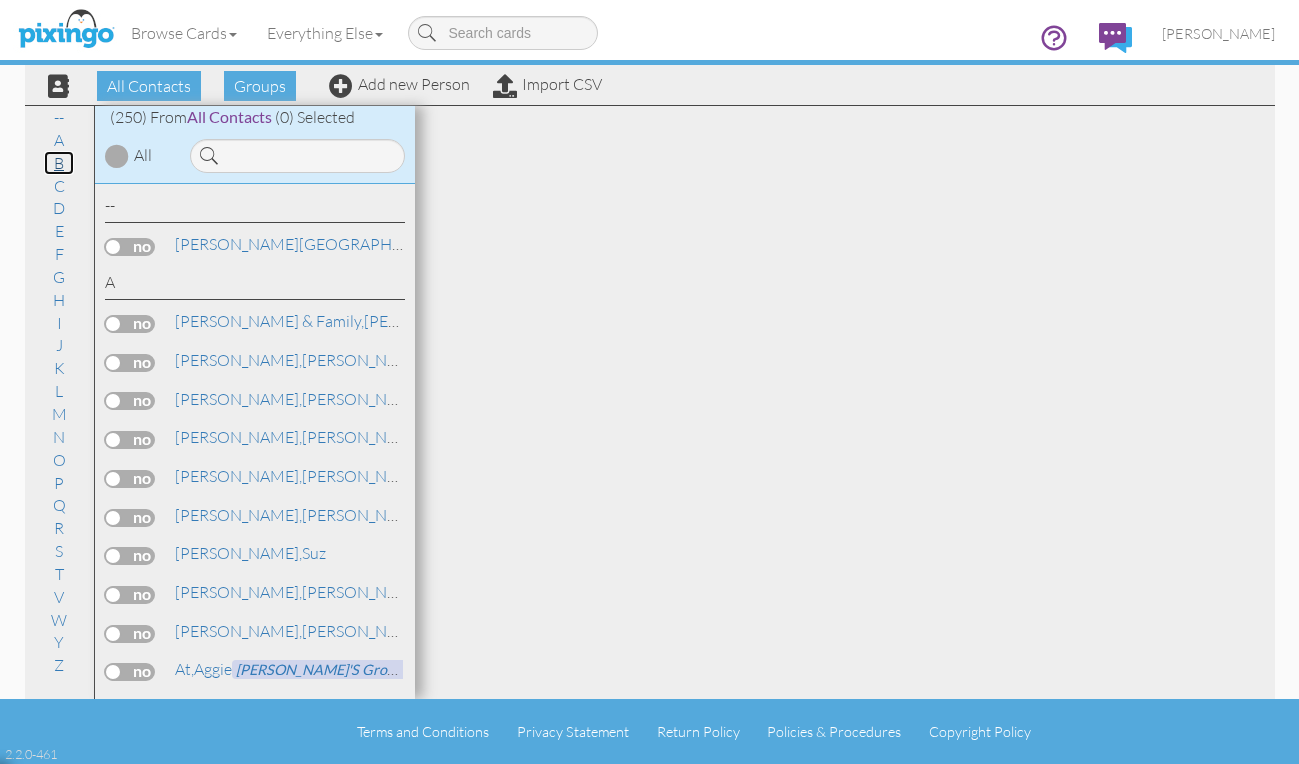 click on "B" at bounding box center (59, 163) 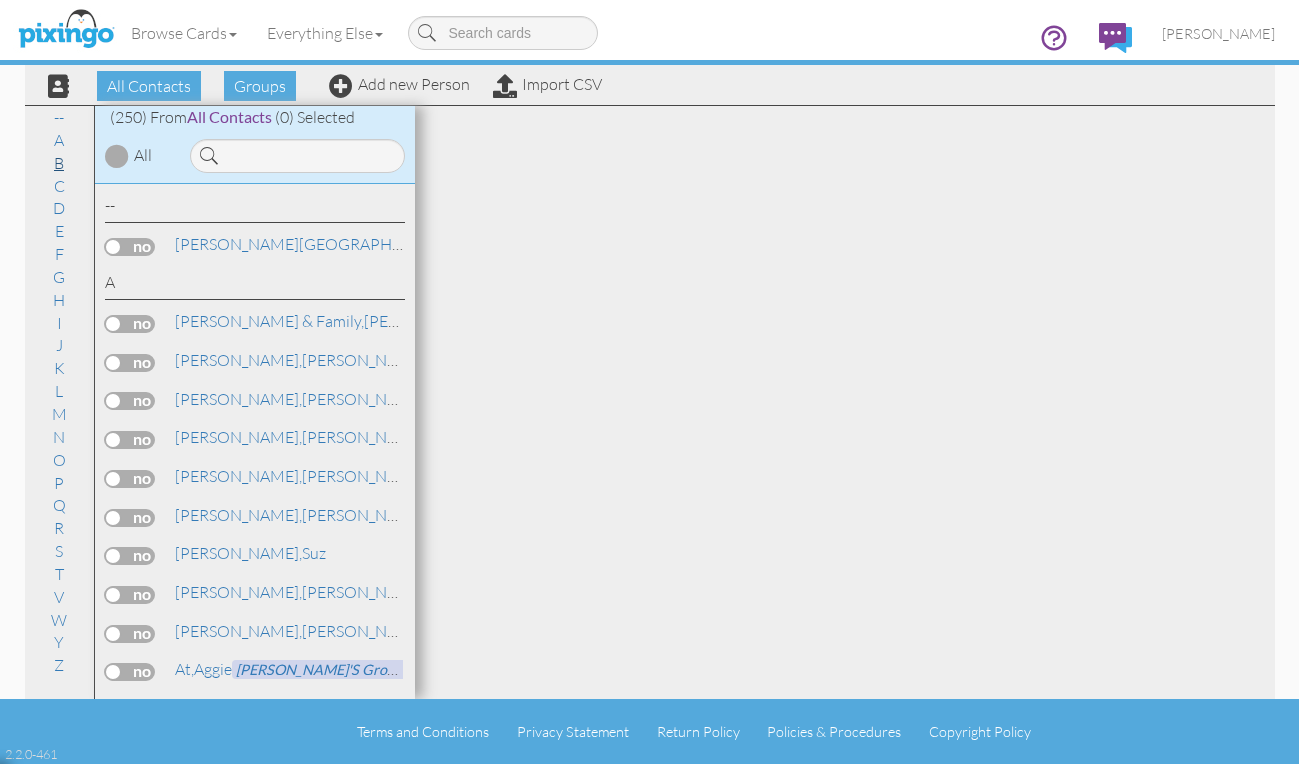 scroll, scrollTop: 513, scrollLeft: 0, axis: vertical 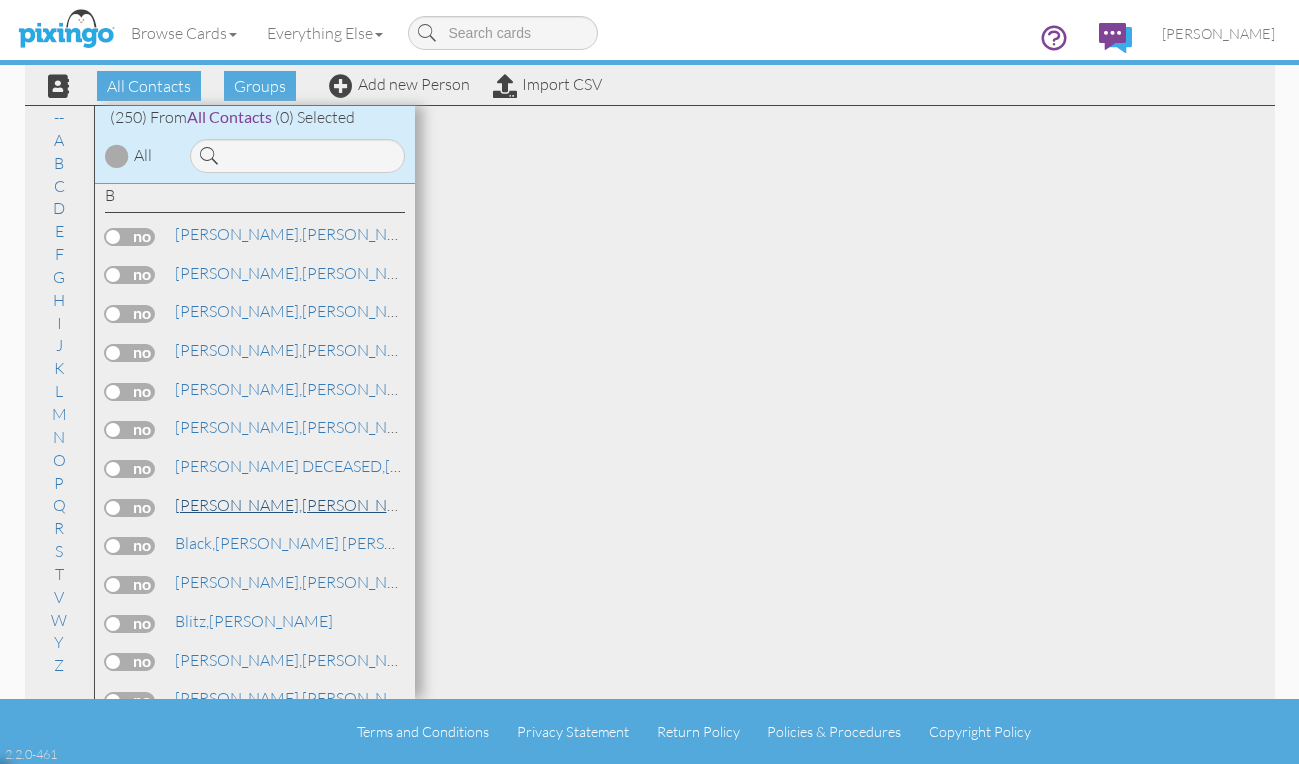 click on "[PERSON_NAME]," at bounding box center [238, 505] 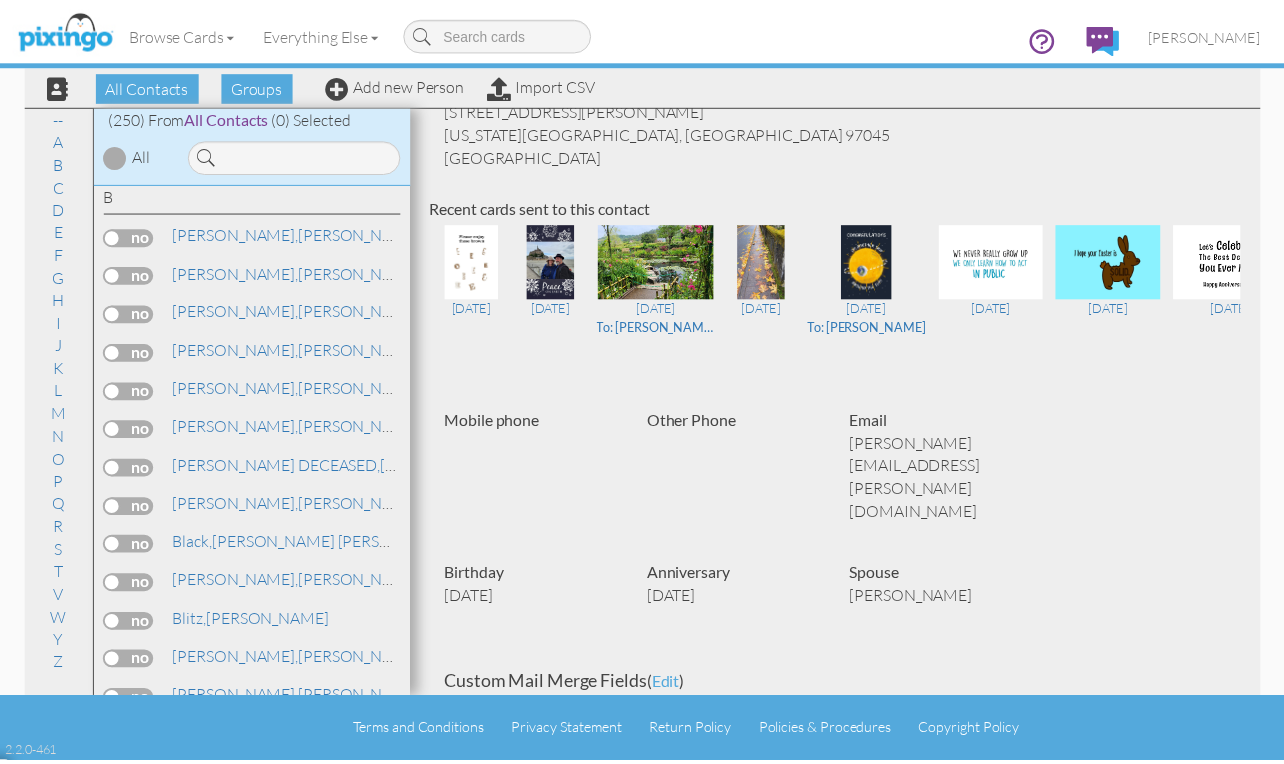 scroll, scrollTop: 0, scrollLeft: 0, axis: both 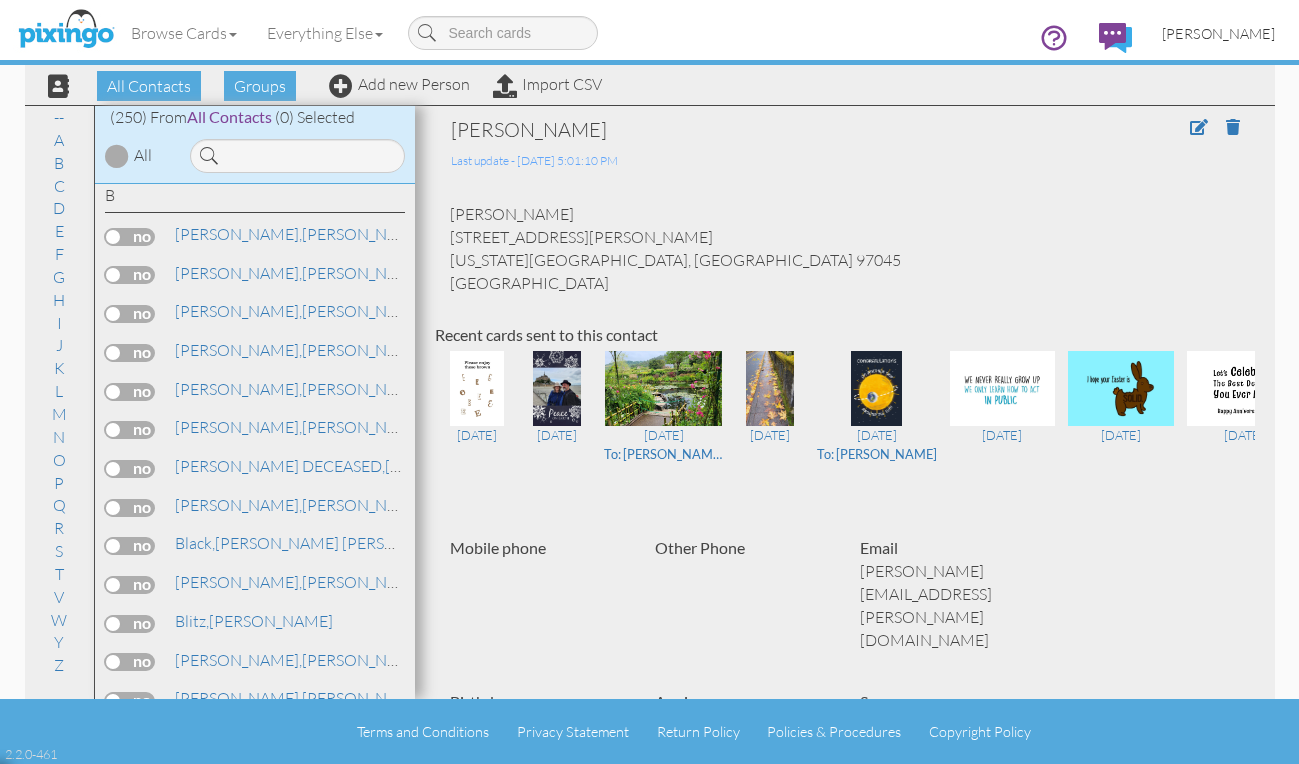 click on "[PERSON_NAME]" at bounding box center [1218, 33] 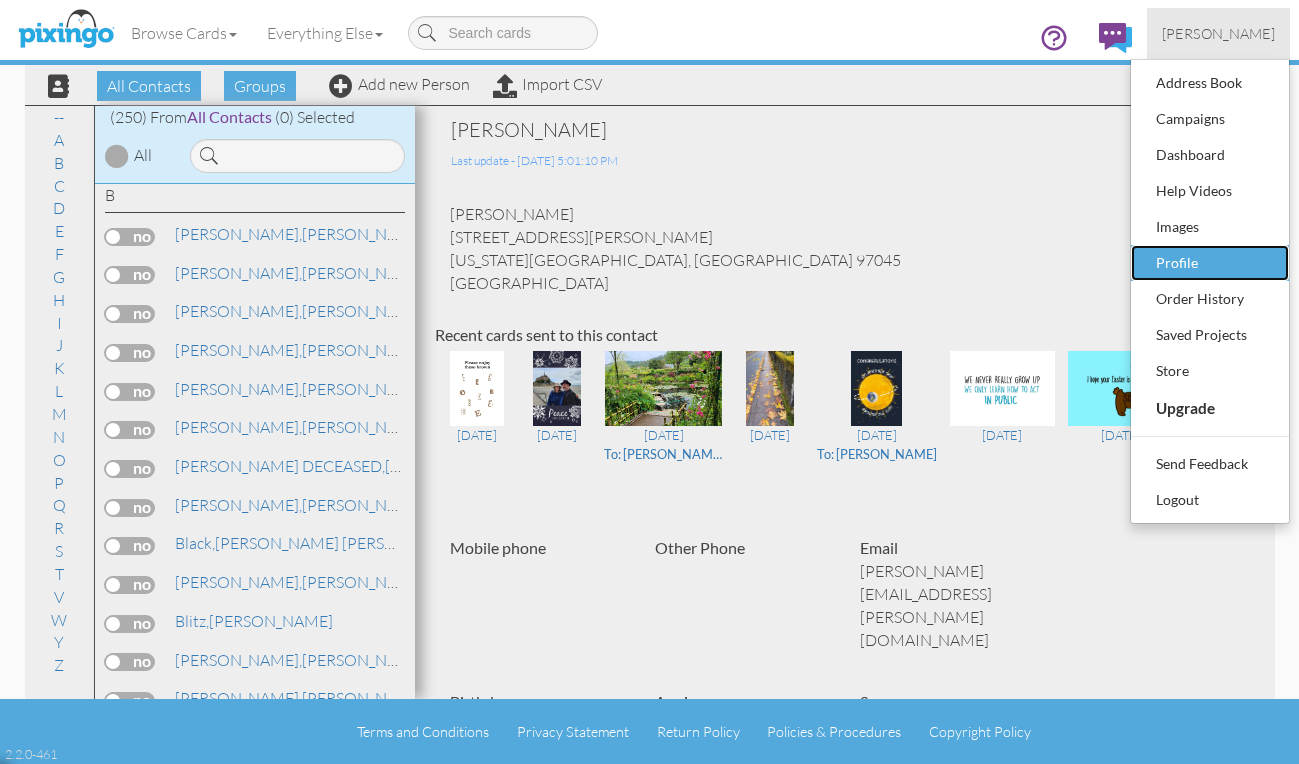 click on "Profile" at bounding box center (1210, 263) 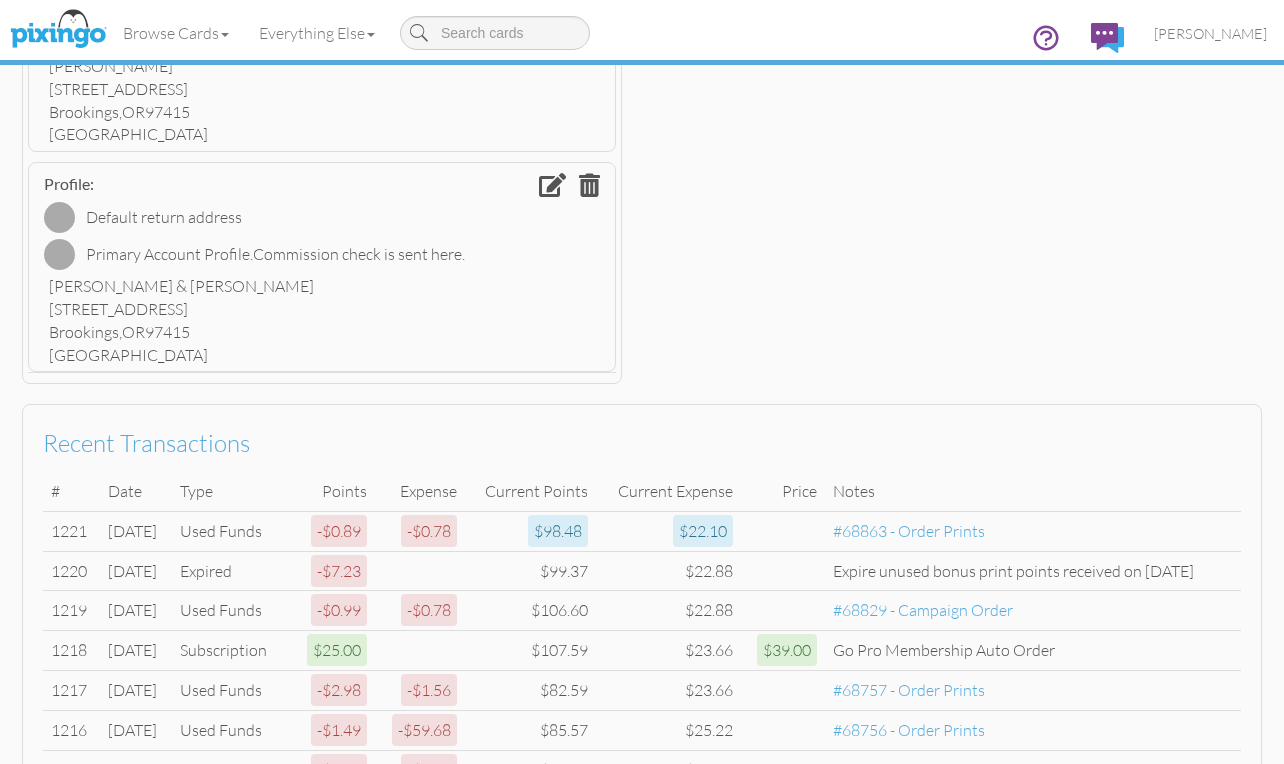 scroll, scrollTop: 994, scrollLeft: 0, axis: vertical 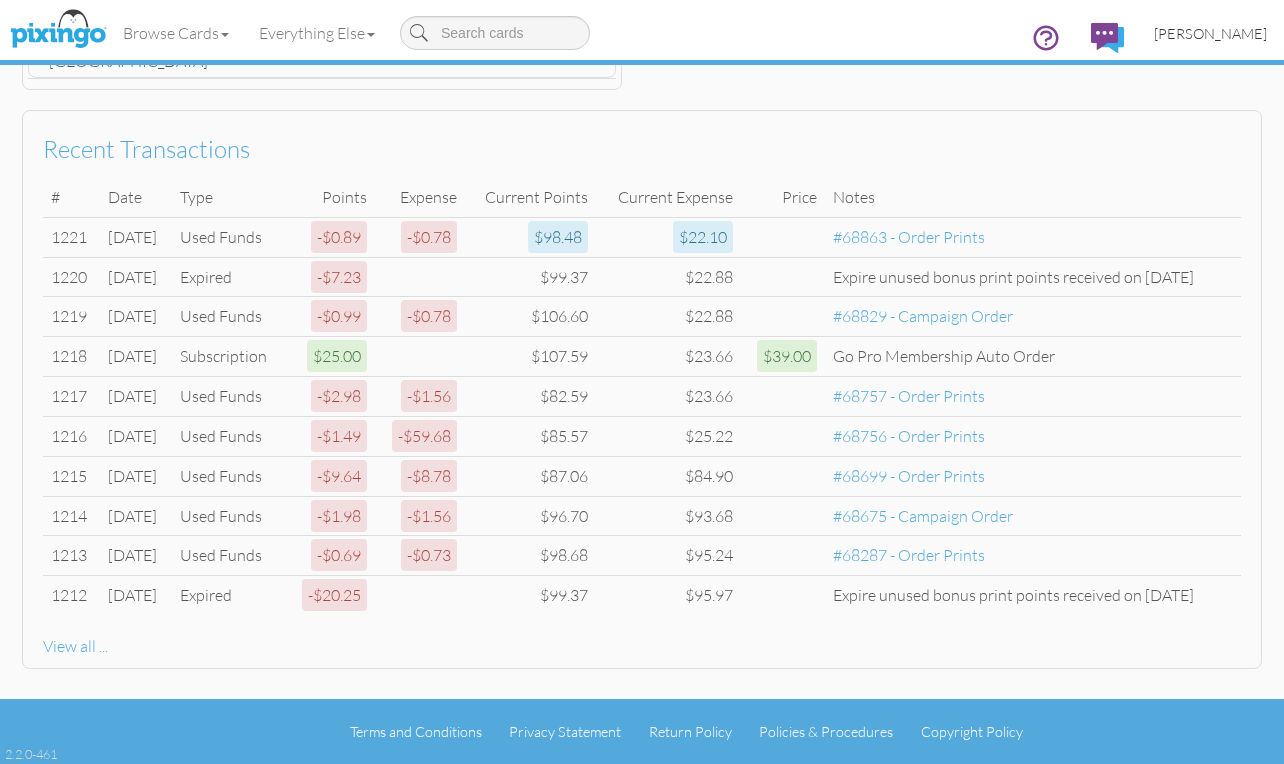 click on "[PERSON_NAME]" at bounding box center [1210, 33] 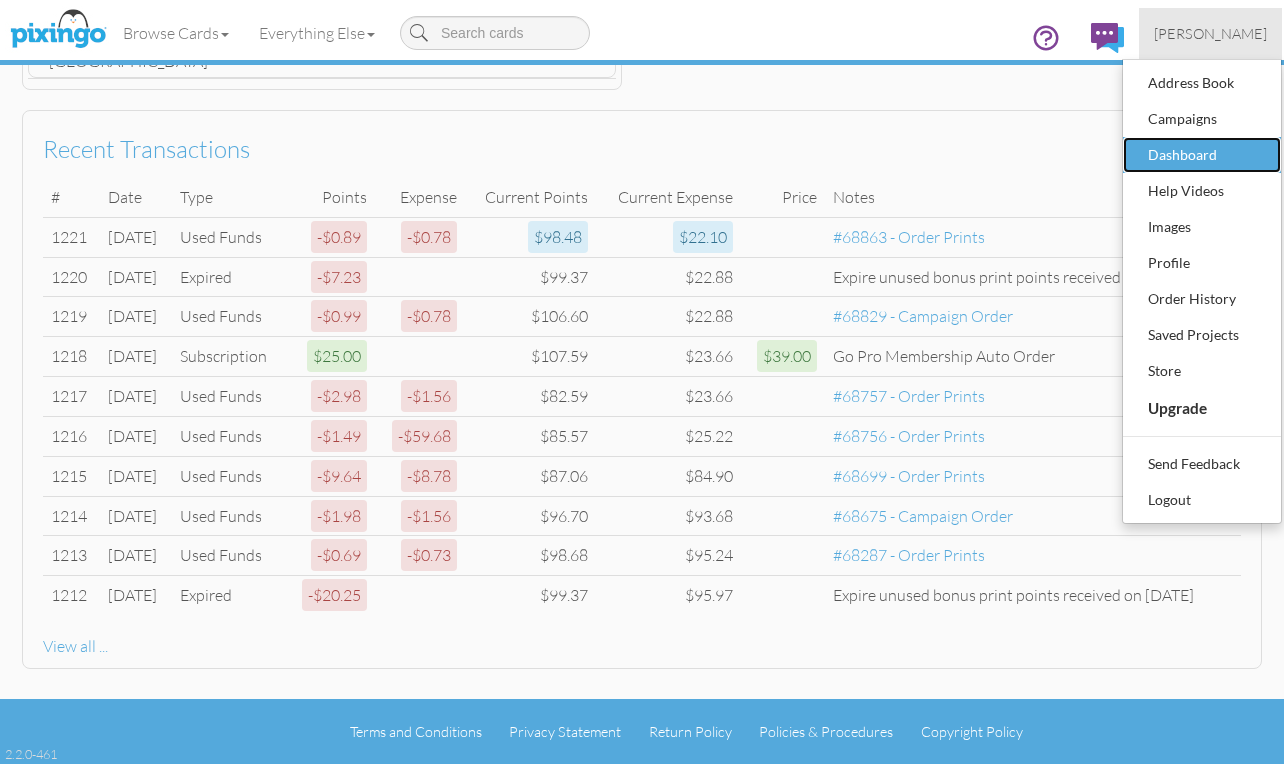 click on "Dashboard" at bounding box center (1202, 155) 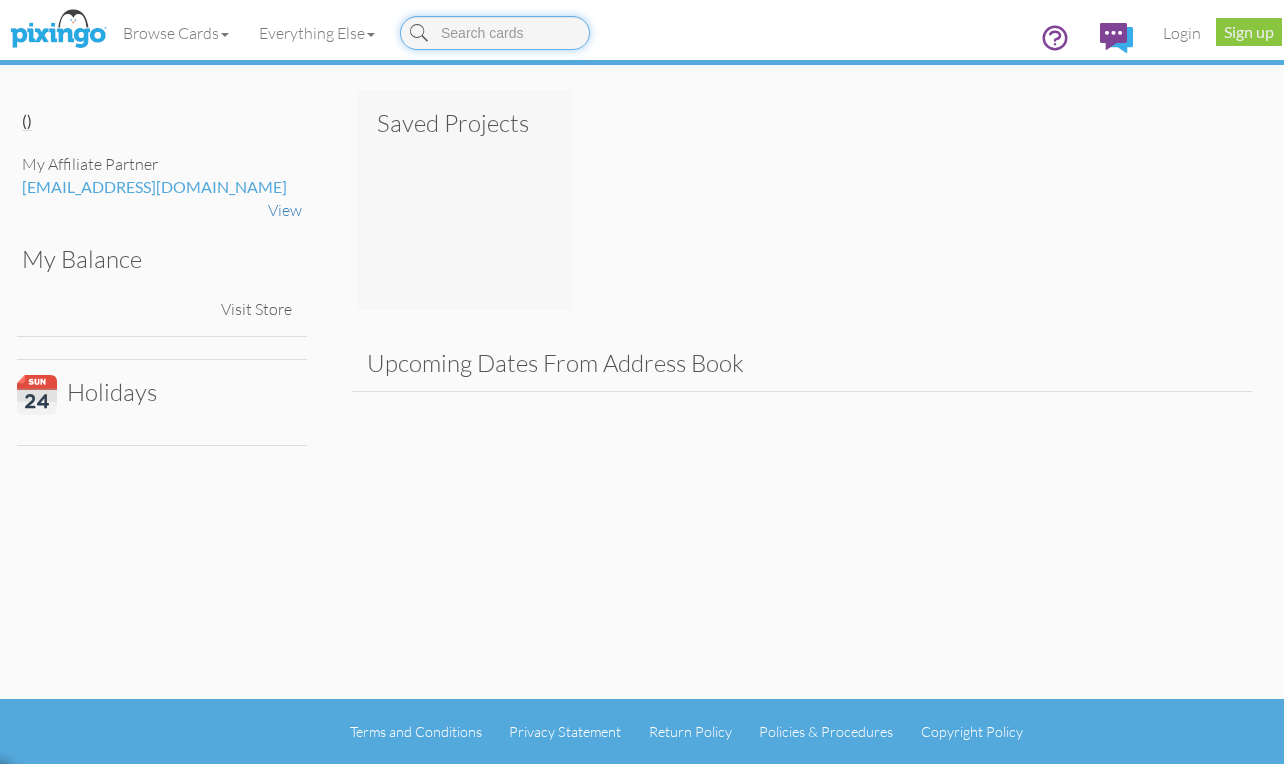 scroll, scrollTop: 0, scrollLeft: 0, axis: both 